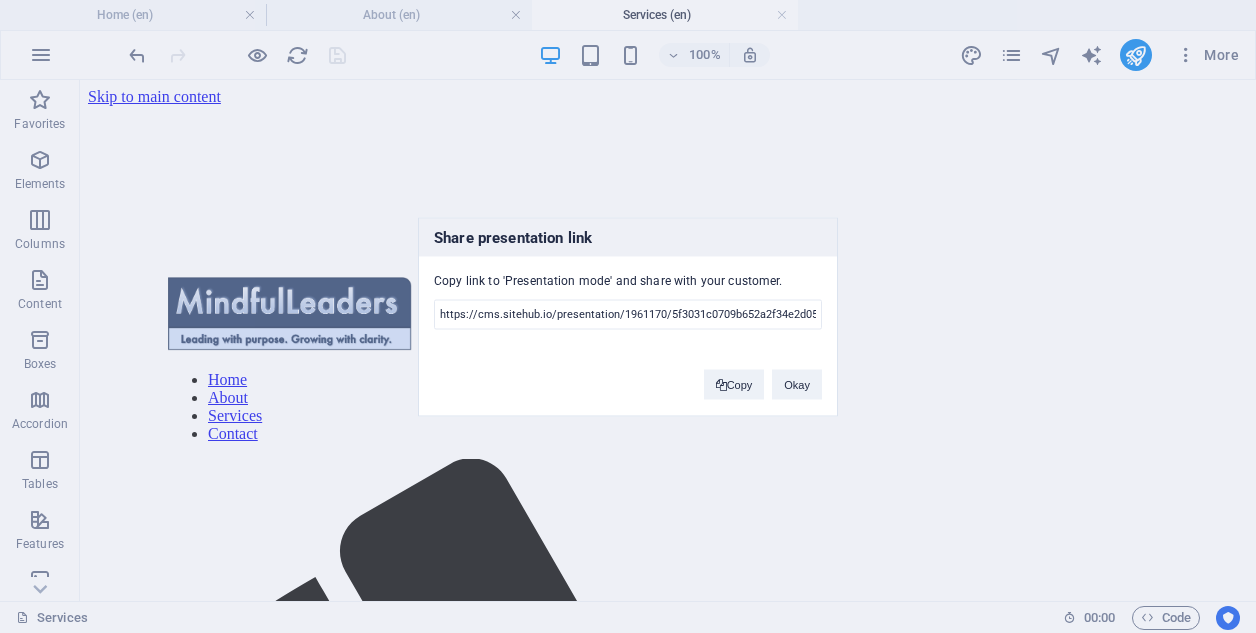 scroll, scrollTop: 0, scrollLeft: 0, axis: both 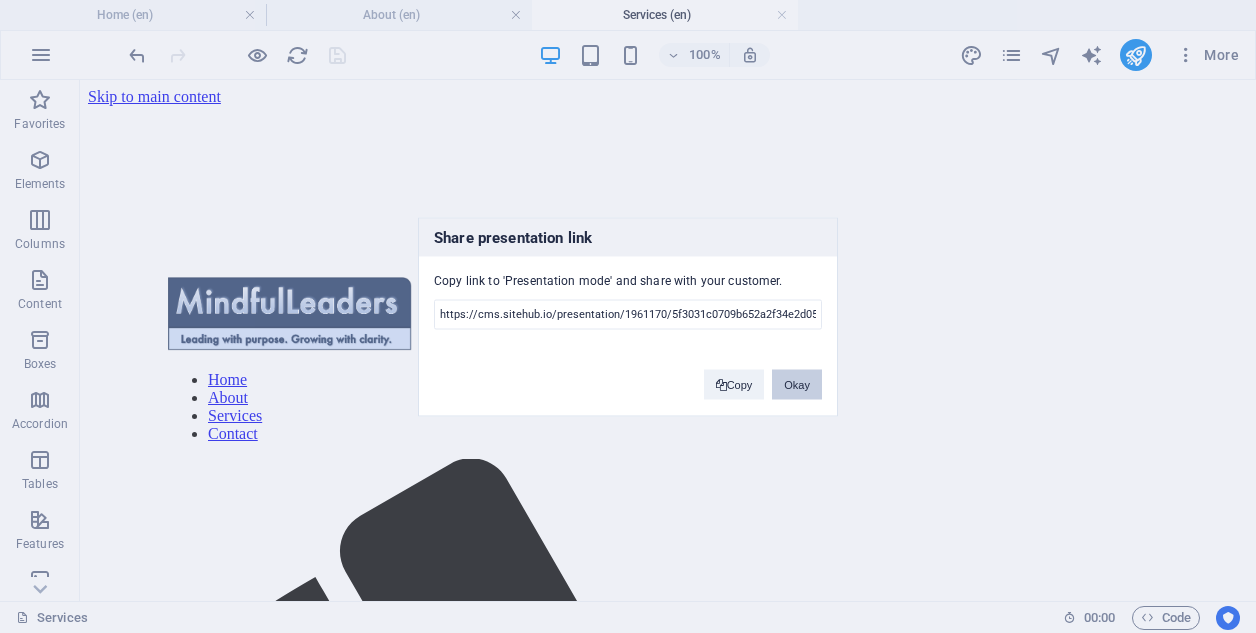 click on "Okay" at bounding box center (797, 384) 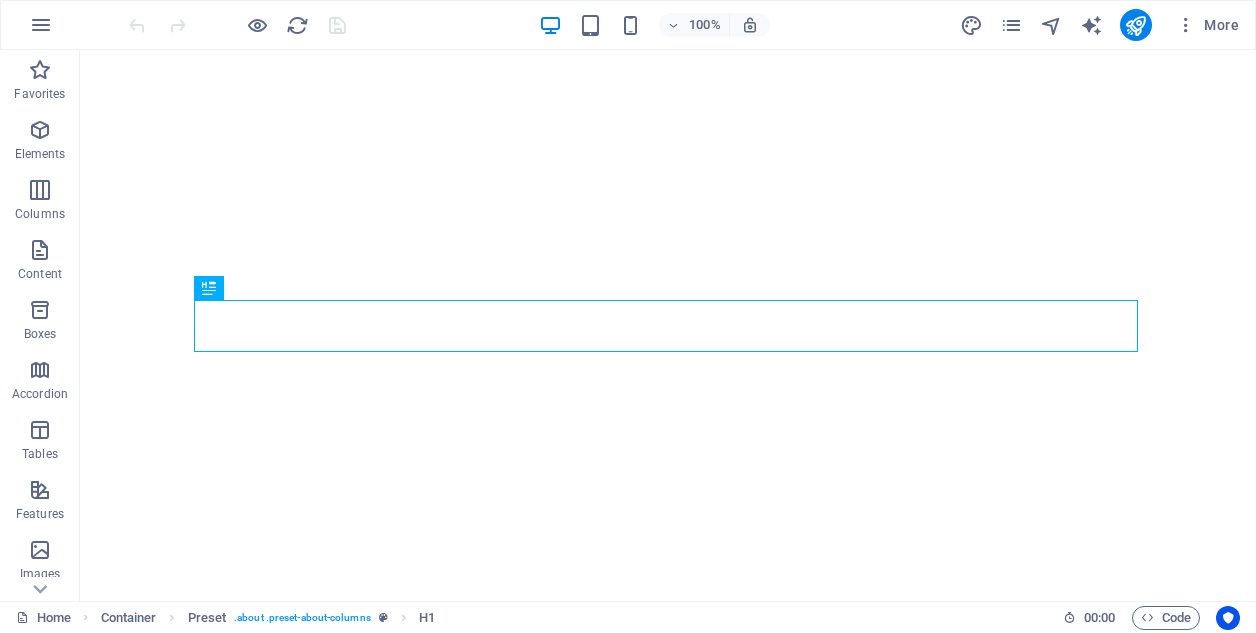scroll, scrollTop: 0, scrollLeft: 0, axis: both 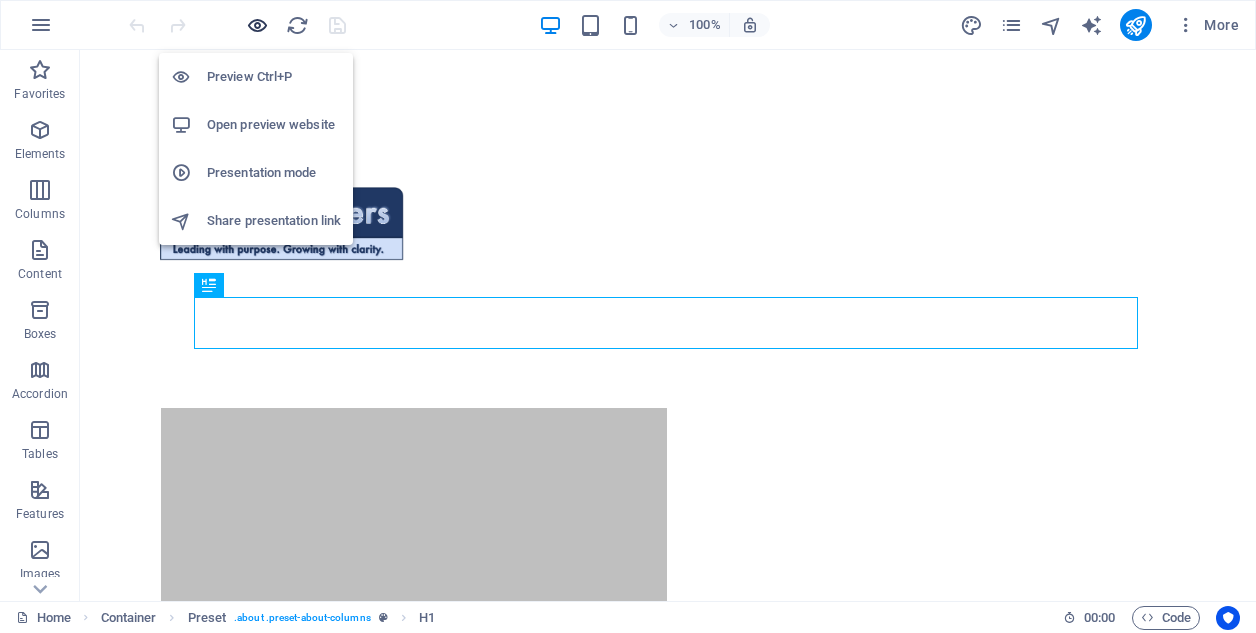 click at bounding box center [257, 25] 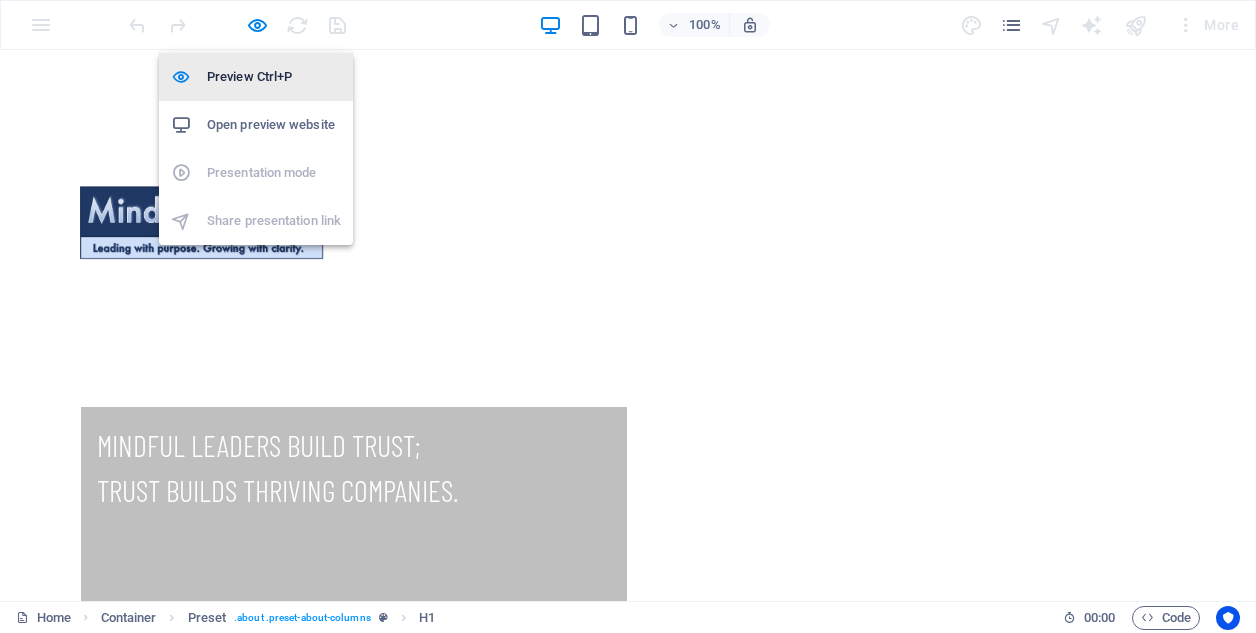 click on "Preview Ctrl+P" at bounding box center (274, 77) 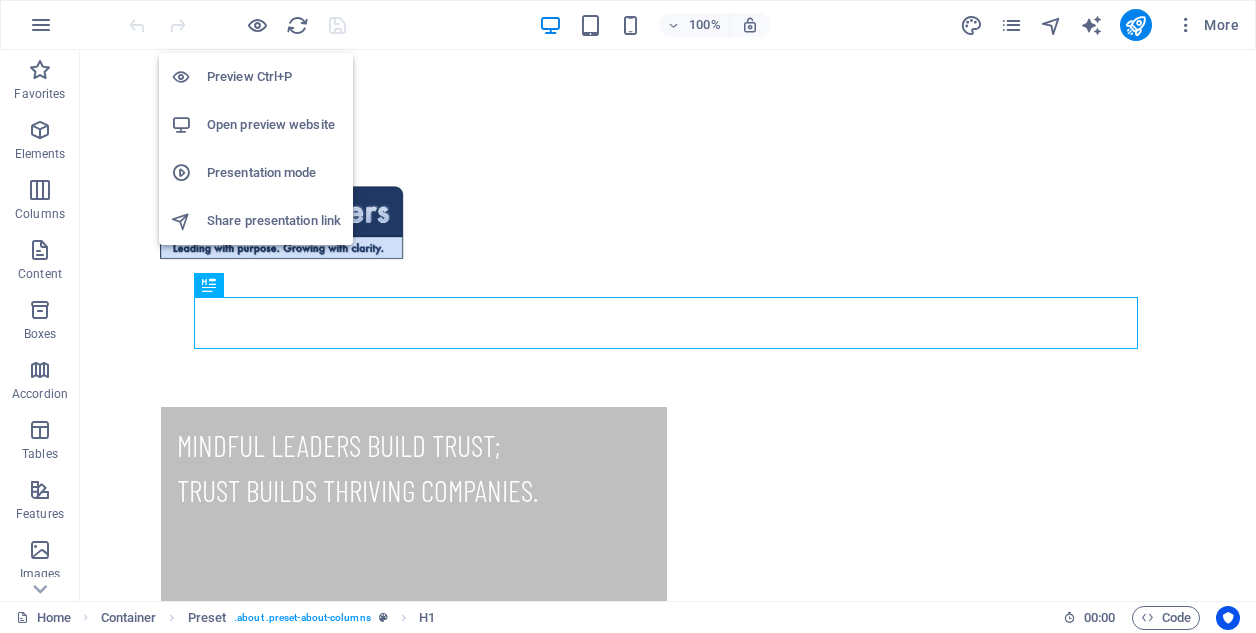 click on "Open preview website" at bounding box center [274, 125] 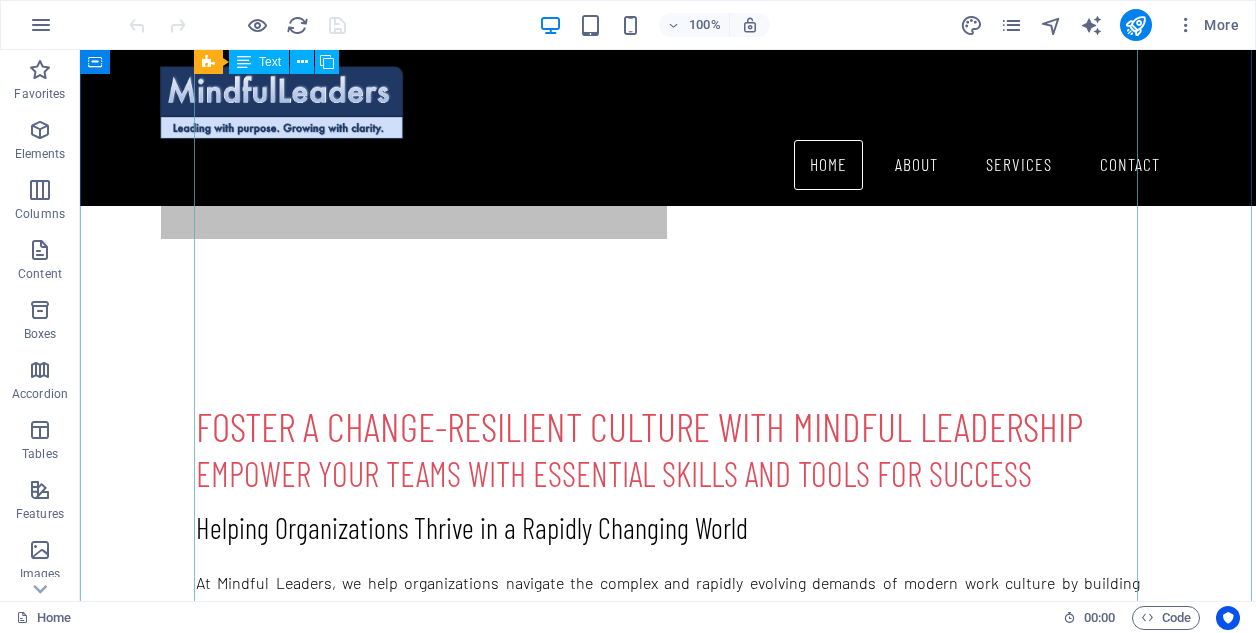 scroll, scrollTop: 928, scrollLeft: 0, axis: vertical 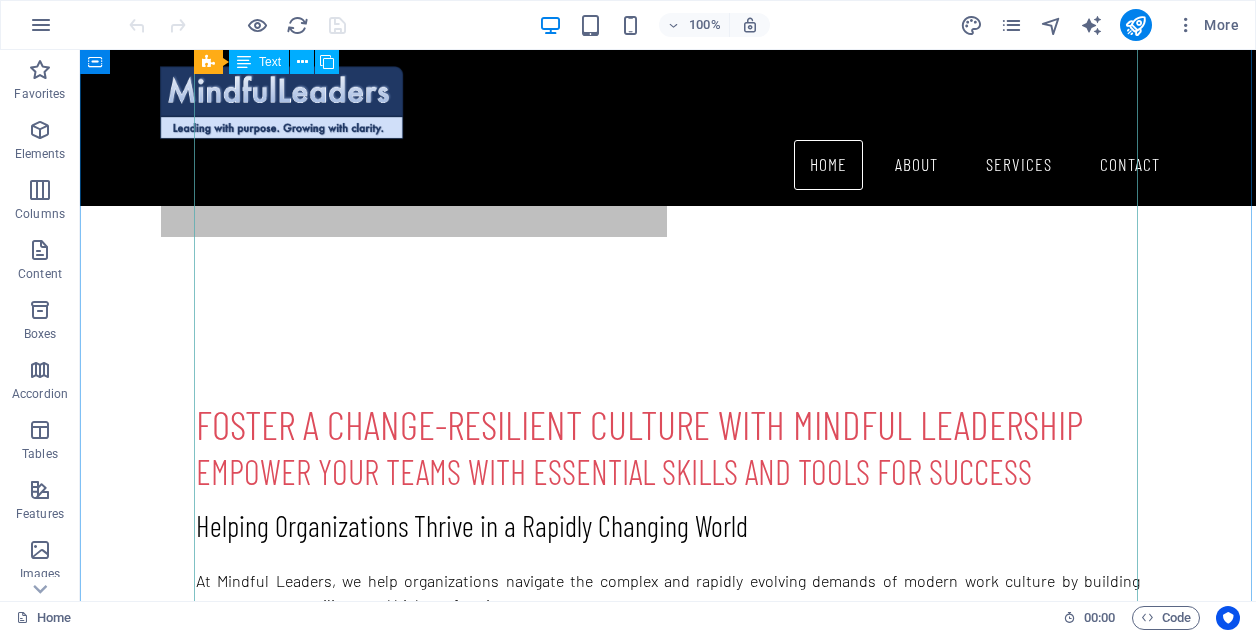 click on "Helping Organizations Thrive in a Rapidly Changing World At Mindful Leaders , we help organizations navigate the complex and rapidly evolving demands of modern work culture by building stronger, more resilient, and high-performing teams. Today’s workplace is unlike anything we’ve seen before. In just a few decades, sweeping changes in society, technology, and culture — now accelerated by AI — have transformed not only how we work, but how we live. Amid this transformation, employees are under increasing pressure to adapt, perform, and maintain balance across multiple roles: professional, parent, caregiver, friend, and individual. The result? A growing need for support, tools, and guidance to manage stress and complexity — both inside and outside of work. Consider this: Full-time employees spend   approximately 36% of their waking lives   at work, Personal wellbeing and professional performance are now inseparably linked, Yet, stress and burnout are reaching critical levels: A   2024 global report" at bounding box center [668, 1058] 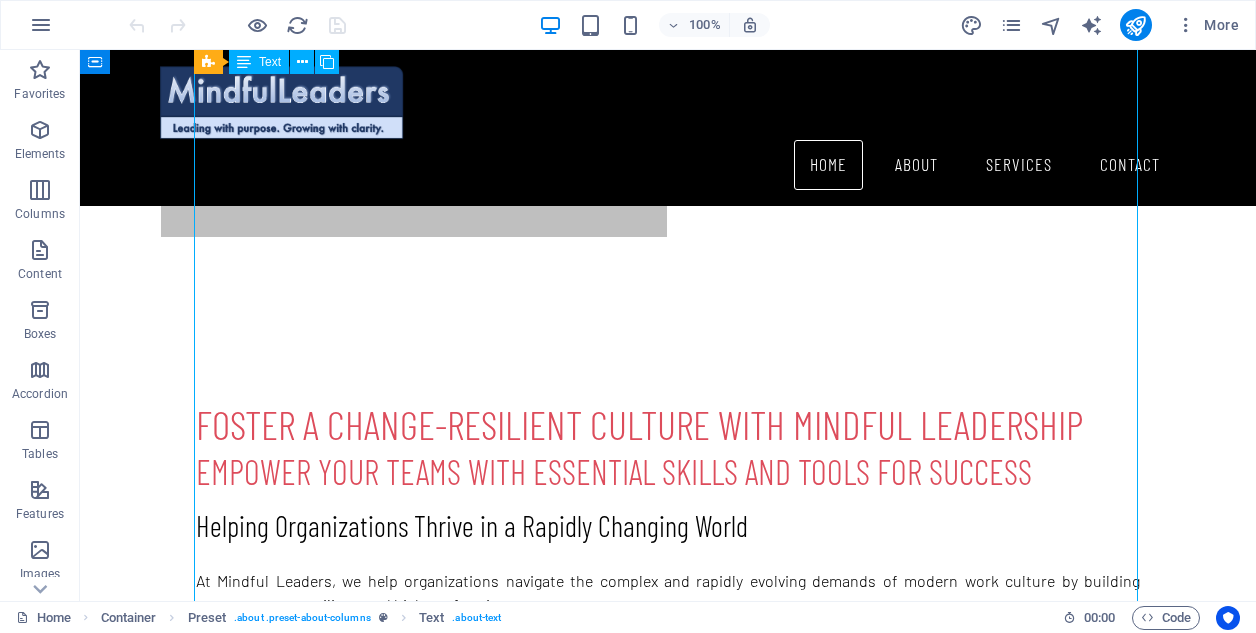 click on "Helping Organizations Thrive in a Rapidly Changing World At Mindful Leaders , we help organizations navigate the complex and rapidly evolving demands of modern work culture by building stronger, more resilient, and high-performing teams. Today’s workplace is unlike anything we’ve seen before. In just a few decades, sweeping changes in society, technology, and culture — now accelerated by AI — have transformed not only how we work, but how we live. Amid this transformation, employees are under increasing pressure to adapt, perform, and maintain balance across multiple roles: professional, parent, caregiver, friend, and individual. The result? A growing need for support, tools, and guidance to manage stress and complexity — both inside and outside of work. Consider this: Full-time employees spend   approximately 36% of their waking lives   at work, Personal wellbeing and professional performance are now inseparably linked, Yet, stress and burnout are reaching critical levels: A   2024 global report" at bounding box center (668, 1058) 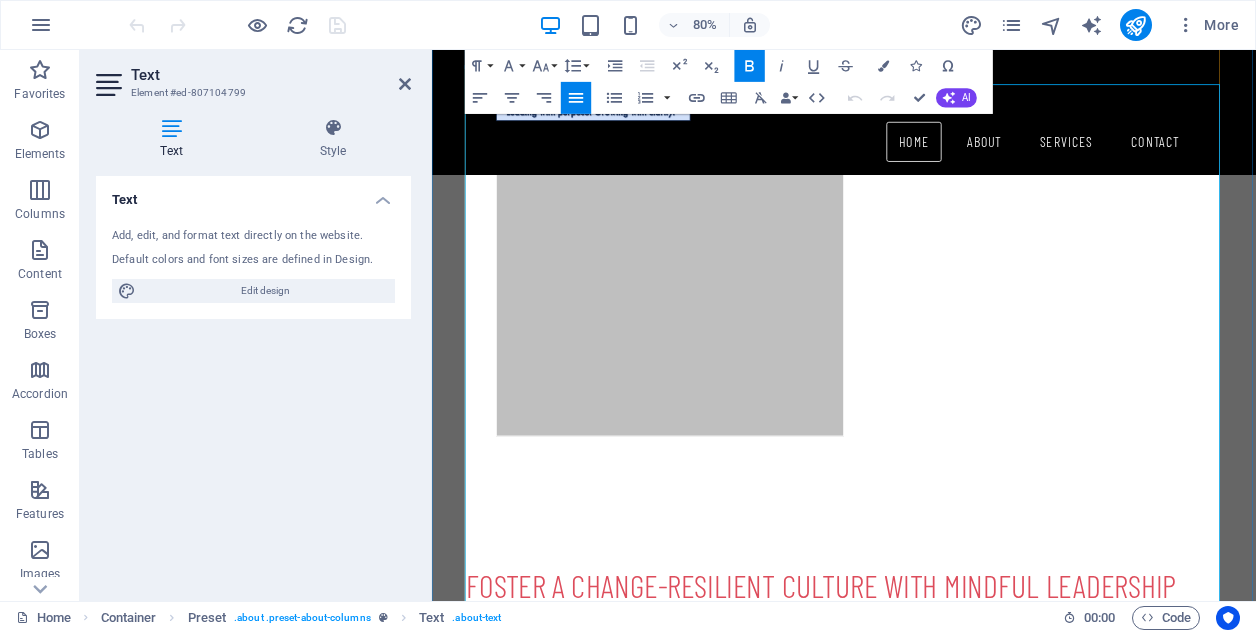 scroll, scrollTop: 892, scrollLeft: 0, axis: vertical 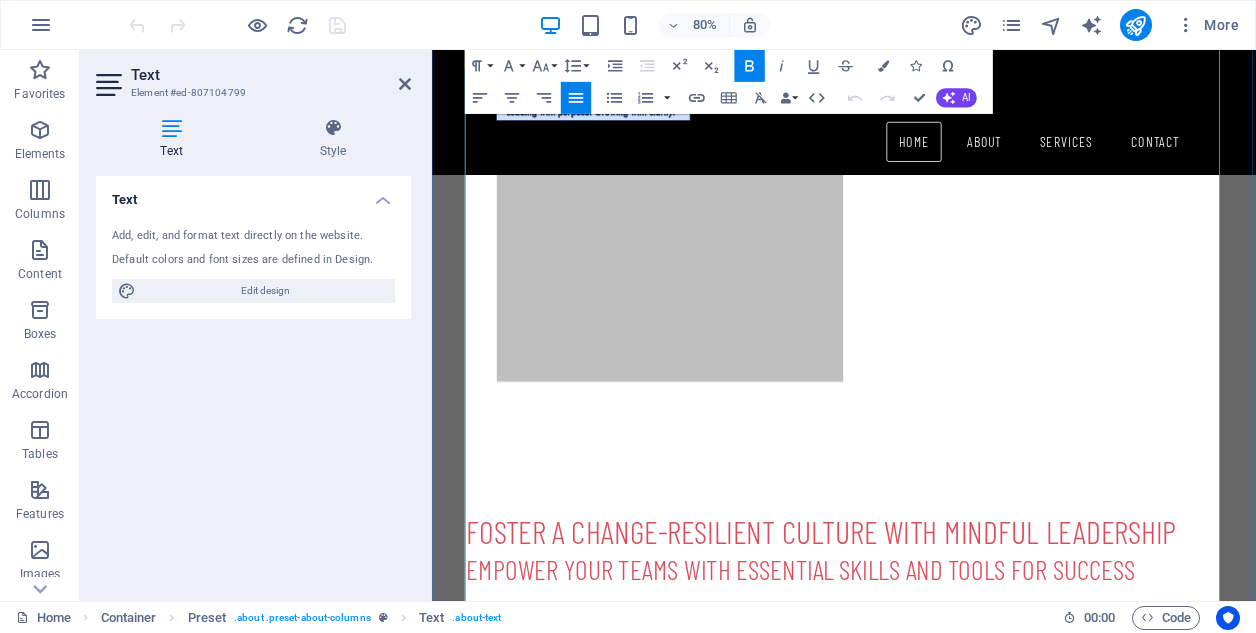click on "When people struggle in one area, it impacts everything—productivity, relationships, motivation, and mental health." at bounding box center (955, 1099) 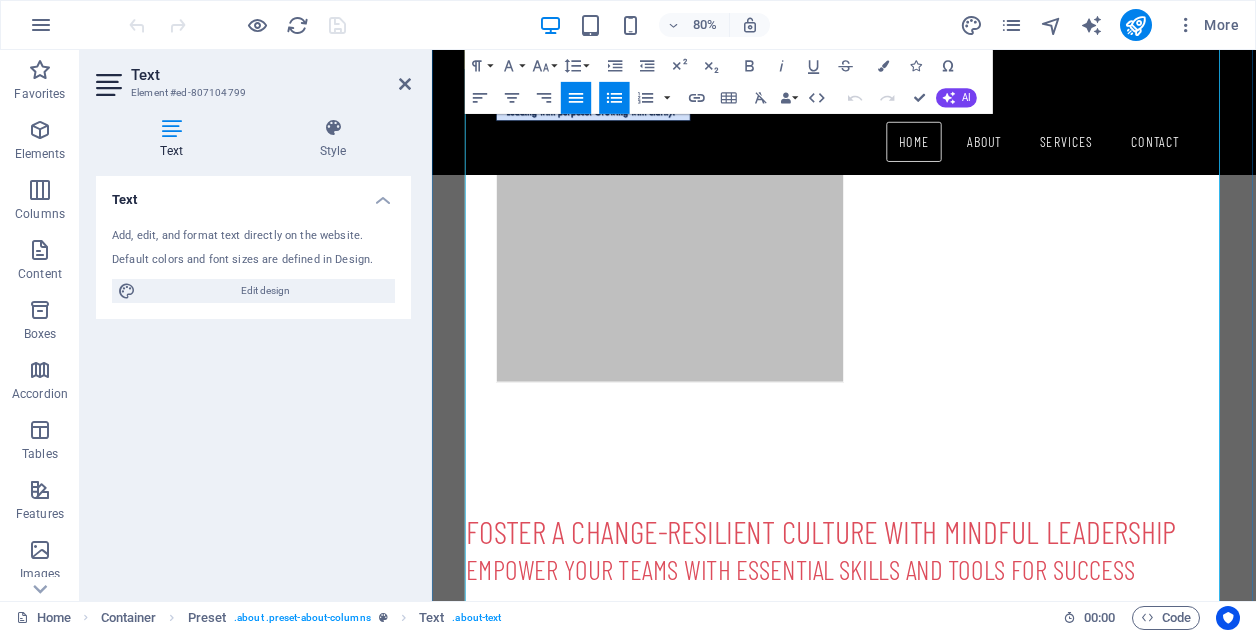 type 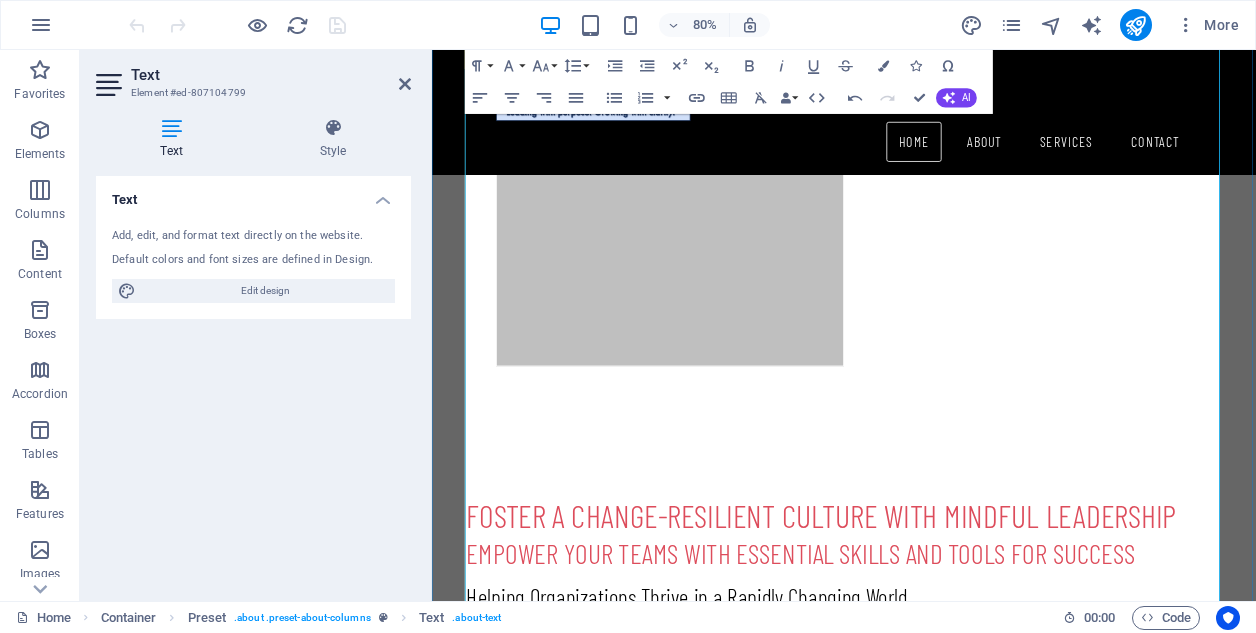 scroll, scrollTop: 1272, scrollLeft: 0, axis: vertical 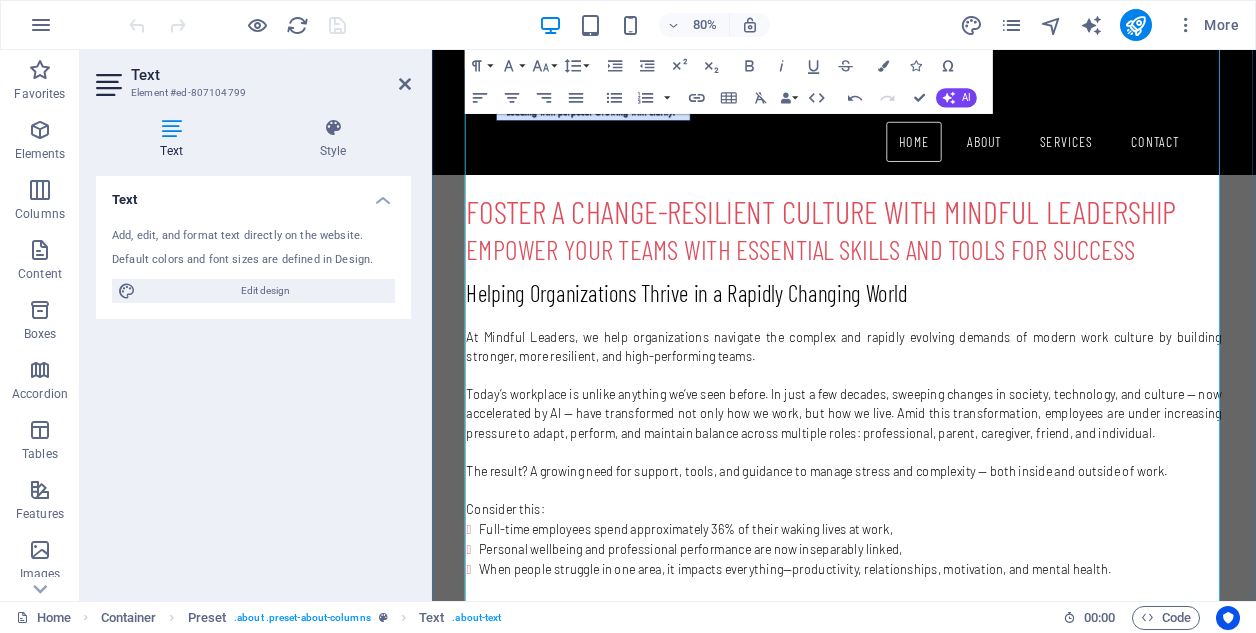 click on "wellbeing into the heart of business strategy" at bounding box center [1047, 1207] 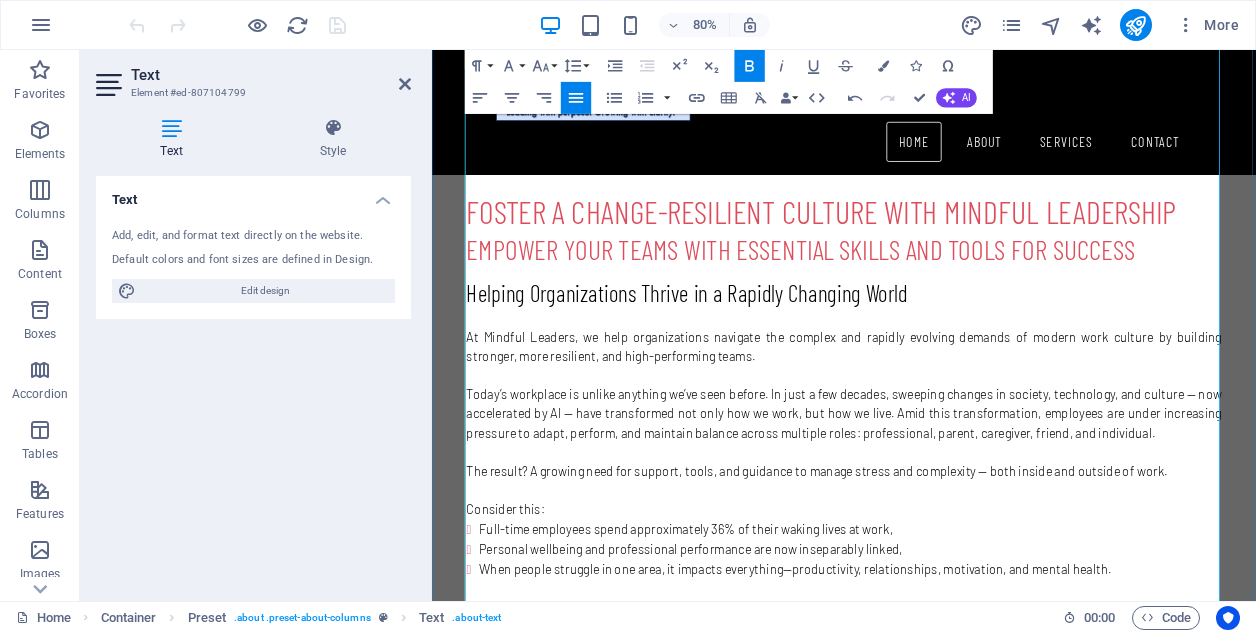 click on "We partner with forward-thinking organizations to embed   wellbeing into the heart of their  business strategy  — not as a perk, but as a core driver of performance, resilience, and sustainable growth." at bounding box center [947, 1220] 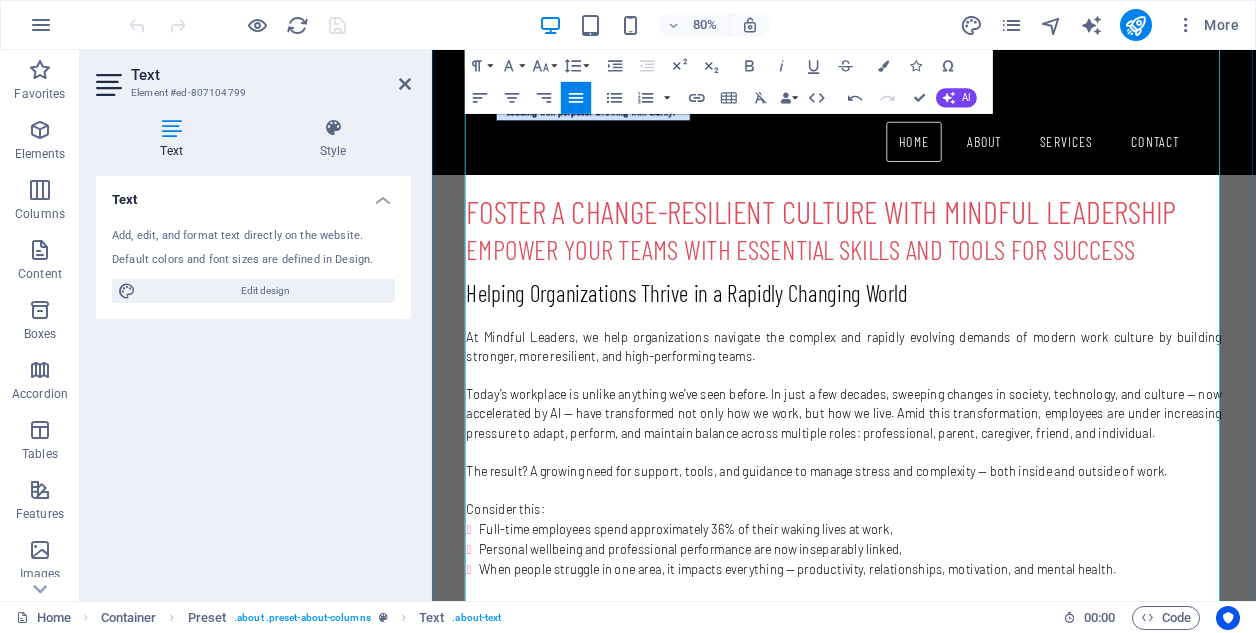 click on "Define their vision of success , and the role employees play in achieving it." at bounding box center [955, 1304] 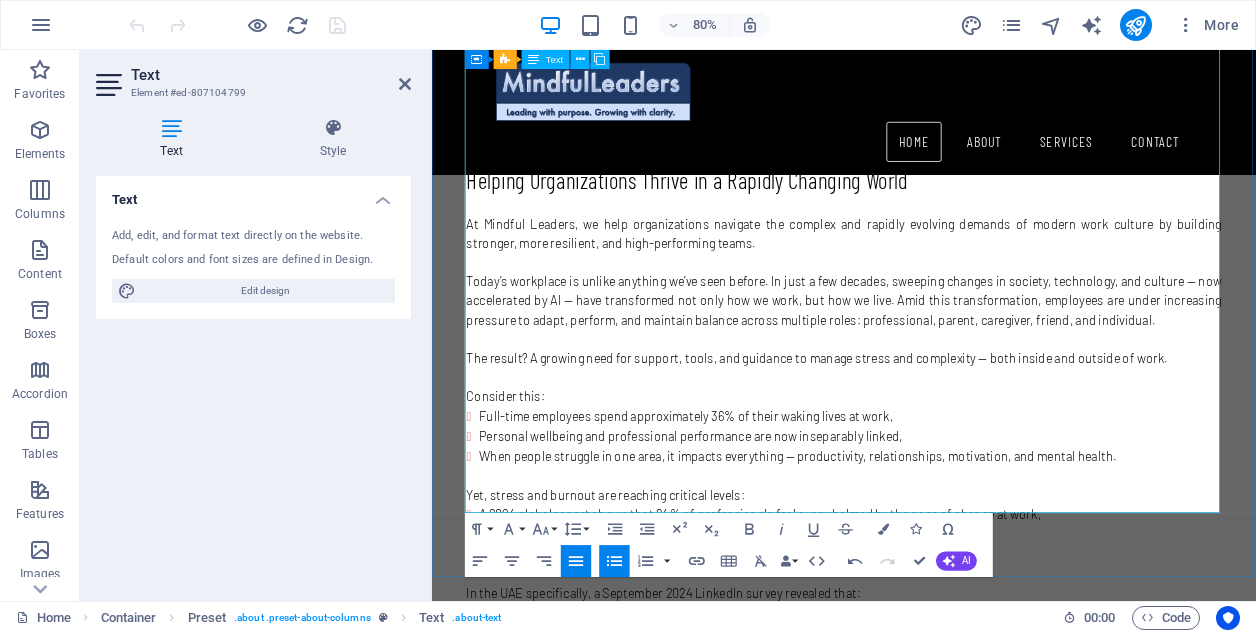 scroll, scrollTop: 1437, scrollLeft: 0, axis: vertical 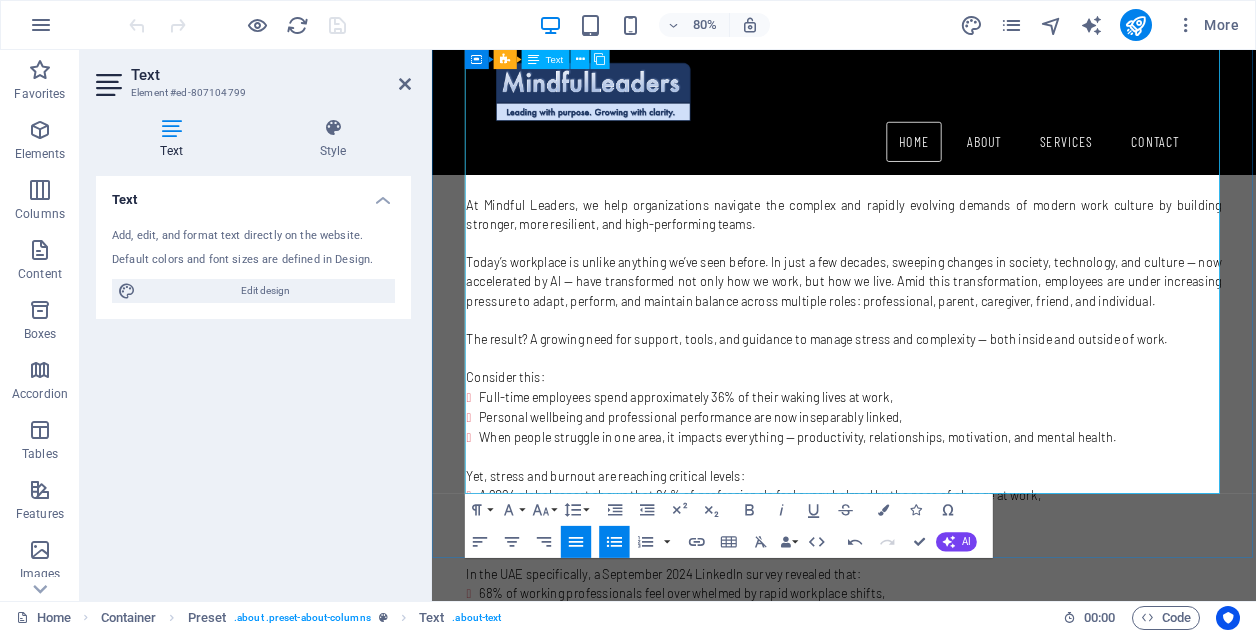 click on "We bring the tools, expertise, and insights that companies need to not only survive today’s workplace transformation—but to thrive in it." at bounding box center [947, 1238] 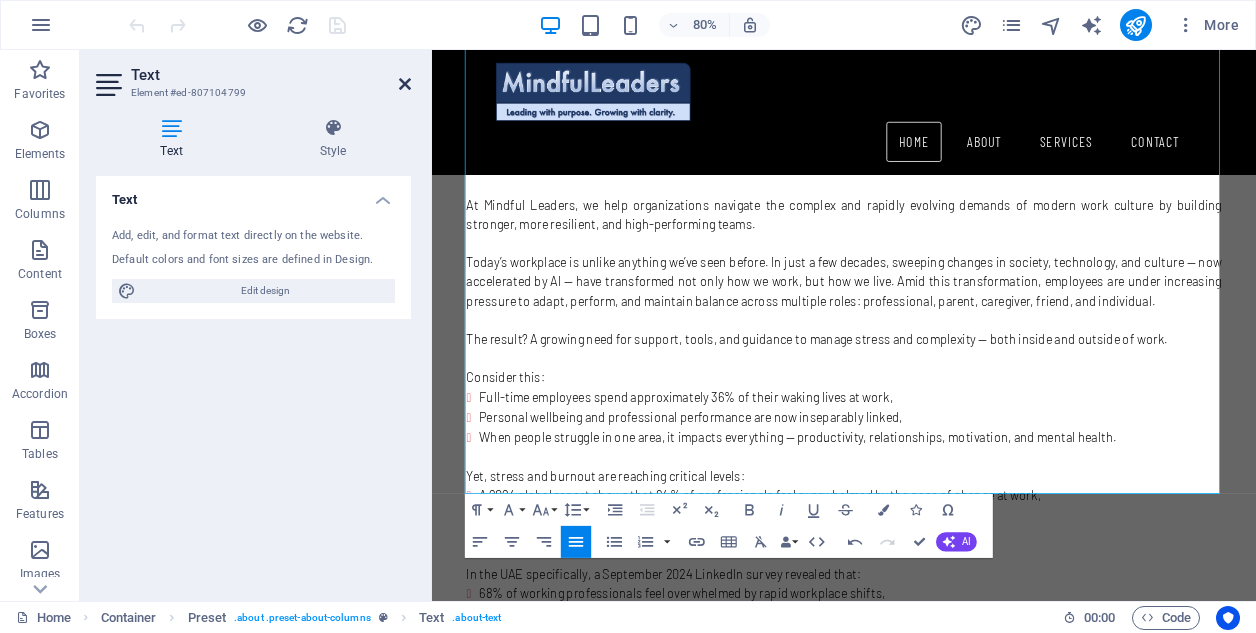 click at bounding box center (405, 84) 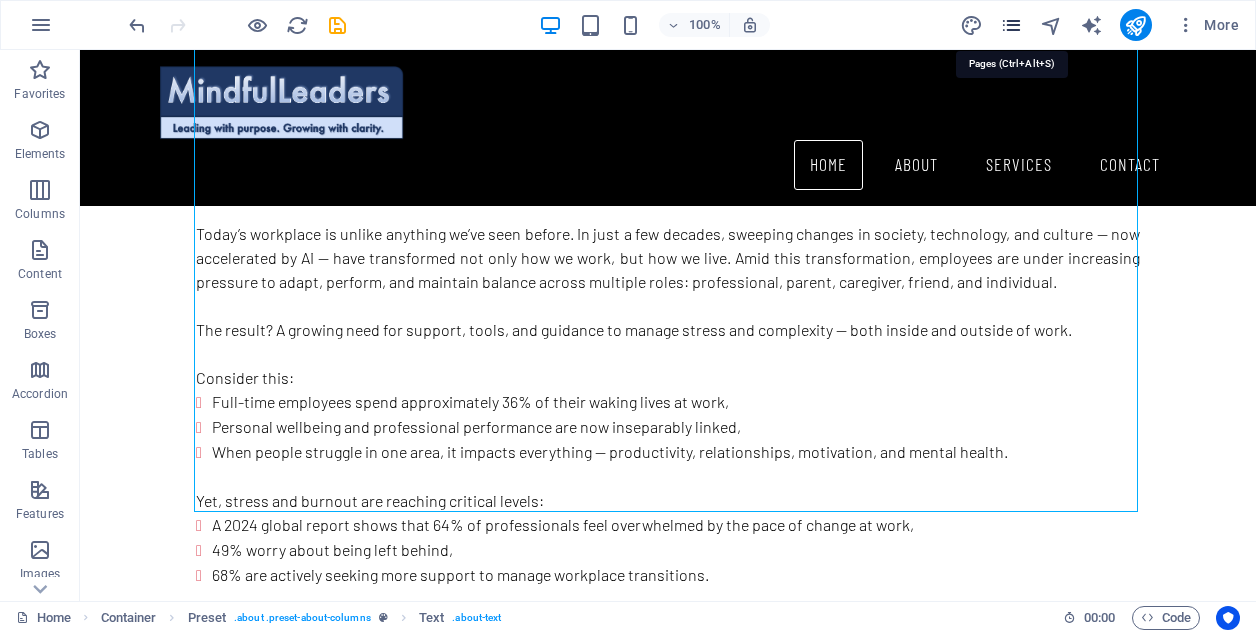 click at bounding box center [1011, 25] 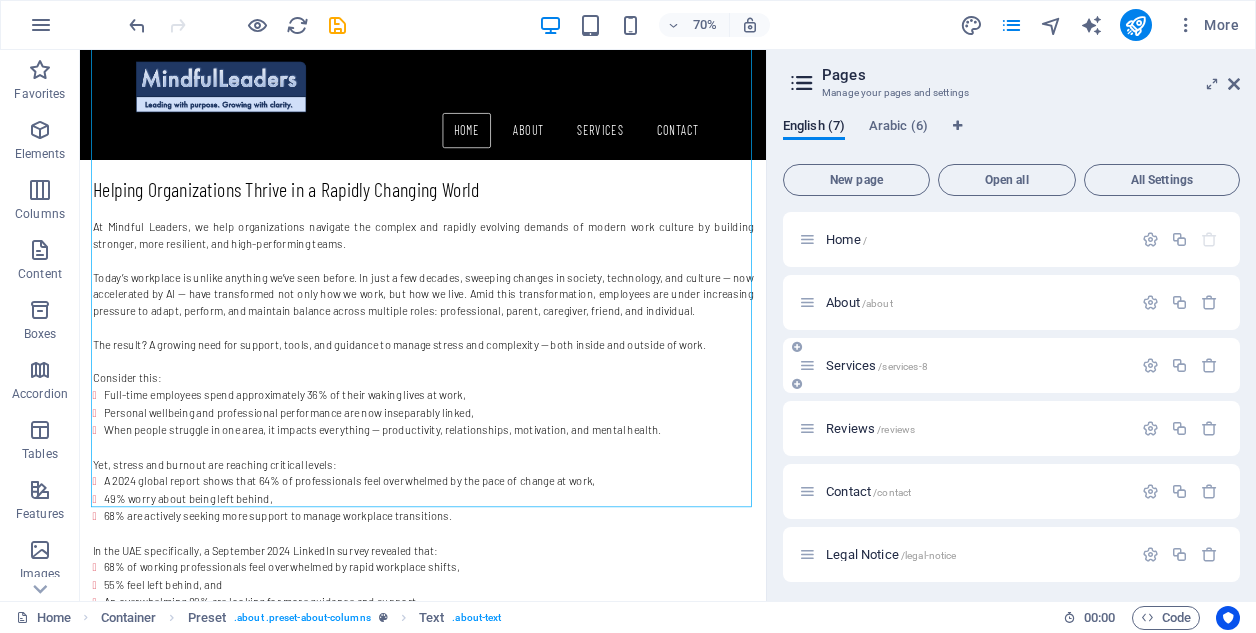 click on "Services /services-8" at bounding box center (877, 365) 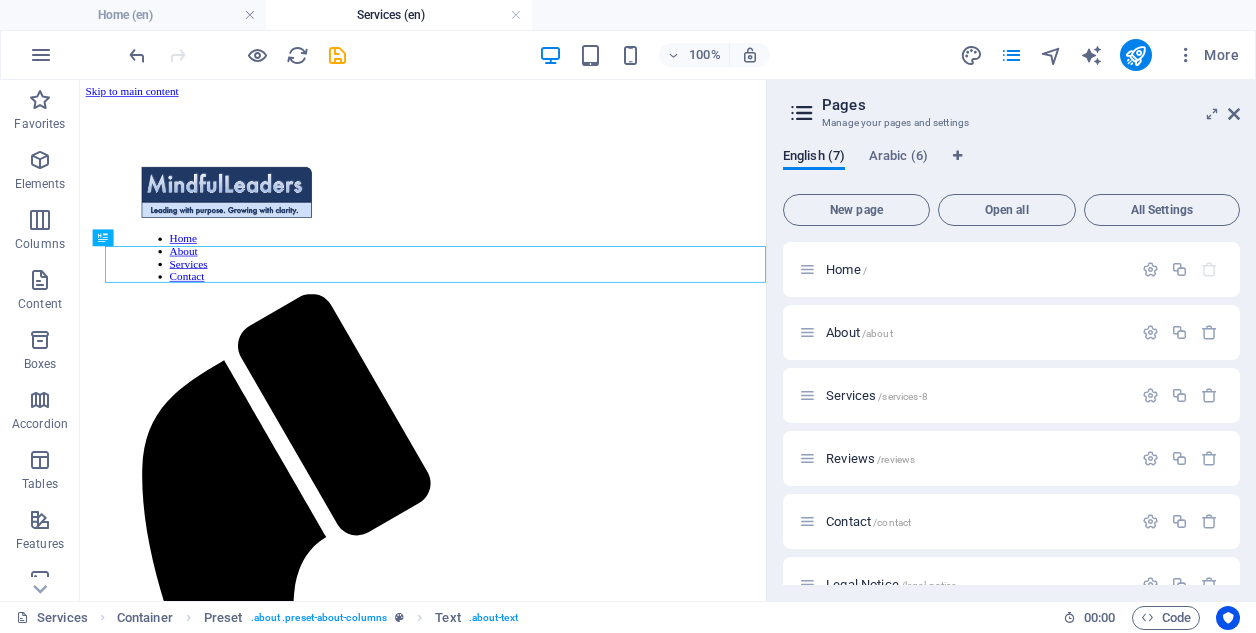 scroll, scrollTop: 0, scrollLeft: 0, axis: both 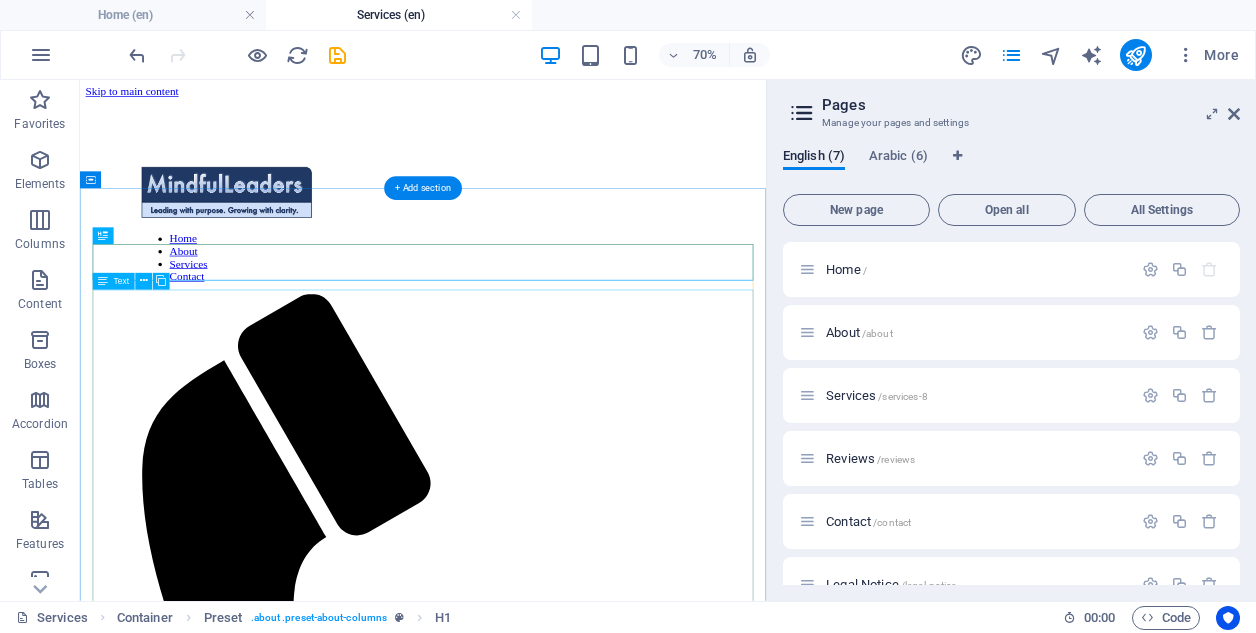 click on "Rebuilding Connection and Culture in the Modern Workplace In recent decades — and particularly in the post-COVID era — we’ve witnessed a growing and concerning trend: many professionals fee disconnected from their roles , uninspired by their day-to-day work, and uncertain about the impact they have within their organizations and the wider world. This lack of purpose and engagement often contributes to poor work-life balance, rising mental health challenges, and a general sense of burnout — all of which make it increasingly difficult for individuals to meet the complex demands of modern living. The business cost of this disconnection is staggering. According to a 2024 WorldMetrics industry report , global employee turnover costs organizations approximately $600 billion annually. In the [COUNTRY] , where around 3.11 million expatriates work in the private sector, government data shows a turnover rate of 21% , resulting in an estimated $2.7 billion in annual business losses At ." at bounding box center [570, 2494] 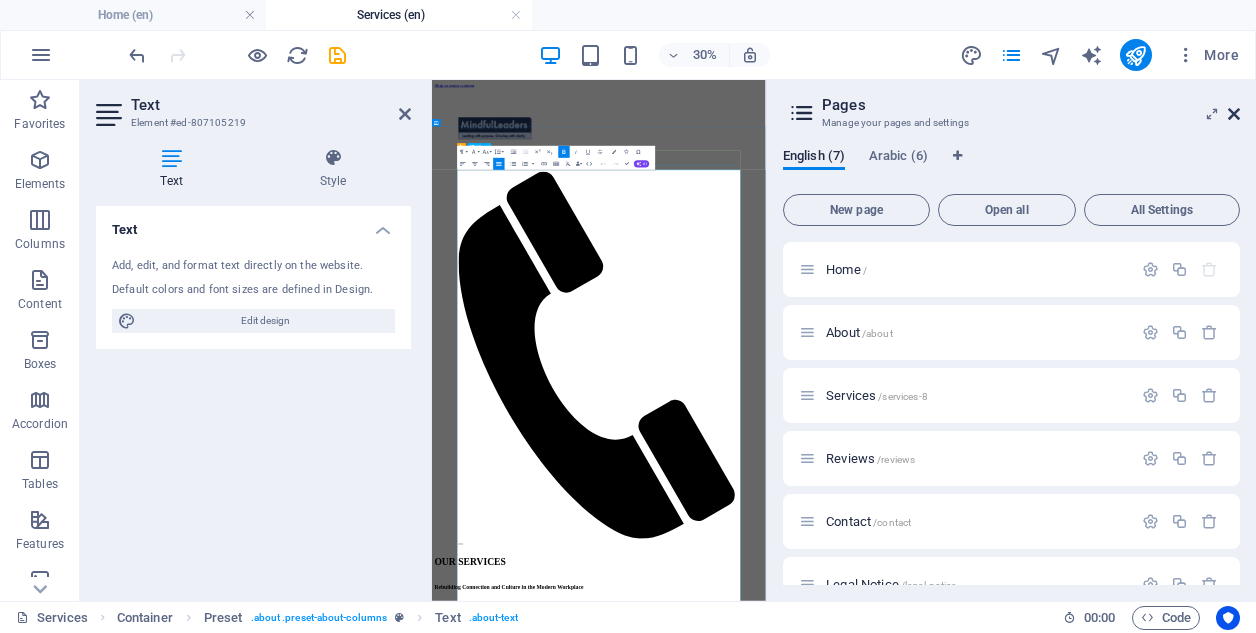 click at bounding box center [1234, 114] 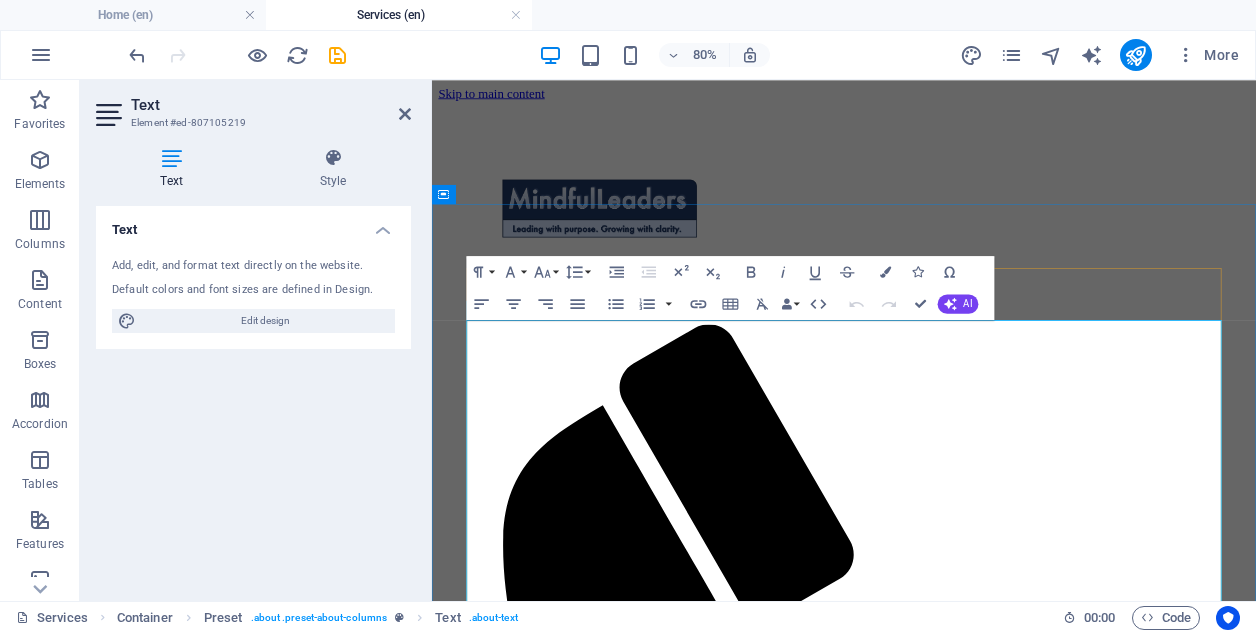 click on "In recent decades — and particularly in the post-COVID era — we’ve witnessed a growing and concerning trend: many professionals fee  disconnected from their roles , uninspired by their day-to-day work, and uncertain about the impact they have within their organizations and the wider world." at bounding box center [947, 1741] 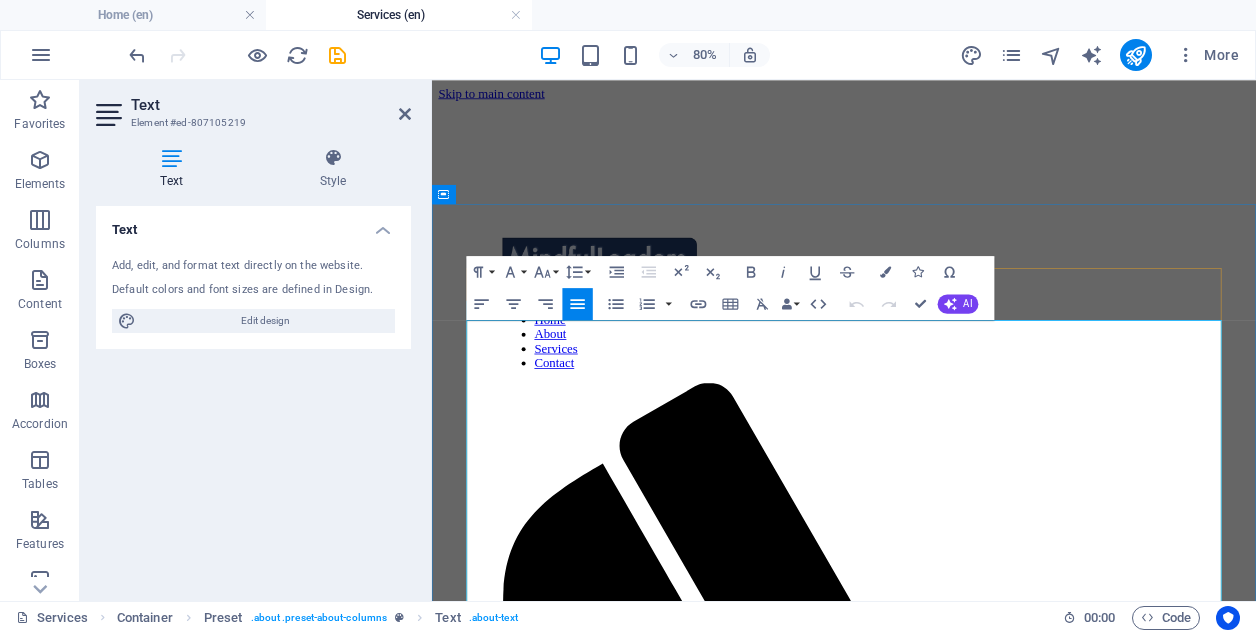 type 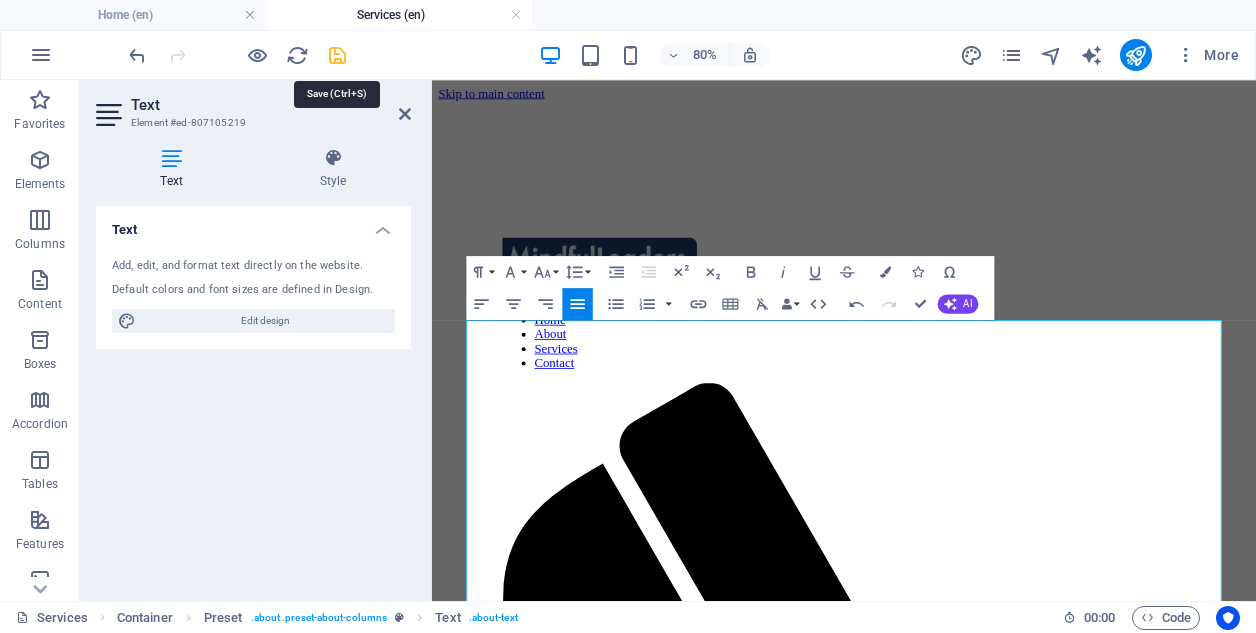click at bounding box center (337, 55) 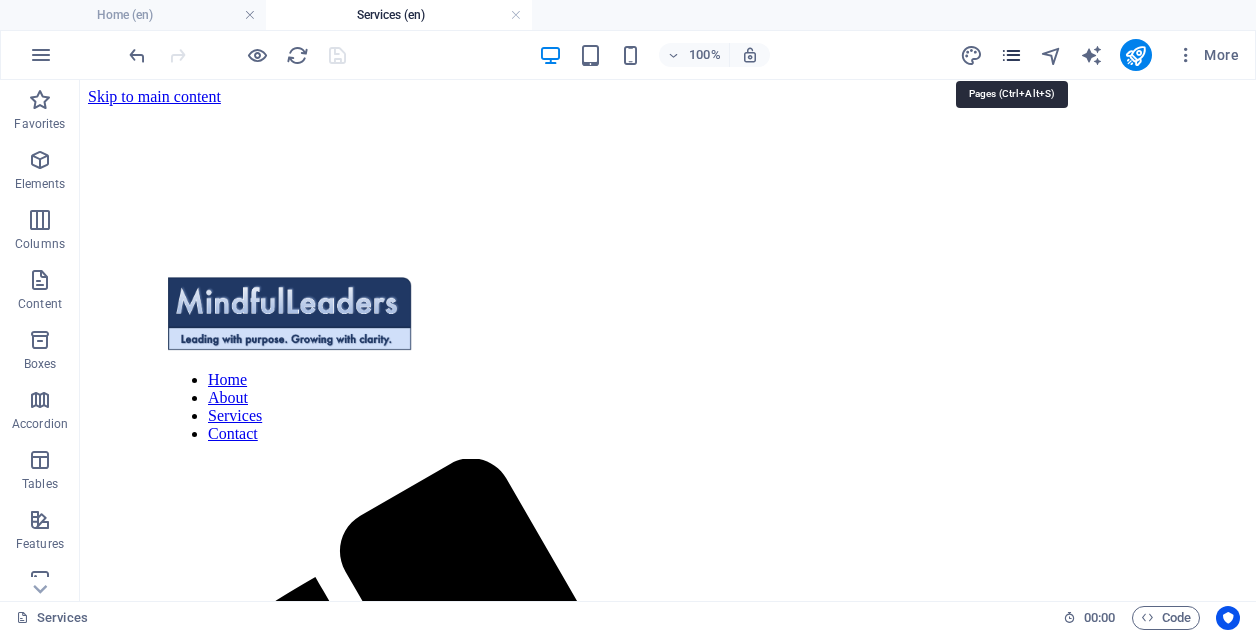 click at bounding box center [1011, 55] 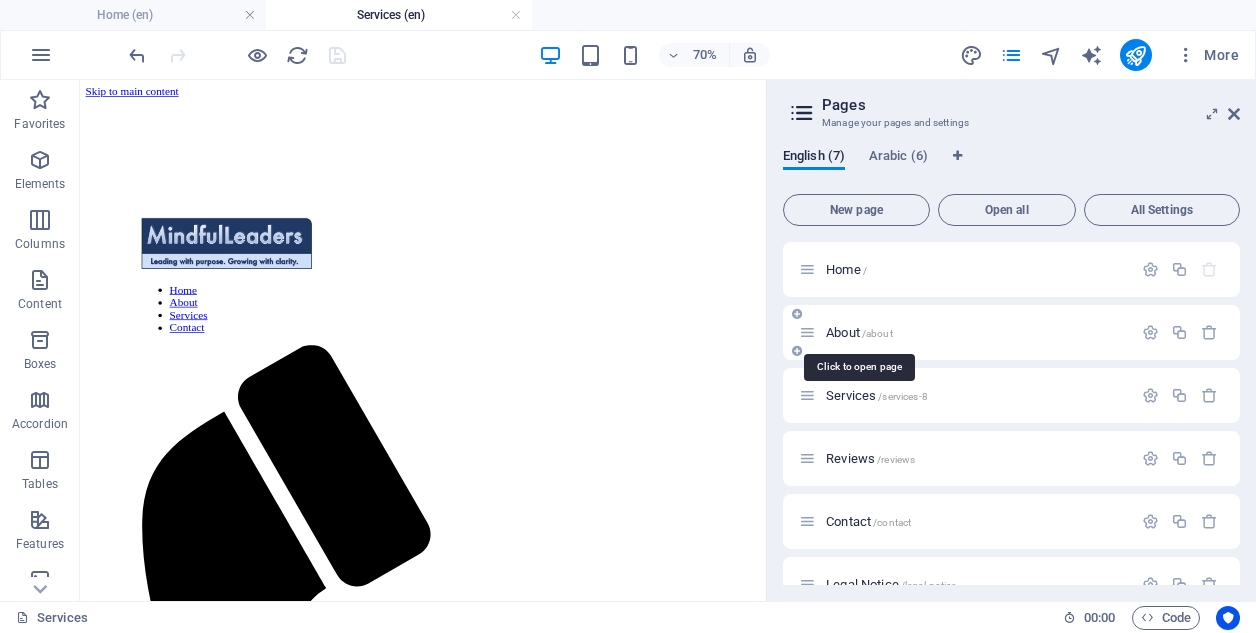 click on "About /about" at bounding box center (859, 332) 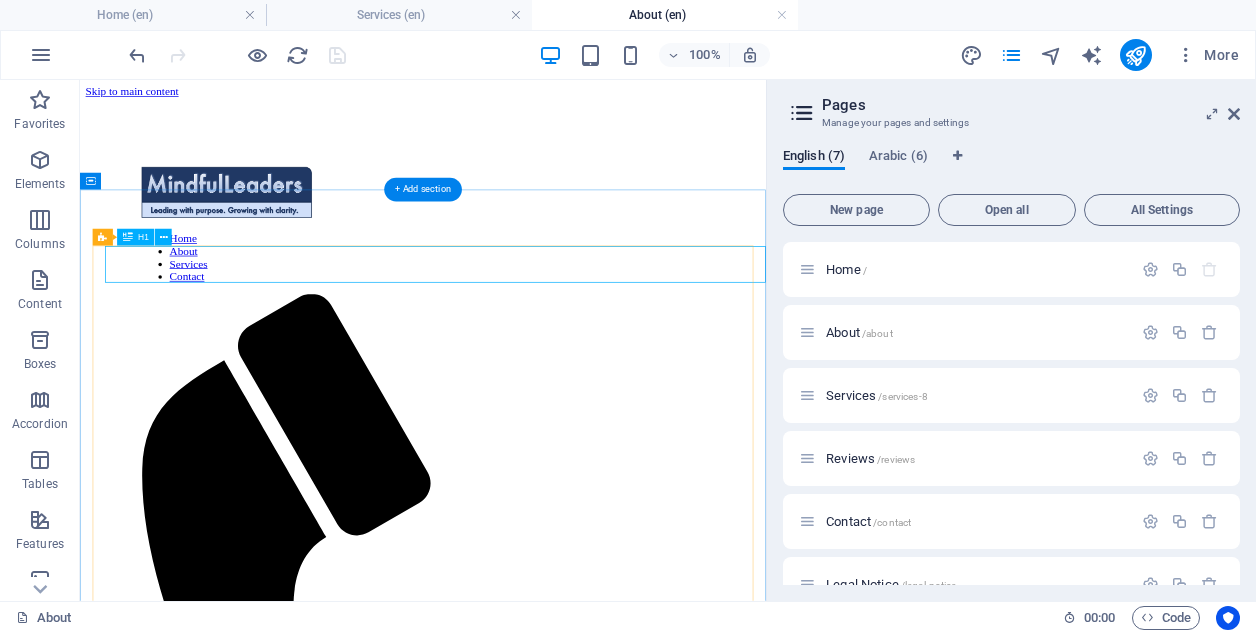 scroll, scrollTop: 0, scrollLeft: 0, axis: both 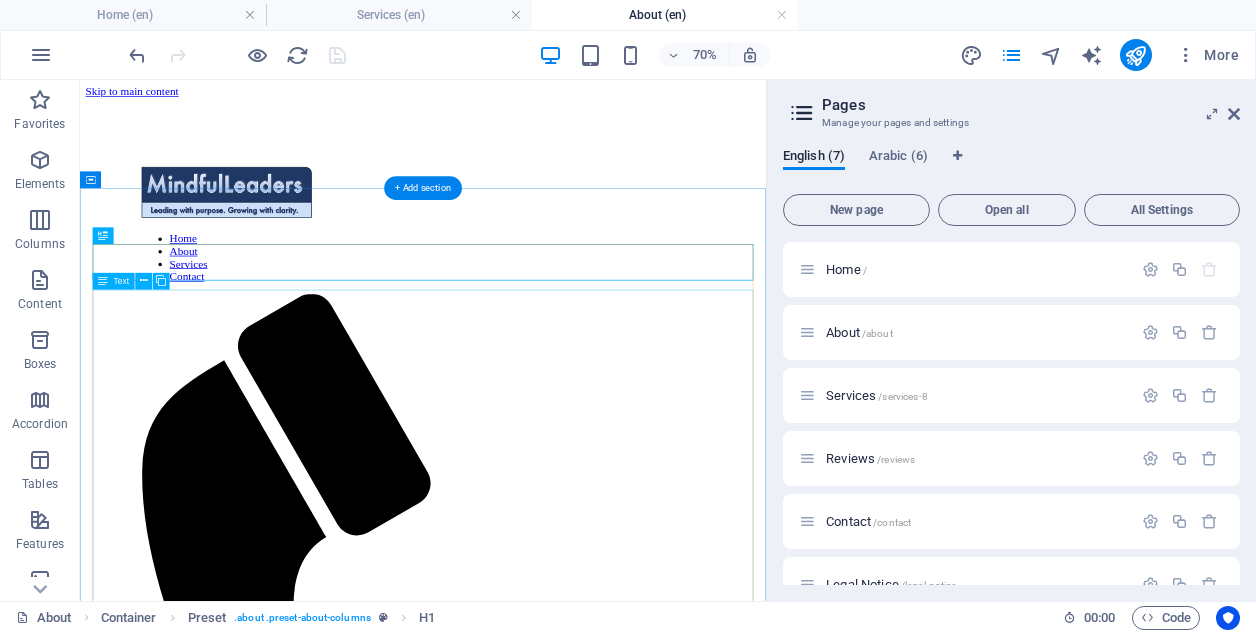 click on "At Mindful Leaders, we are dedicated to empowering organizations to harness workplace wellbeing as a strategic advantage that can significantly enhance overall performance. With over a decade of management consulting experience serving a diverse range of Financial Services clients, including Tier 1 investment banks and Big 4 consulting, we understand that the foundation of organizational success is rooted in smart, motivated individuals who can transform vision into actionable outcomes. From this cornerstone stems everything else — innovative solutions, satisfied clients, increased revenues, and a strong brand reputation. We specialize in the design and implementation of comprehensive corporate wellbeing programmes that effectively align people, culture, and performance. Our unique approach goes beyond just providing superficial perks and benefits; instead, we focus on nurturing sustainable, purpose-driven environments where employees can truly thrive — mentally, physically, and professionally." at bounding box center [570, 1929] 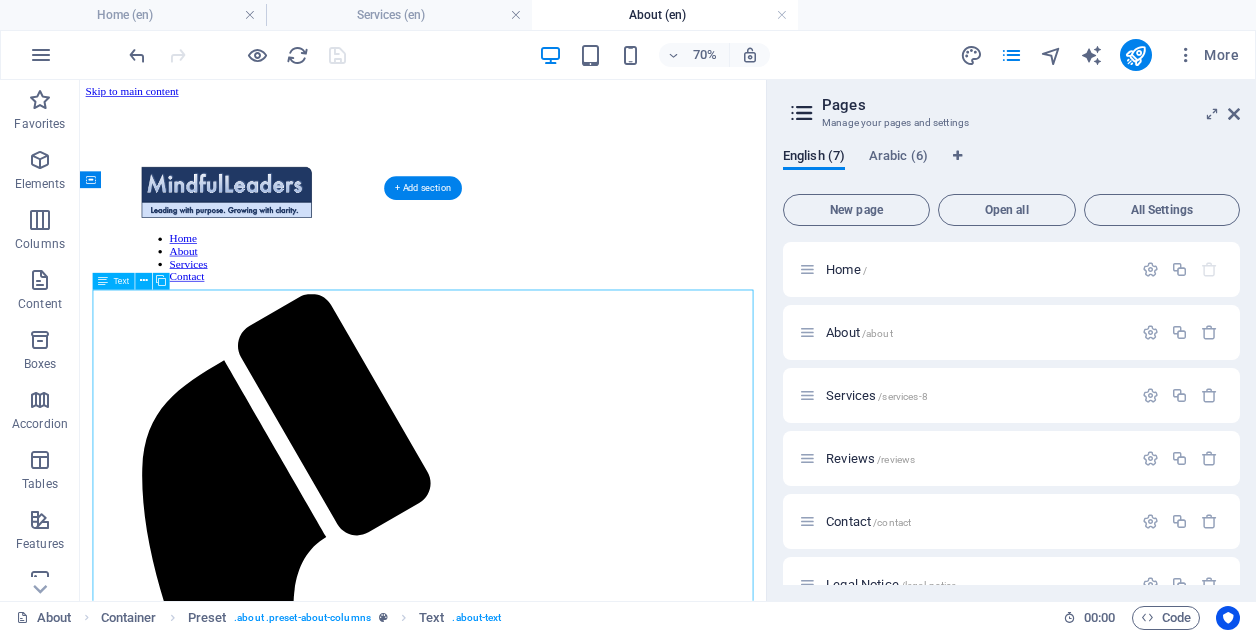 click on "At Mindful Leaders, we are dedicated to empowering organizations to harness workplace wellbeing as a strategic advantage that can significantly enhance overall performance. With over a decade of management consulting experience serving a diverse range of Financial Services clients, including Tier 1 investment banks and Big 4 consulting, we understand that the foundation of organizational success is rooted in smart, motivated individuals who can transform vision into actionable outcomes. From this cornerstone stems everything else — innovative solutions, satisfied clients, increased revenues, and a strong brand reputation. We specialize in the design and implementation of comprehensive corporate wellbeing programmes that effectively align people, culture, and performance. Our unique approach goes beyond just providing superficial perks and benefits; instead, we focus on nurturing sustainable, purpose-driven environments where employees can truly thrive — mentally, physically, and professionally." at bounding box center (570, 1929) 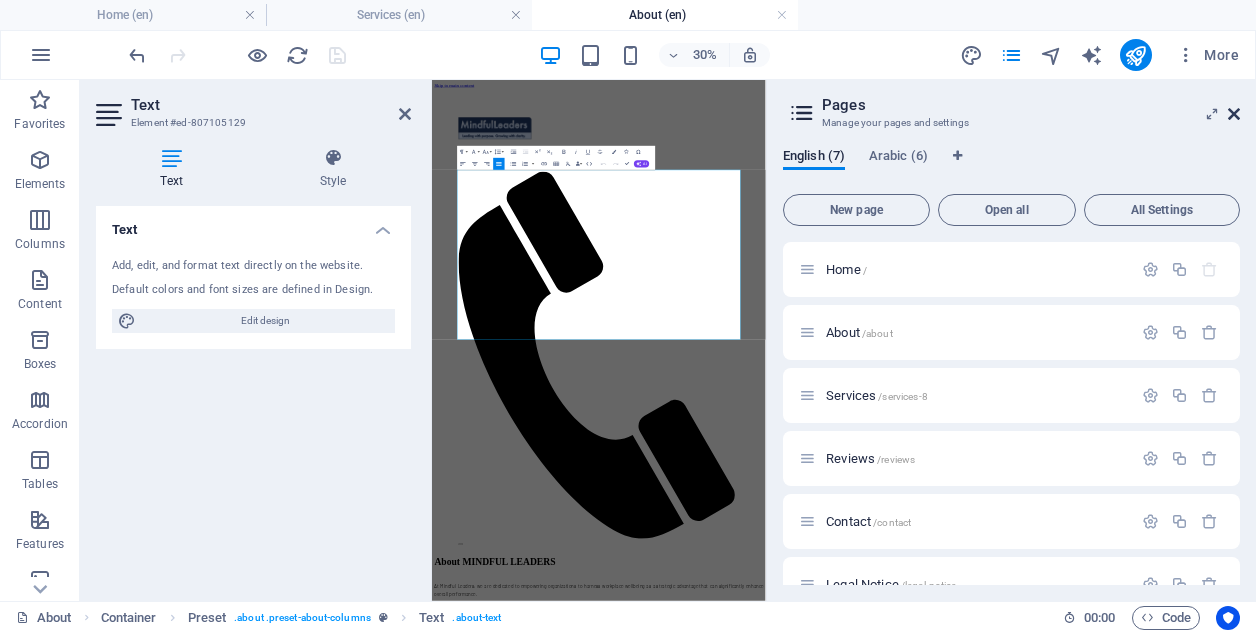 click at bounding box center (1234, 114) 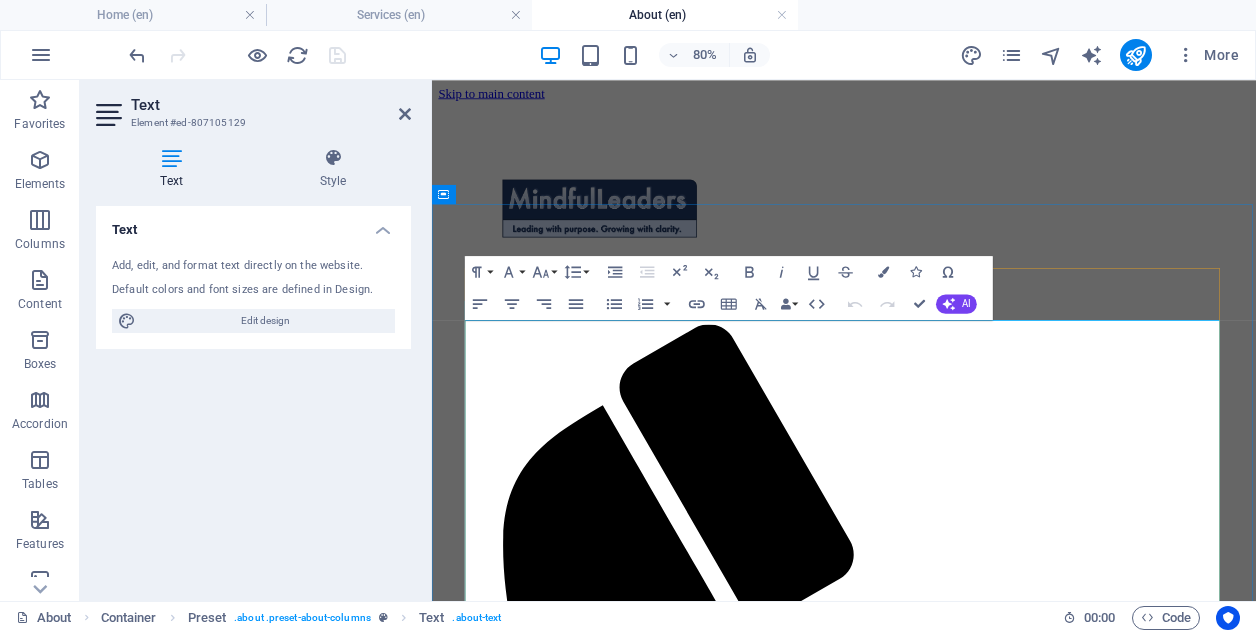 click on "With over a decade of management consulting experience serving a diverse range of Financial Services clients, including Tier 1 investment banks and Big 4 consulting, we understand that the foundation of organizational success is rooted in smart, motivated individuals who can transform vision into actionable outcomes. From this cornerstone stems everything else — innovative solutions, satisfied clients, increased revenues, and a strong brand reputation." at bounding box center [947, 1800] 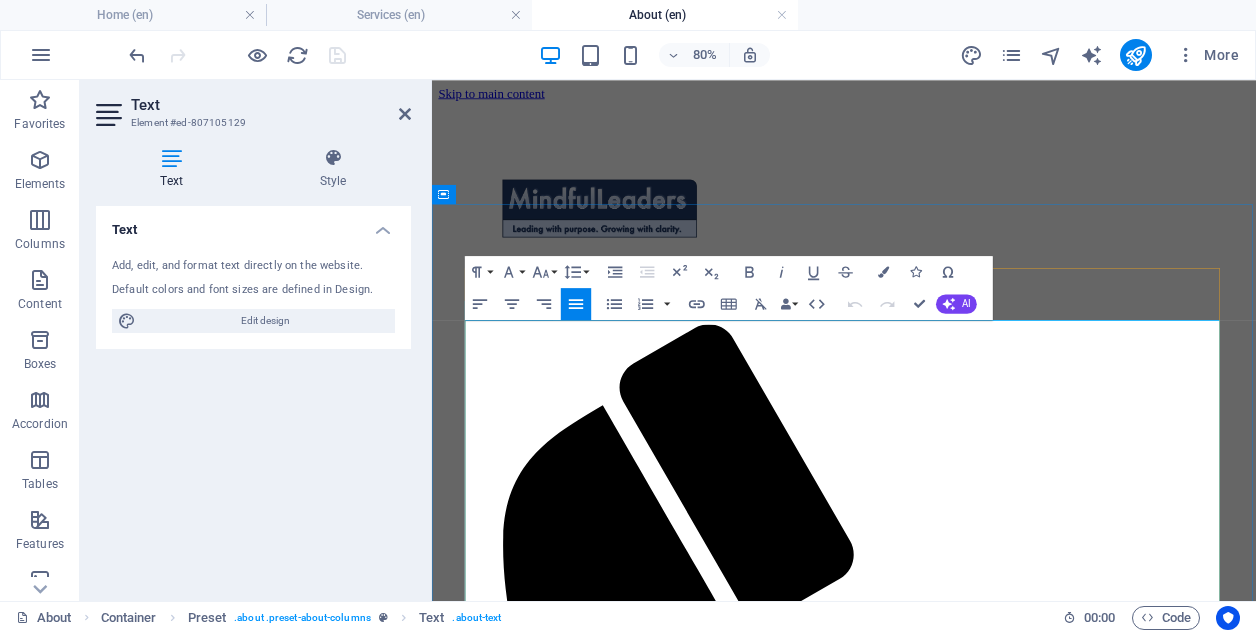 type 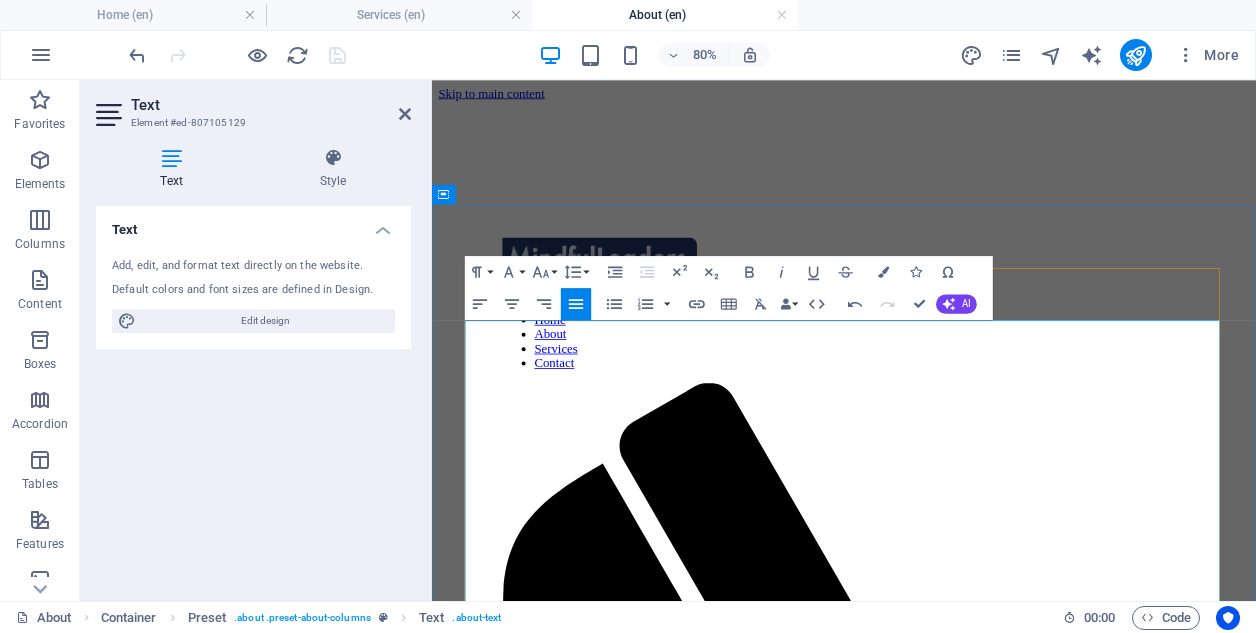 click on "With over a decade of management consulting experience serving a diverse range of Financial Services clients, including Tier 1 investment banks and Big 4 consulting projects , we understand that the foundation of organizational success is rooted in smart, motivated individuals who can transform vision into actionable outcomes. From this cornerstone stems everything else — innovative solutions, satisfied clients, increased revenues, and a strong brand reputation." at bounding box center (947, 1873) 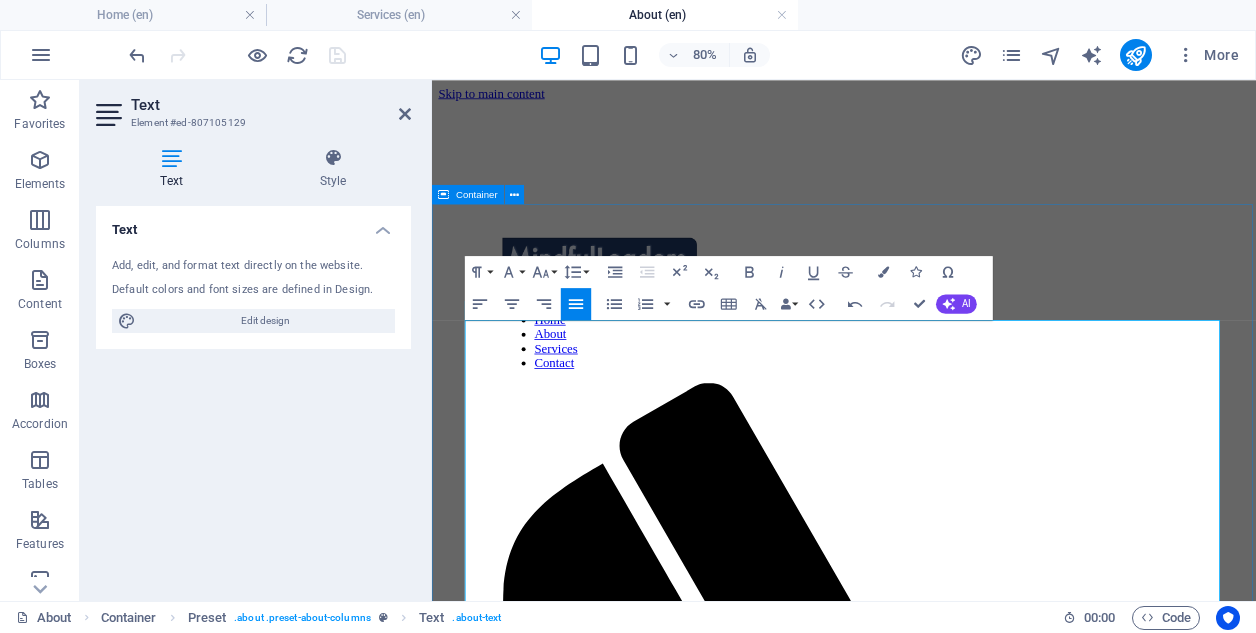 click on "About MINDFUL LEADERS At Mindful Leaders, we are dedicated to empowering organizations to harness workplace wellbeing as a strategic advantage that can significantly enhance overall performance. With over a decade of management consulting experience serving a diverse range of Financial Services clients, including Tier 1 investment banks and delivering Big 4 consulting projects, we understand that the foundation of organizational success is rooted in smart, motivated individuals who can transform vision into actionable outcomes. From this cornerstone stems everything else — innovative solutions, satisfied clients, increased revenues, and a strong brand reputation. Our process is anchored in three essential phases:
We invite you to partner with us to create a vibrant workplace where every individual is equipped with the clarity, energy, and support they need to truly thrive. Together, we can foster an environment that champions wellbeing as a fundamental aspect of your organizational culture." at bounding box center [947, 2120] 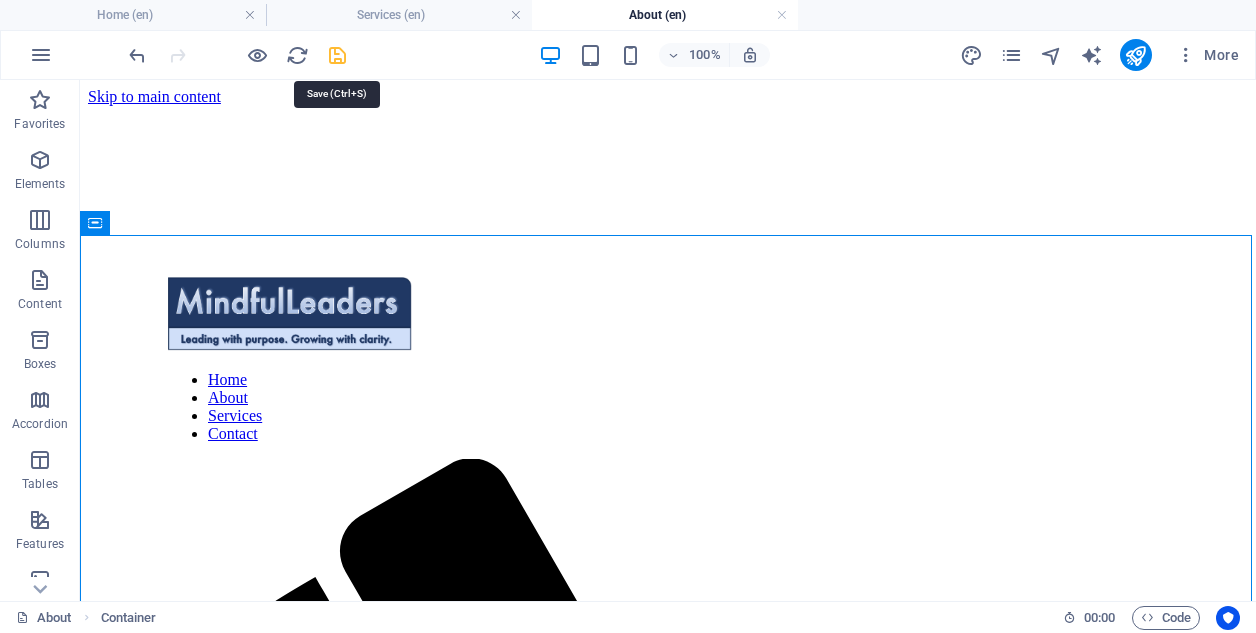 click at bounding box center [337, 55] 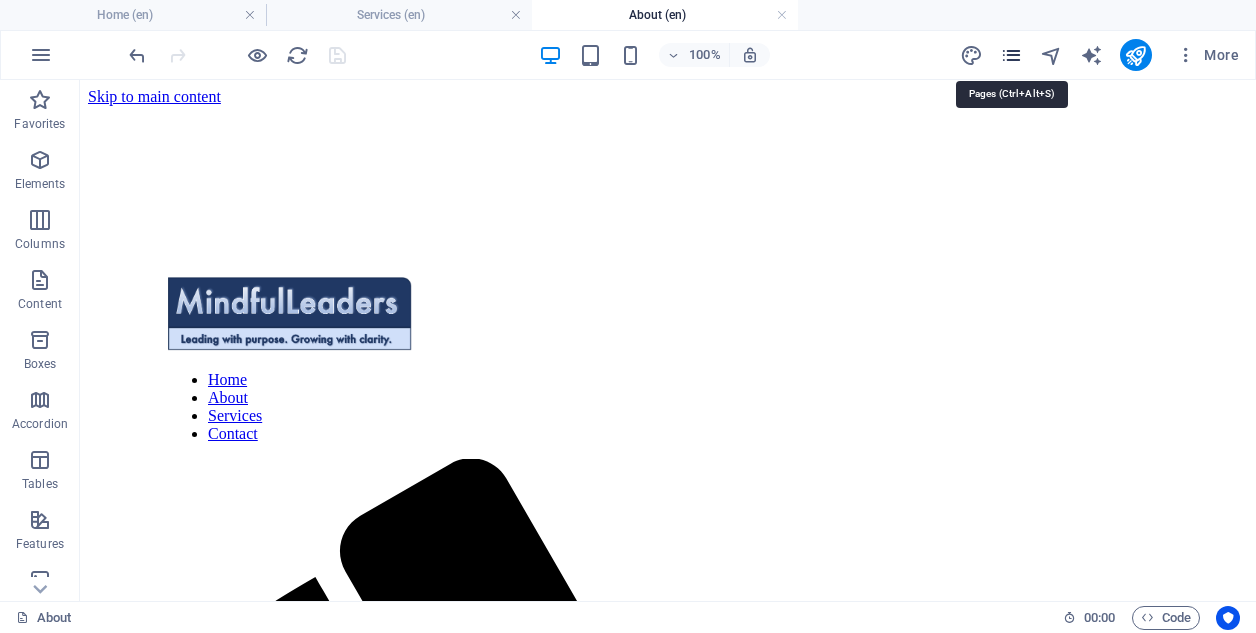 click at bounding box center [1011, 55] 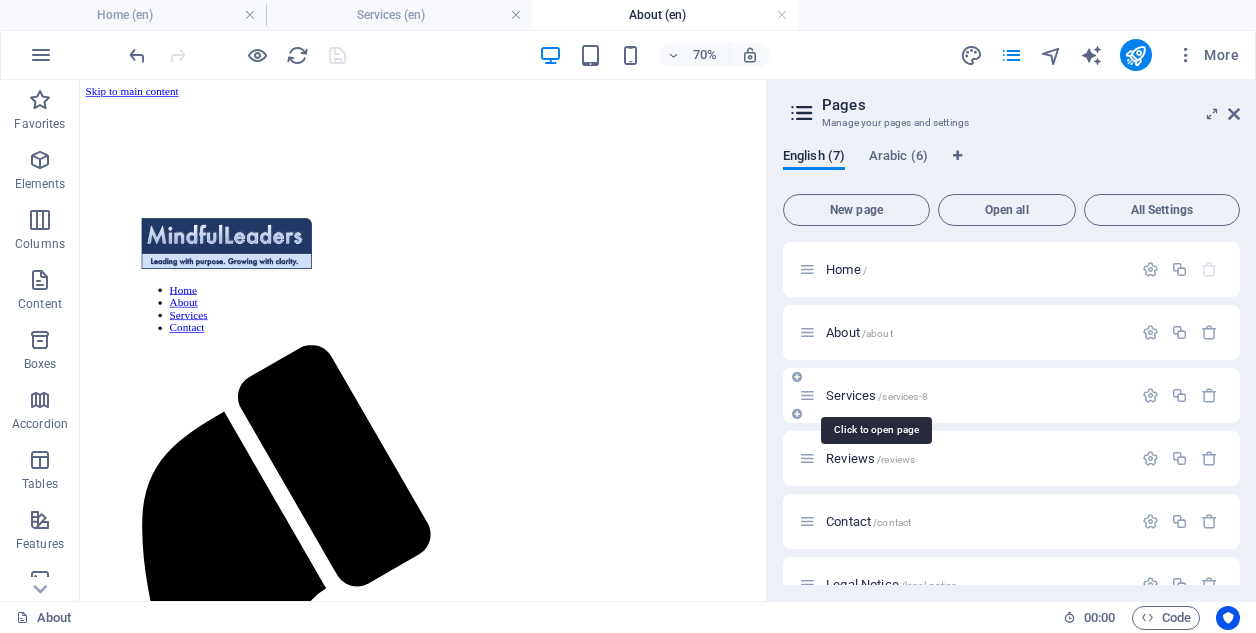 click on "Services /services-8" at bounding box center (877, 395) 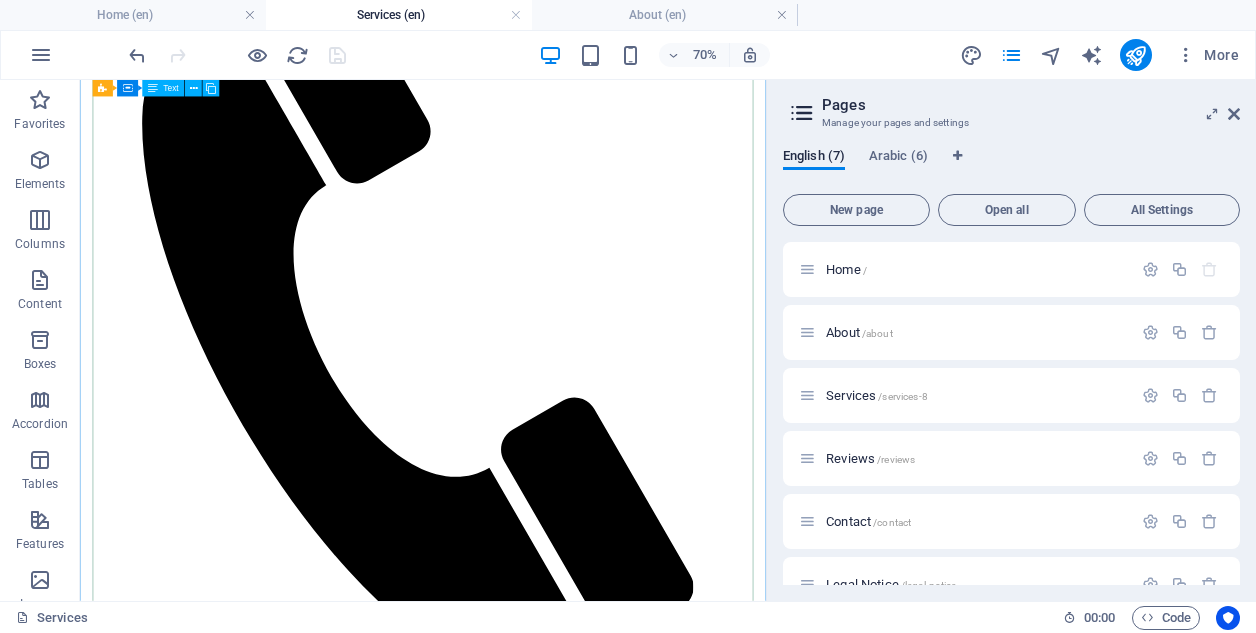 scroll, scrollTop: 658, scrollLeft: 0, axis: vertical 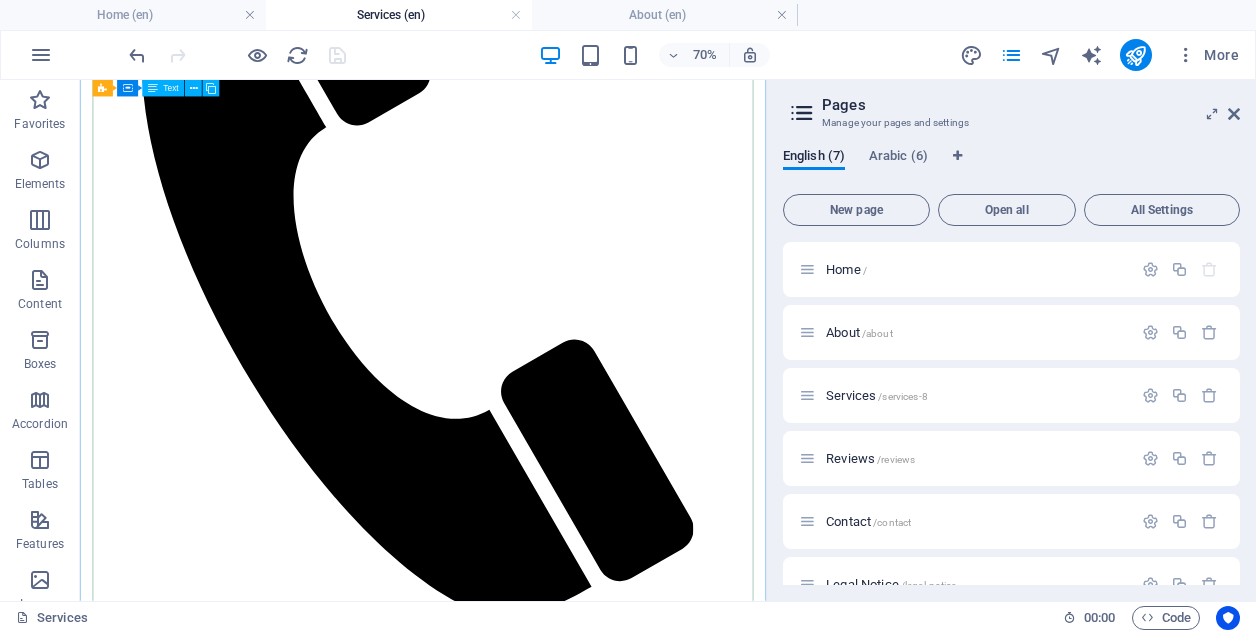 click on "Rebuilding Connection and Culture in the Modern Workplace In recent decades — and particularly in the post-COVID era — we’ve witnessed a growing and concerning trend: many professionals feel disconnected from their roles , uninspired by their day-to-day work, and uncertain about the impact they have within their organizations and the wider world. This lack of purpose and engagement often contributes to poor work-life balance, rising mental health challenges, and a general sense of burnout — all of which make it increasingly difficult for individuals to meet the complex demands of modern living. The business cost of this disconnection is staggering. According to a 2024 WorldMetrics industry report , global employee turnover costs organizations approximately $600 billion annually. In the [COUNTRY] , where around 3.11 million expatriates work in the private sector, government data shows a turnover rate of 21% , resulting in an estimated $2.7 billion in annual business losses At" at bounding box center [570, 1909] 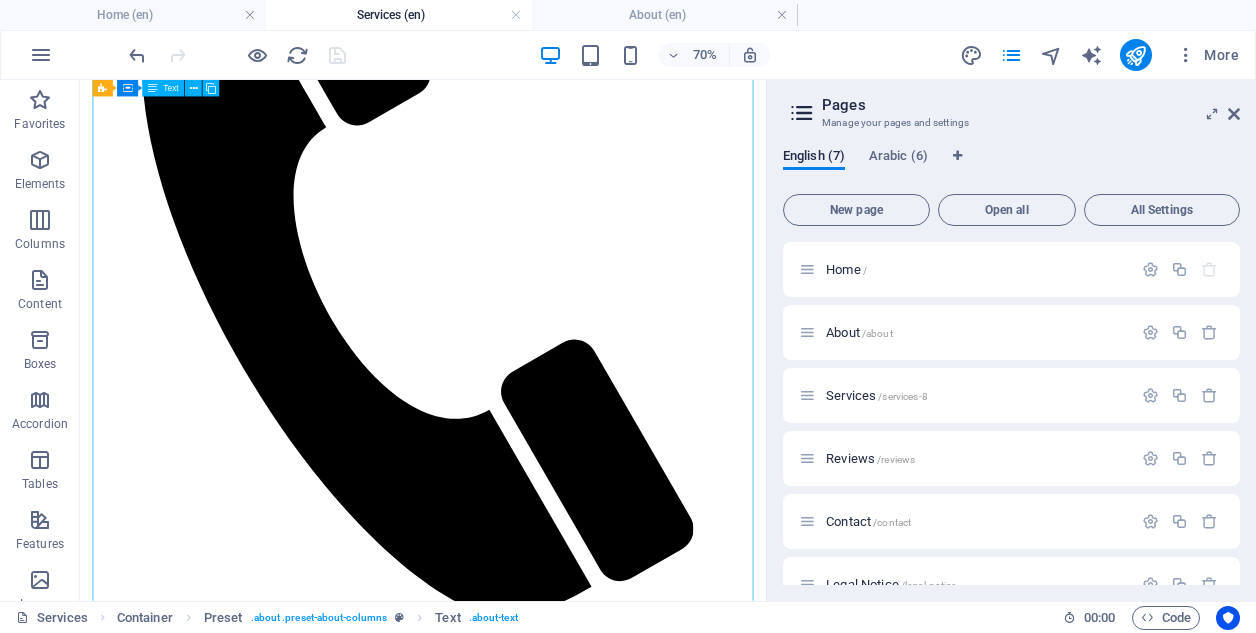 click on "Rebuilding Connection and Culture in the Modern Workplace In recent decades — and particularly in the post-COVID era — we’ve witnessed a growing and concerning trend: many professionals feel disconnected from their roles , uninspired by their day-to-day work, and uncertain about the impact they have within their organizations and the wider world. This lack of purpose and engagement often contributes to poor work-life balance, rising mental health challenges, and a general sense of burnout — all of which make it increasingly difficult for individuals to meet the complex demands of modern living. The business cost of this disconnection is staggering. According to a 2024 WorldMetrics industry report , global employee turnover costs organizations approximately $600 billion annually. In the [COUNTRY] , where around 3.11 million expatriates work in the private sector, government data shows a turnover rate of 21% , resulting in an estimated $2.7 billion in annual business losses At" at bounding box center [570, 1909] 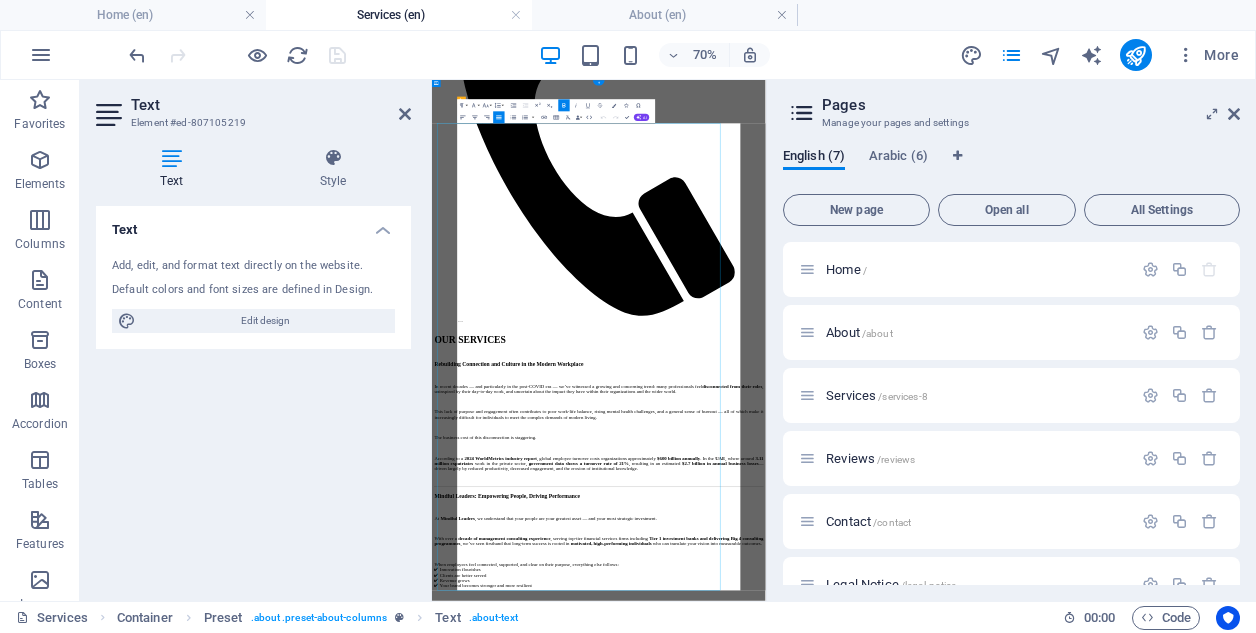 scroll, scrollTop: 0, scrollLeft: 0, axis: both 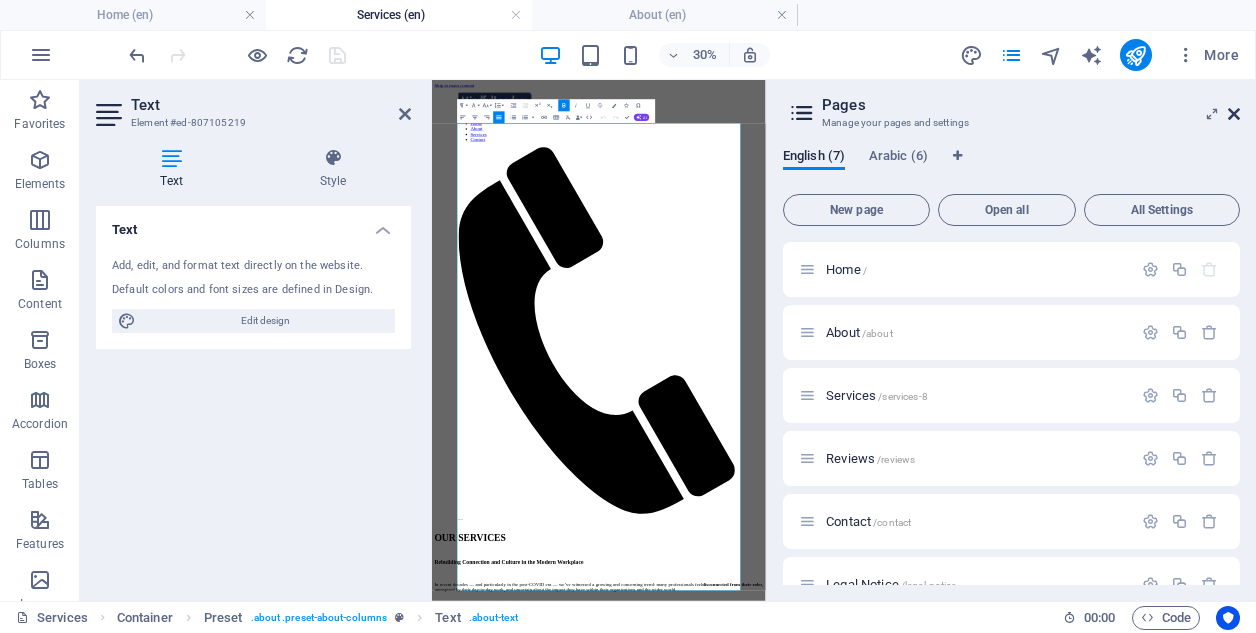 click at bounding box center [1234, 114] 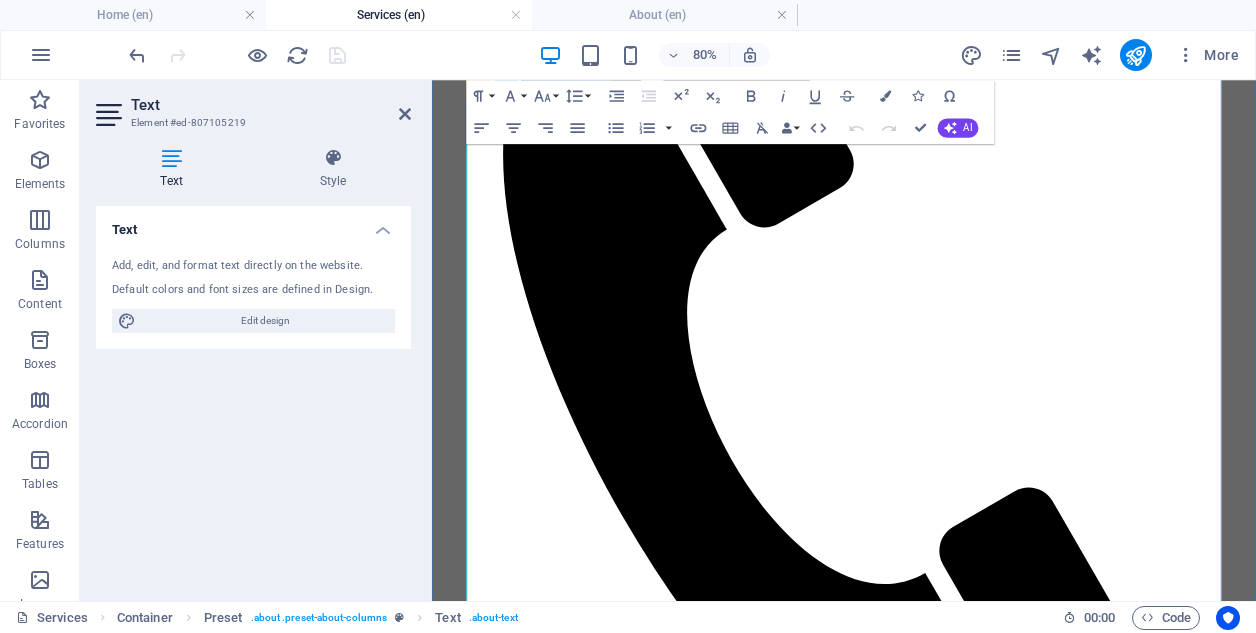scroll, scrollTop: 598, scrollLeft: 0, axis: vertical 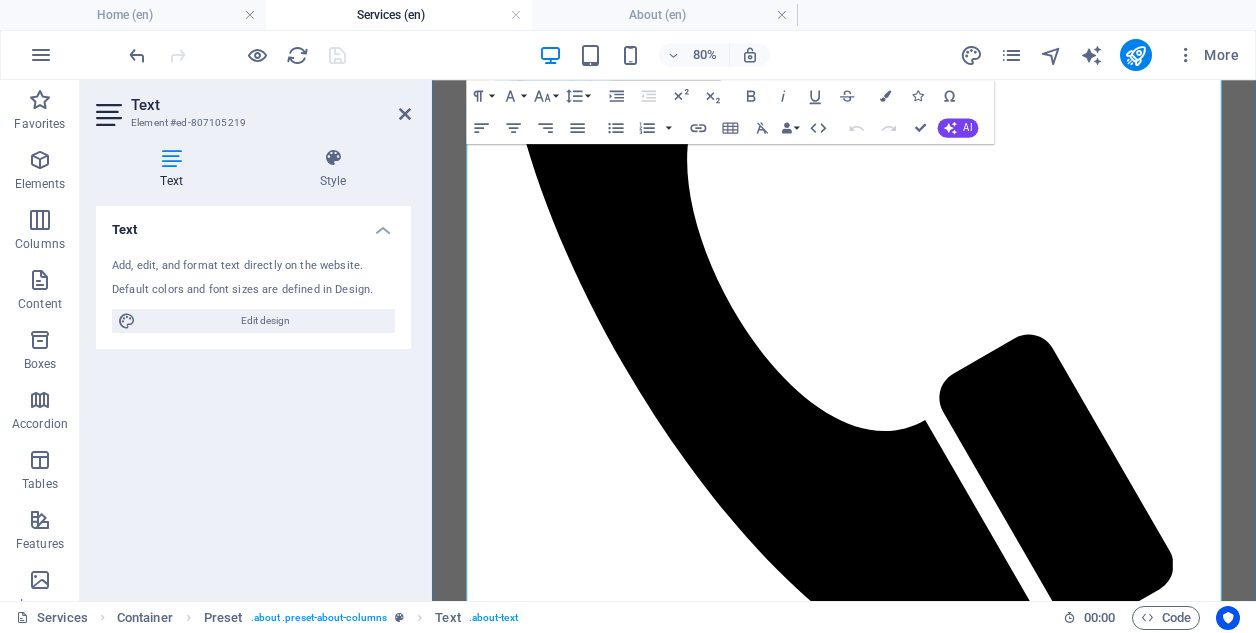 click on "✔ Culture & Wellbeing Assessment" at bounding box center (947, 2024) 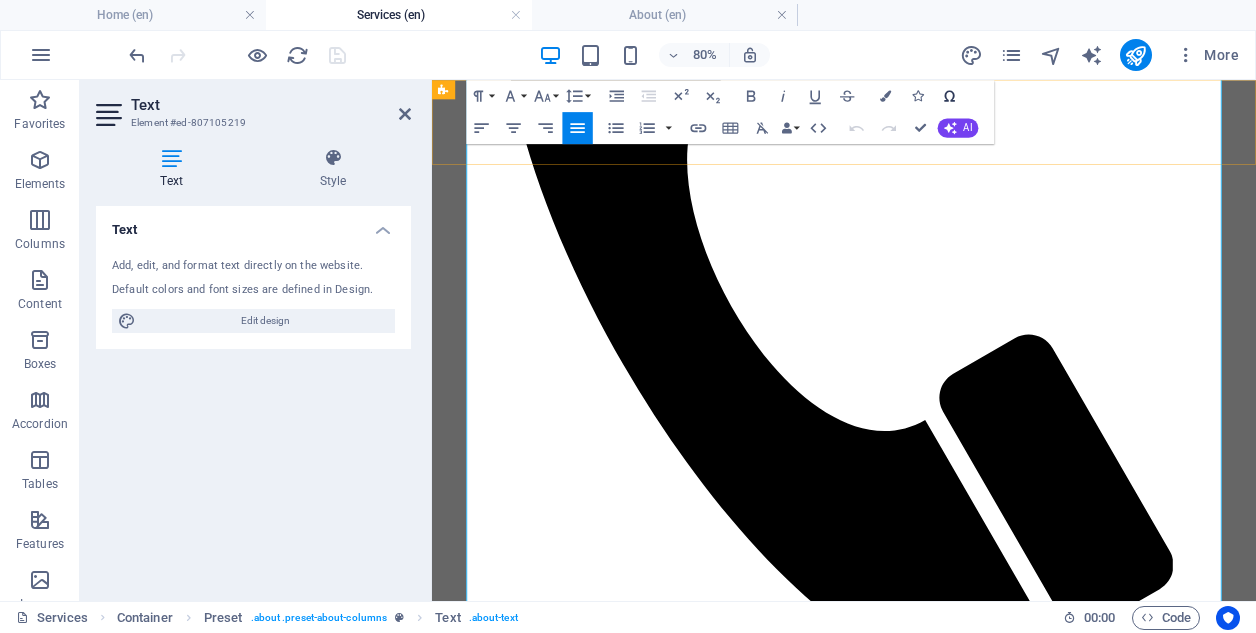 click 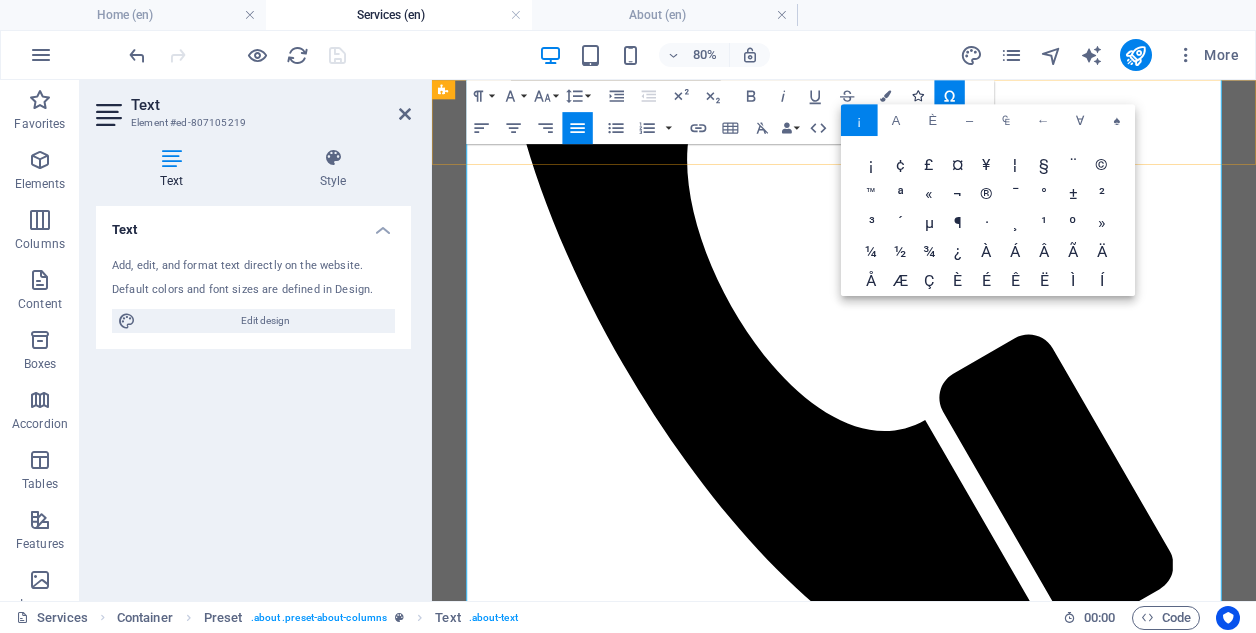 click at bounding box center (917, 95) 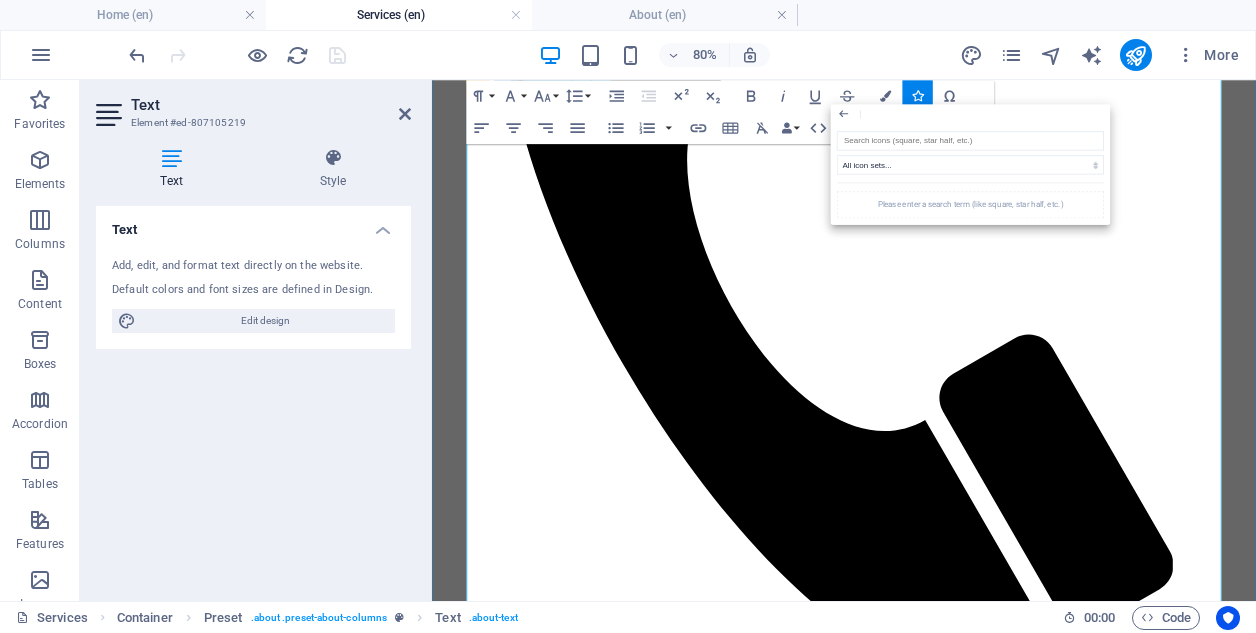 click on "A comprehensive review of your current working culture, stressors, engagement levels, and employee wellbeing indicators." at bounding box center (967, 2063) 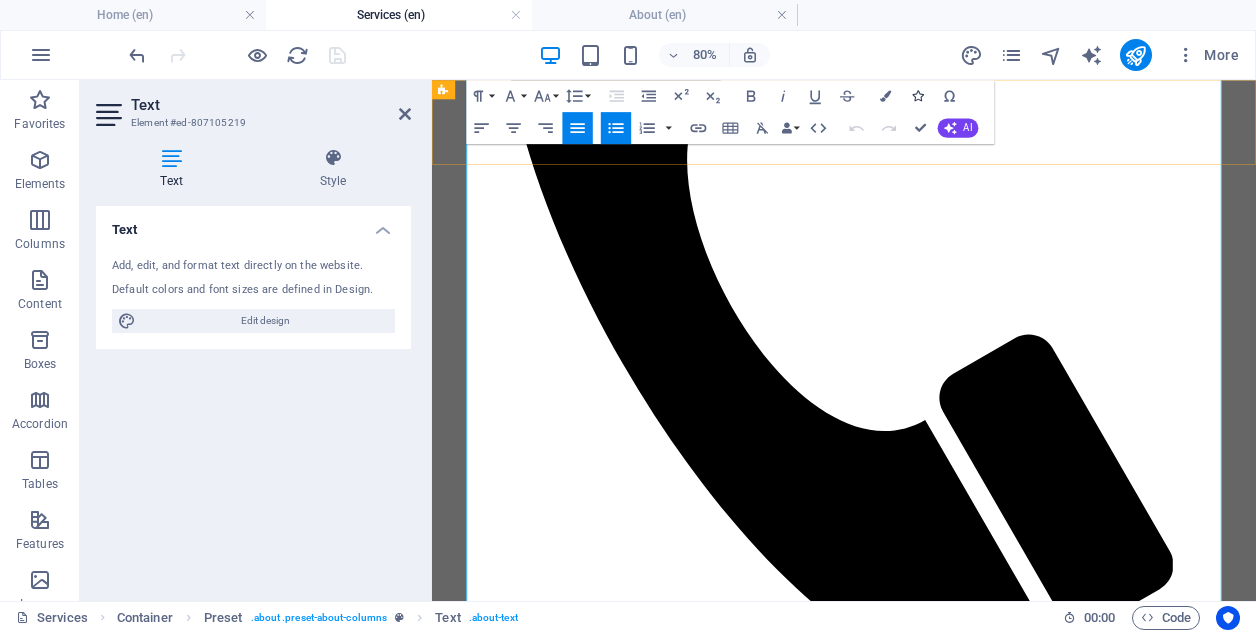 click at bounding box center [917, 95] 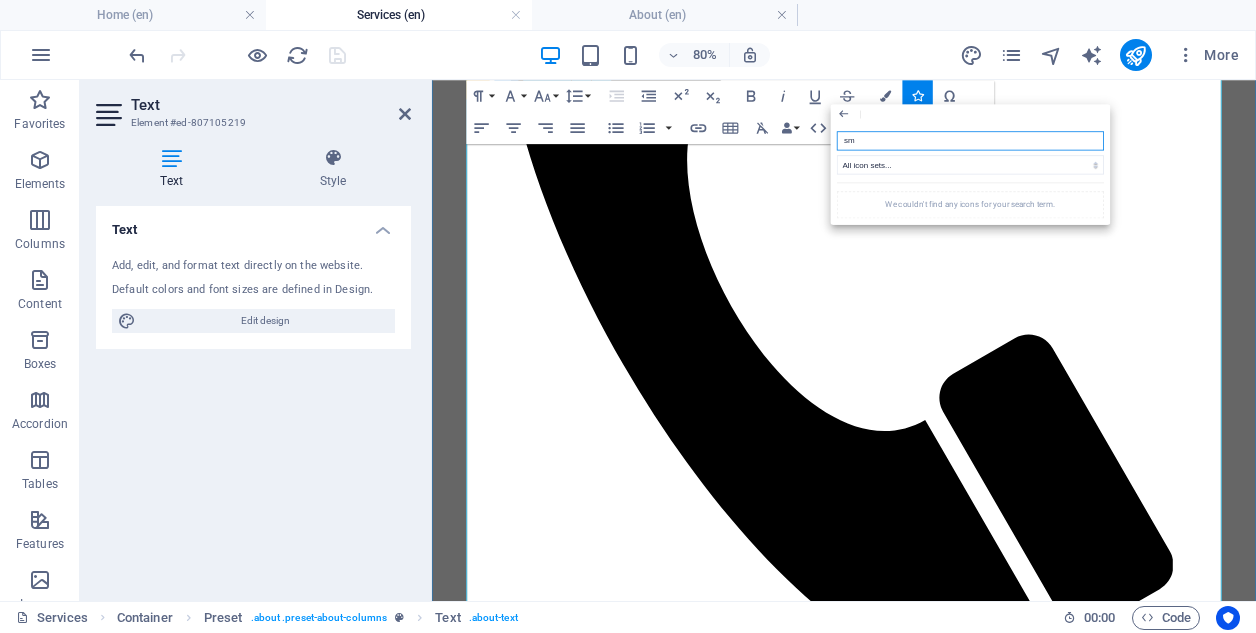 type on "s" 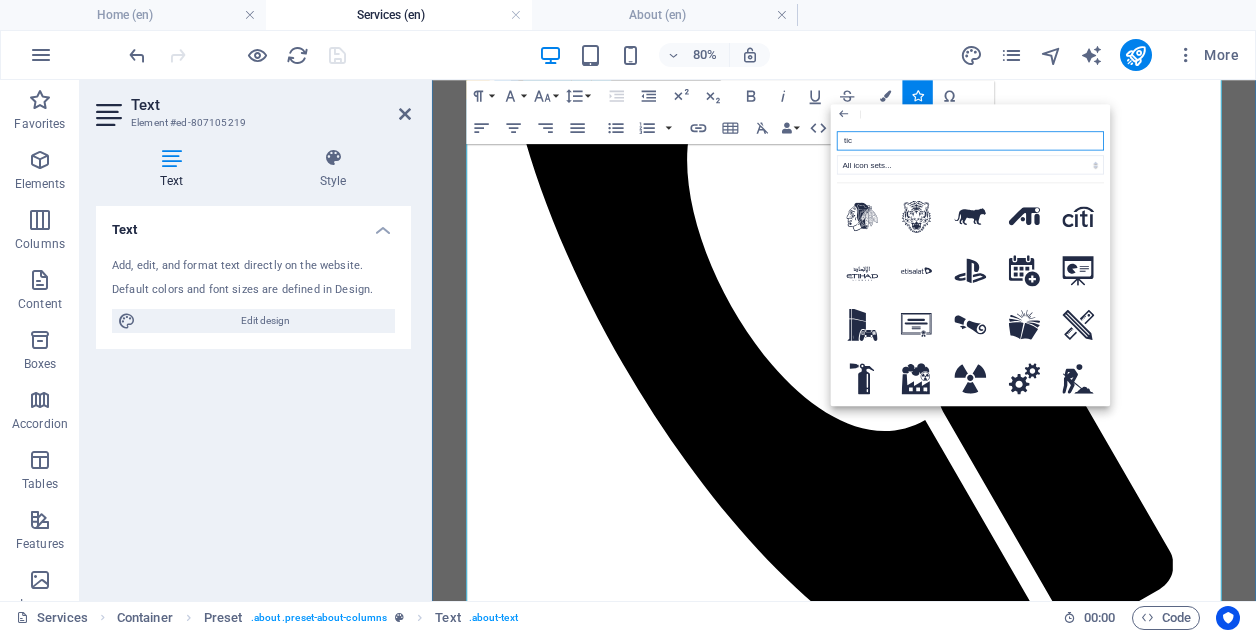 type on "tick" 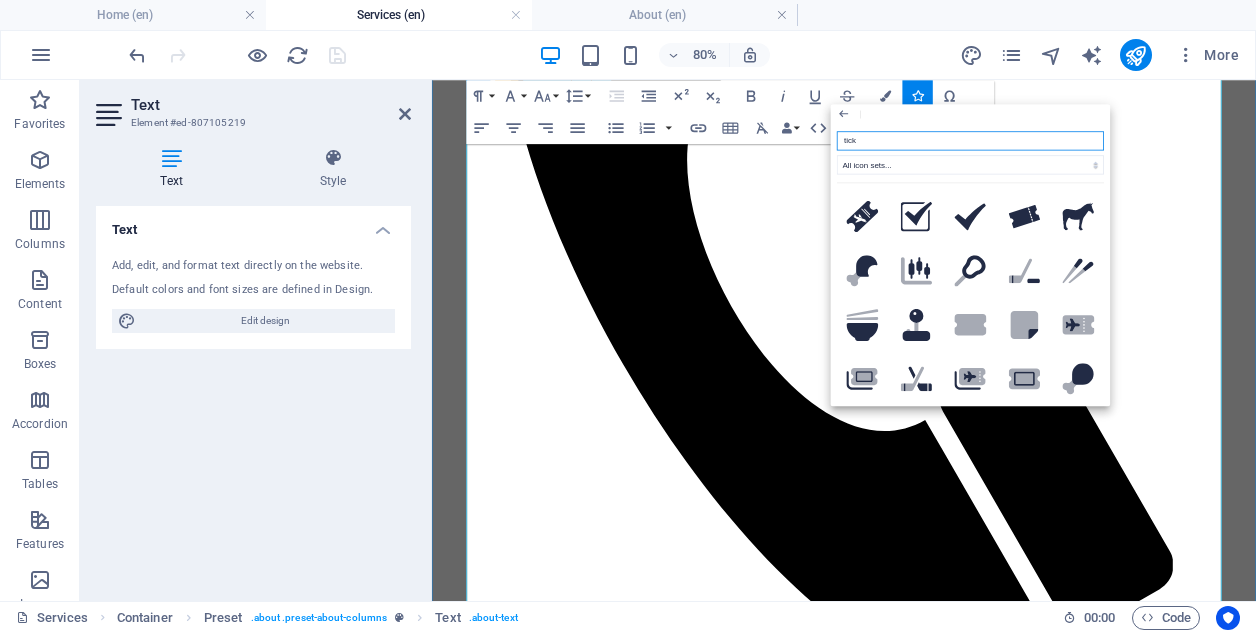scroll, scrollTop: 0, scrollLeft: 0, axis: both 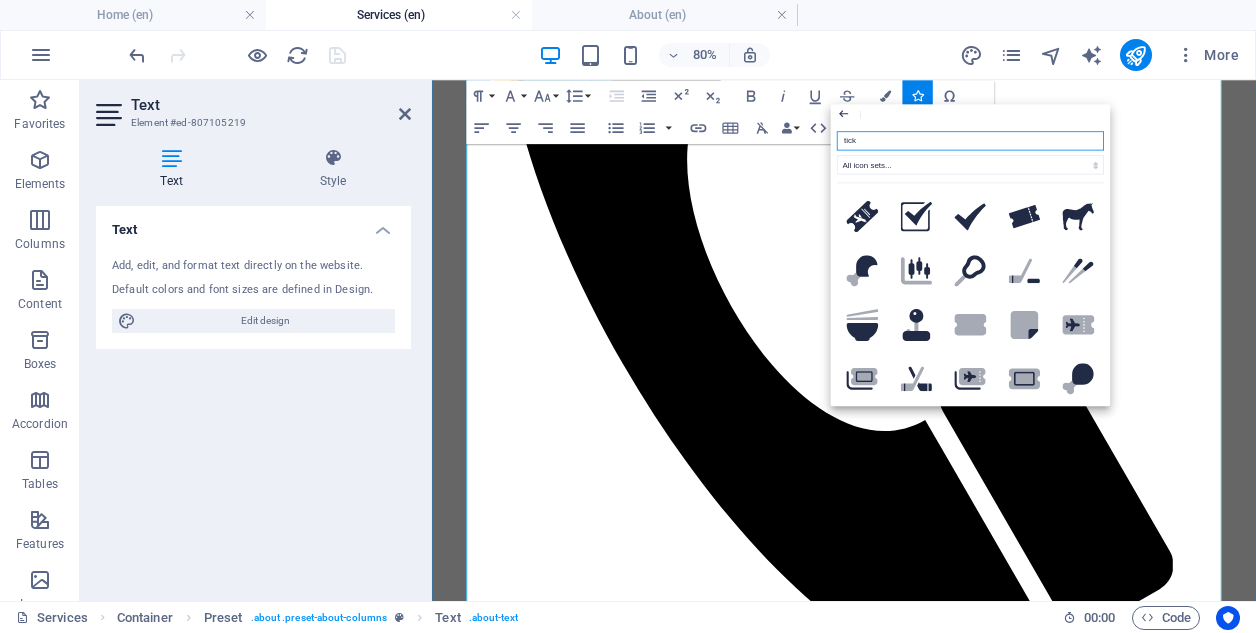 click 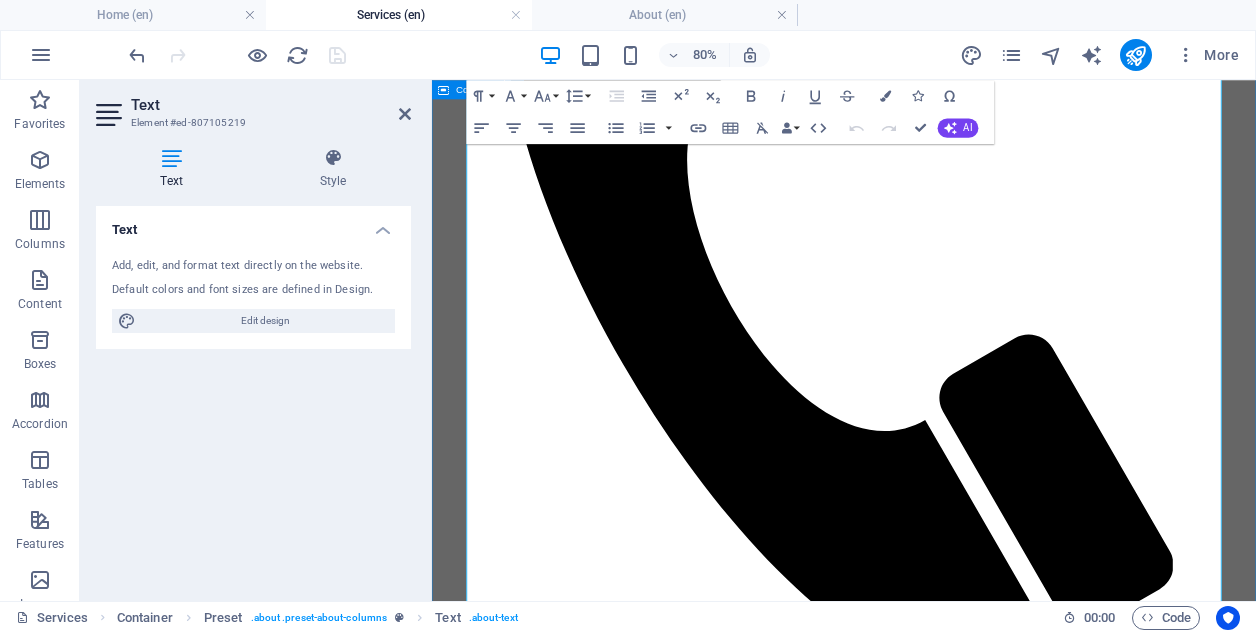 click on "OUR SERVICES Rebuilding Connection and Culture in the Modern Workplace In recent decades — and particularly in the post-COVID era — we’ve witnessed a growing and concerning trend: many professionals feel  disconnected from their roles , uninspired by their day-to-day work, and uncertain about the impact they have within their organizations and the wider world. This lack of purpose and engagement often contributes to poor work-life balance, rising mental health challenges, and a general sense of burnout — all of which make it increasingly difficult for individuals to meet the complex demands of modern living. The business cost of this disconnection is staggering. According to a   2024 WorldMetrics industry report , global employee turnover costs organizations approximately   $600 billion annually . In the   UAE , where around   3.11 million expatriates   work in the private sector,   government data shows a turnover rate of 21% , resulting in an estimated   At   Mindful Leaders With over a" at bounding box center [947, 1808] 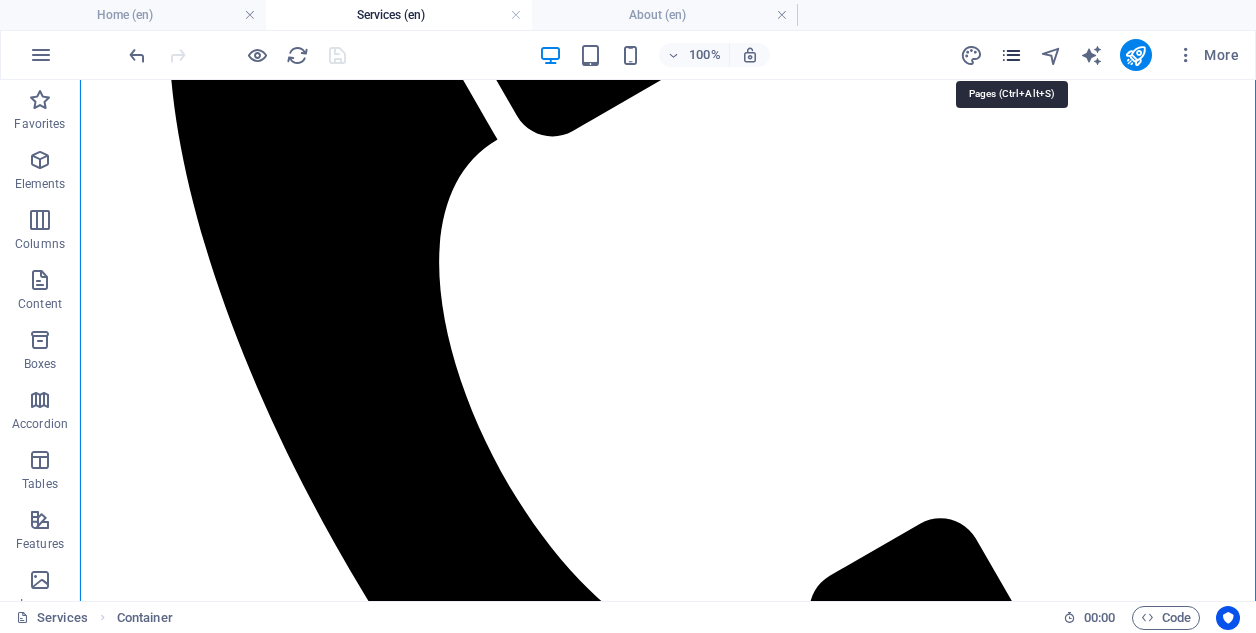 click at bounding box center (1011, 55) 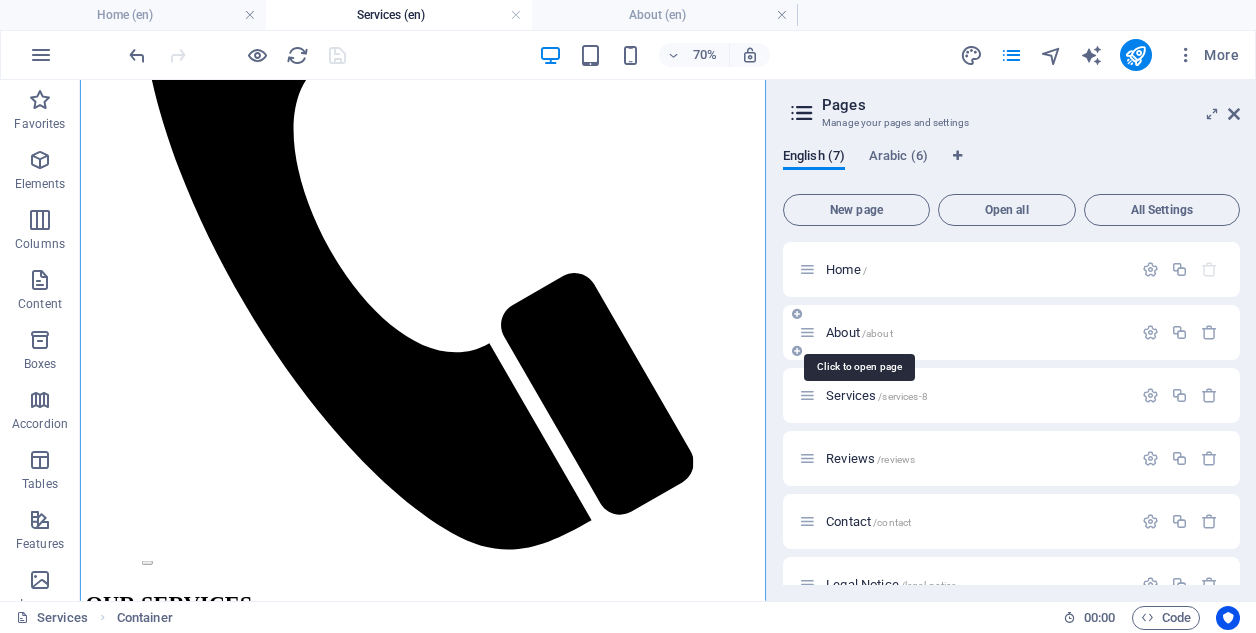 click on "About /about" at bounding box center (859, 332) 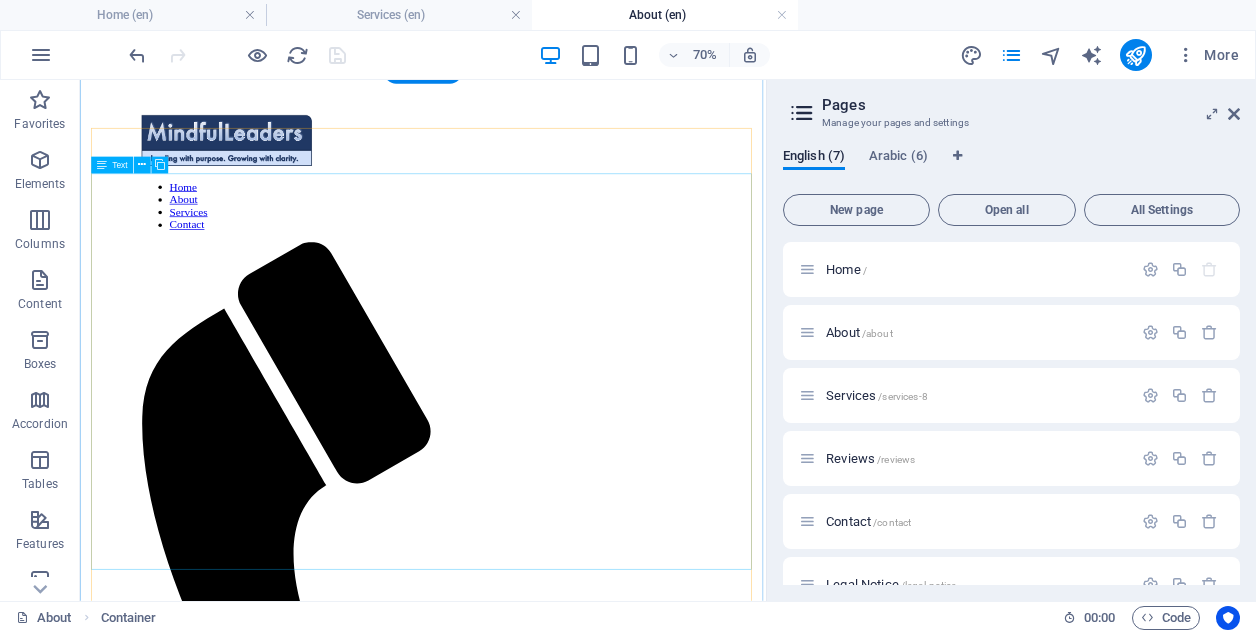scroll, scrollTop: 178, scrollLeft: 0, axis: vertical 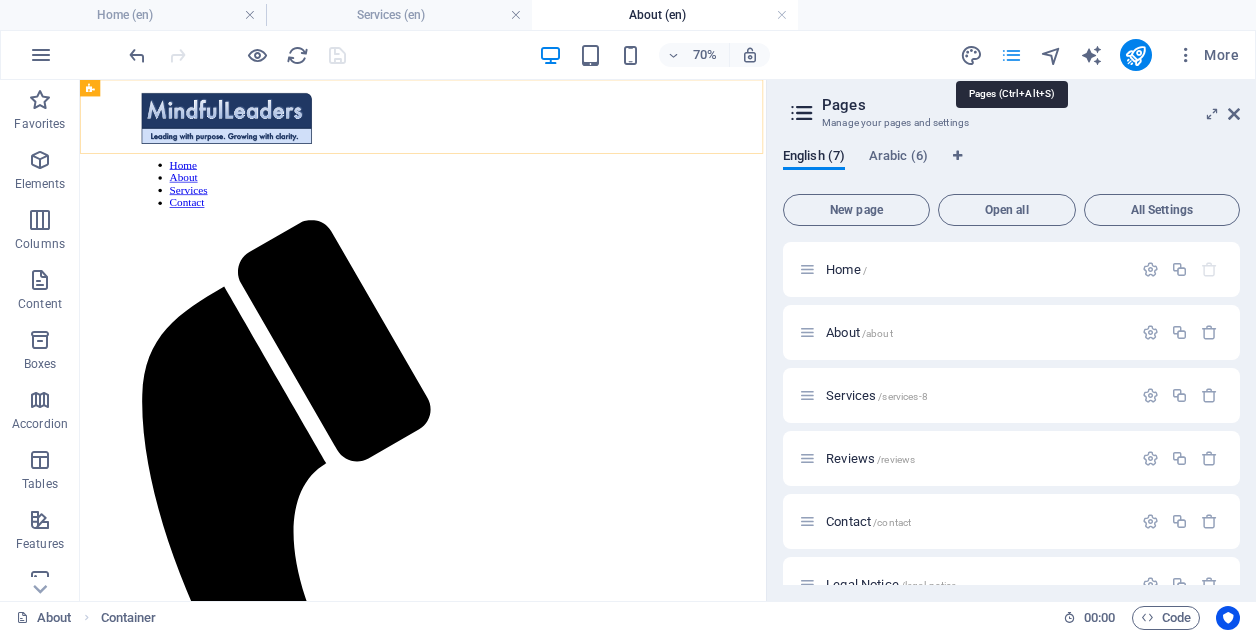 click at bounding box center [1011, 55] 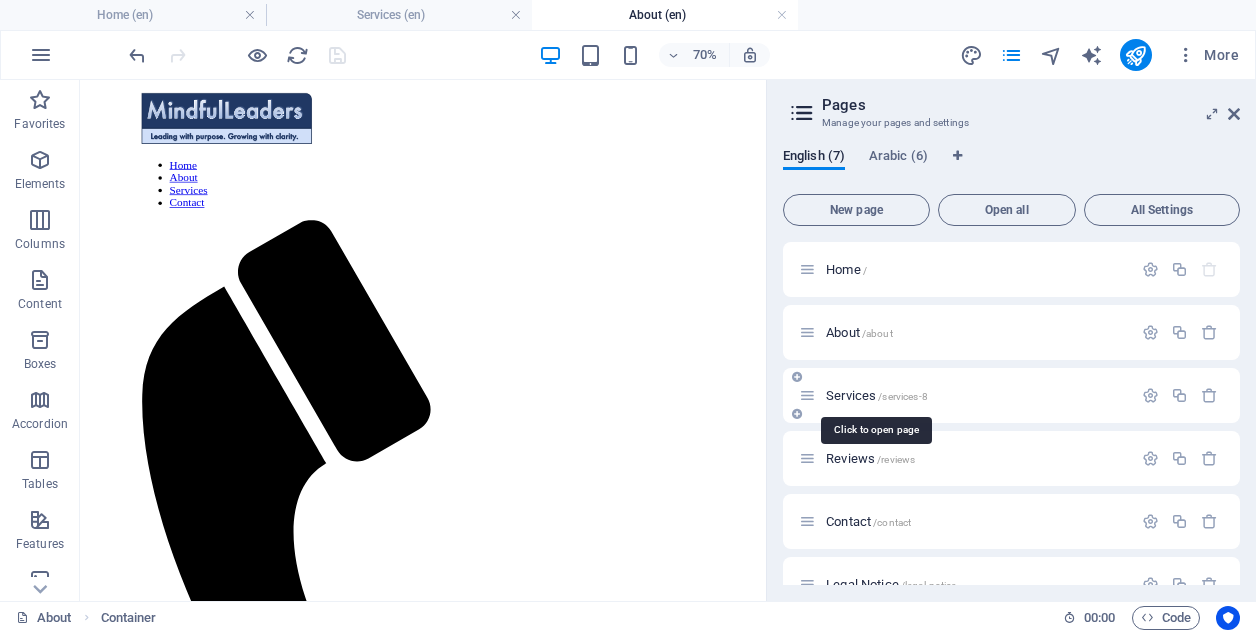 click on "Services /services-8" at bounding box center [877, 395] 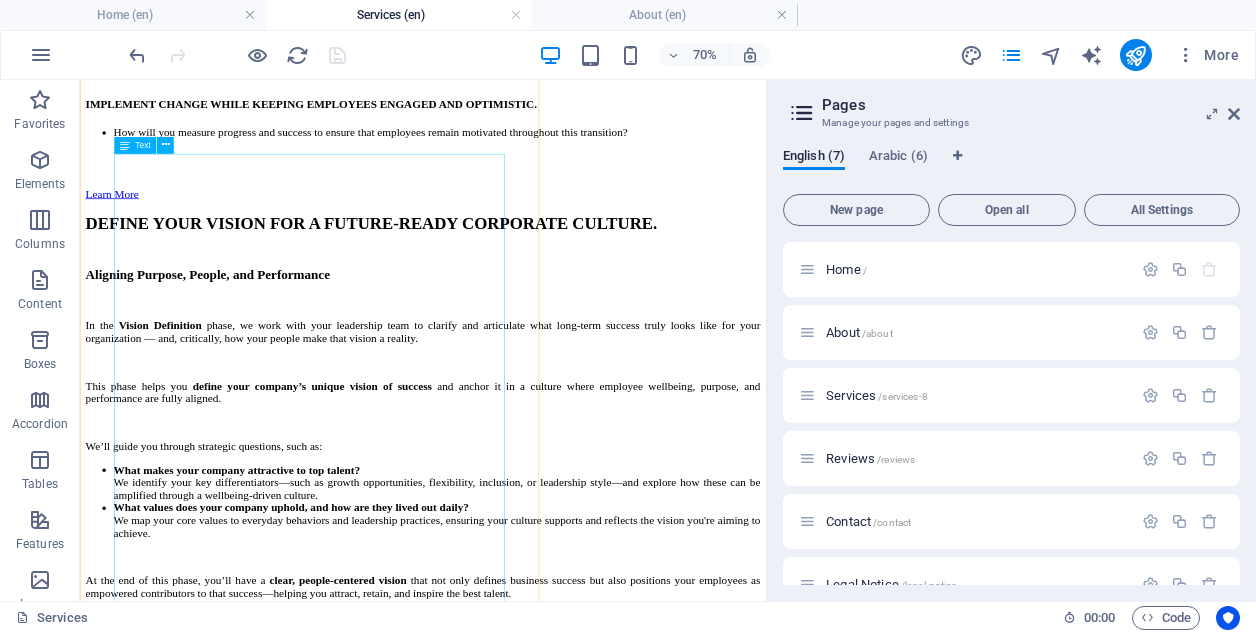 scroll, scrollTop: 4476, scrollLeft: 0, axis: vertical 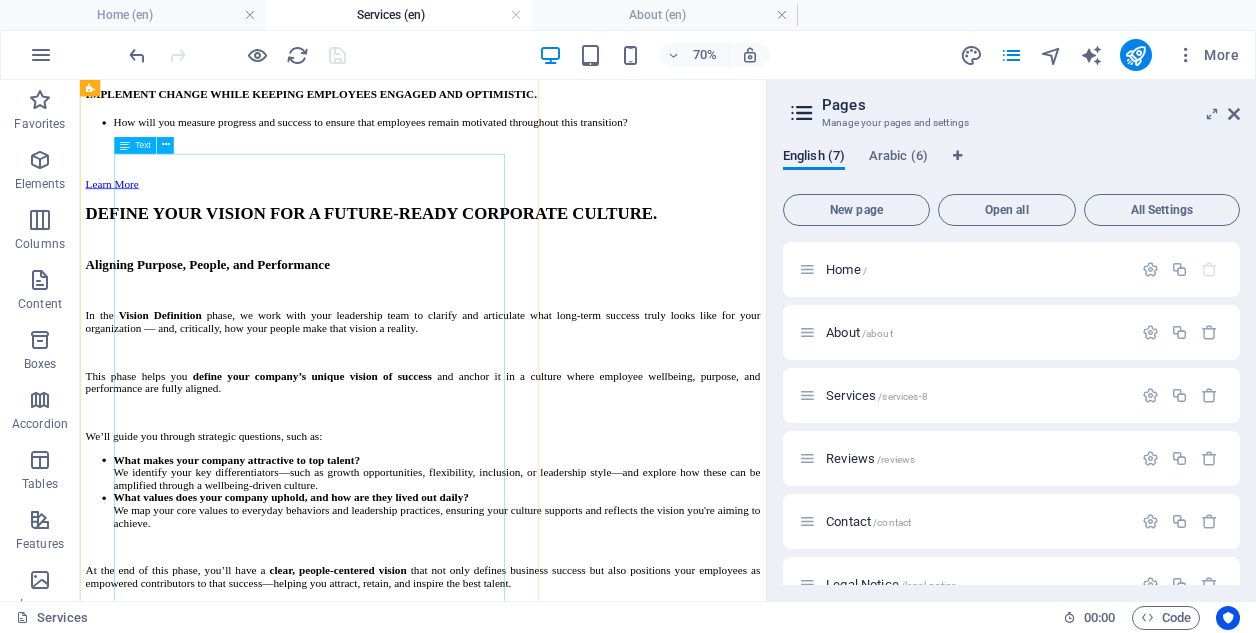 click on "Driving Change, Sustaining Momentum The Action phase is where strategy becomes reality. With a clearly defined vision and a tailored plan in place, we now focus on implementing change in a way that keeps employees engaged, optimistic, and empowered throughout the journey. This phase is all about intentional, people-centered execution. We help you roll out initiatives — from leadership training and wellbeing programs to policy shifts and cultural rituals — with clarity, consistency, and genuine employee involvement. A key focus is sustainability: How will you measure progress and success? Together, we establish practical KPIs, feedback loops, and employee sentiment measures to track momentum, surface challenges early, and celebrate wins along the way. We also equip your internal champions — leaders, managers, and influencers — with the tools and messaging they need to keep energy high and reinforce positive change. By embedding mechanisms for" at bounding box center (570, 2027) 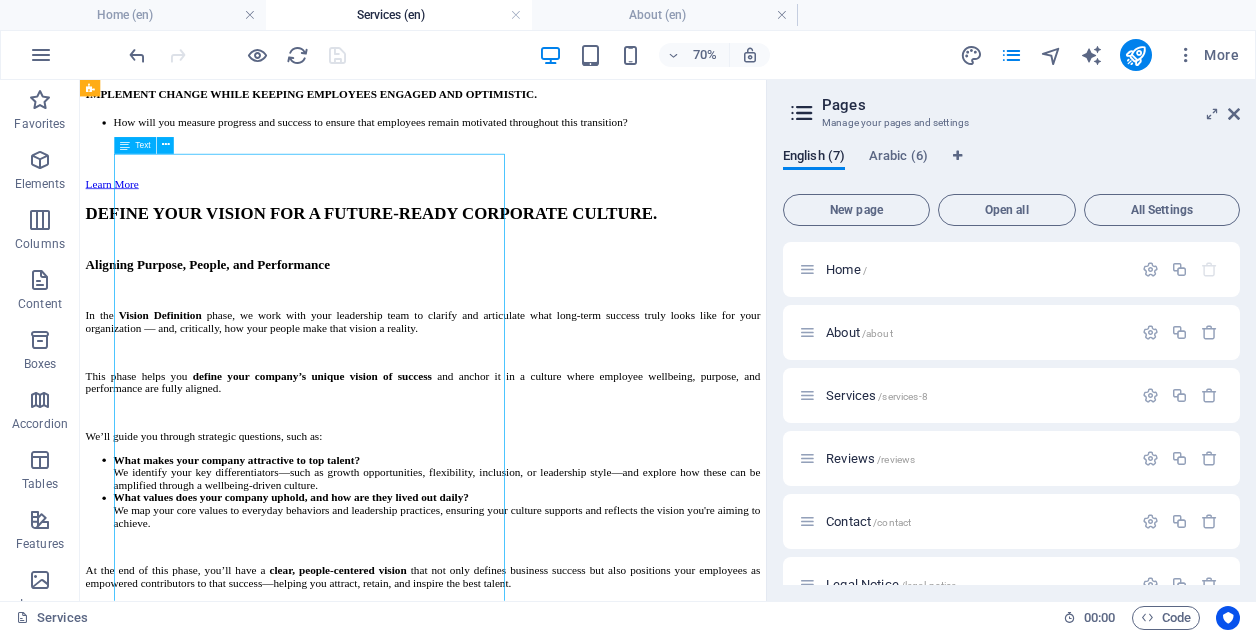 click on "Driving Change, Sustaining Momentum The Action phase is where strategy becomes reality. With a clearly defined vision and a tailored plan in place, we now focus on implementing change in a way that keeps employees engaged, optimistic, and empowered throughout the journey. This phase is all about intentional, people-centered execution. We help you roll out initiatives — from leadership training and wellbeing programs to policy shifts and cultural rituals — with clarity, consistency, and genuine employee involvement. A key focus is sustainability: How will you measure progress and success? Together, we establish practical KPIs, feedback loops, and employee sentiment measures to track momentum, surface challenges early, and celebrate wins along the way. We also equip your internal champions — leaders, managers, and influencers — with the tools and messaging they need to keep energy high and reinforce positive change. By embedding mechanisms for" at bounding box center [570, 2027] 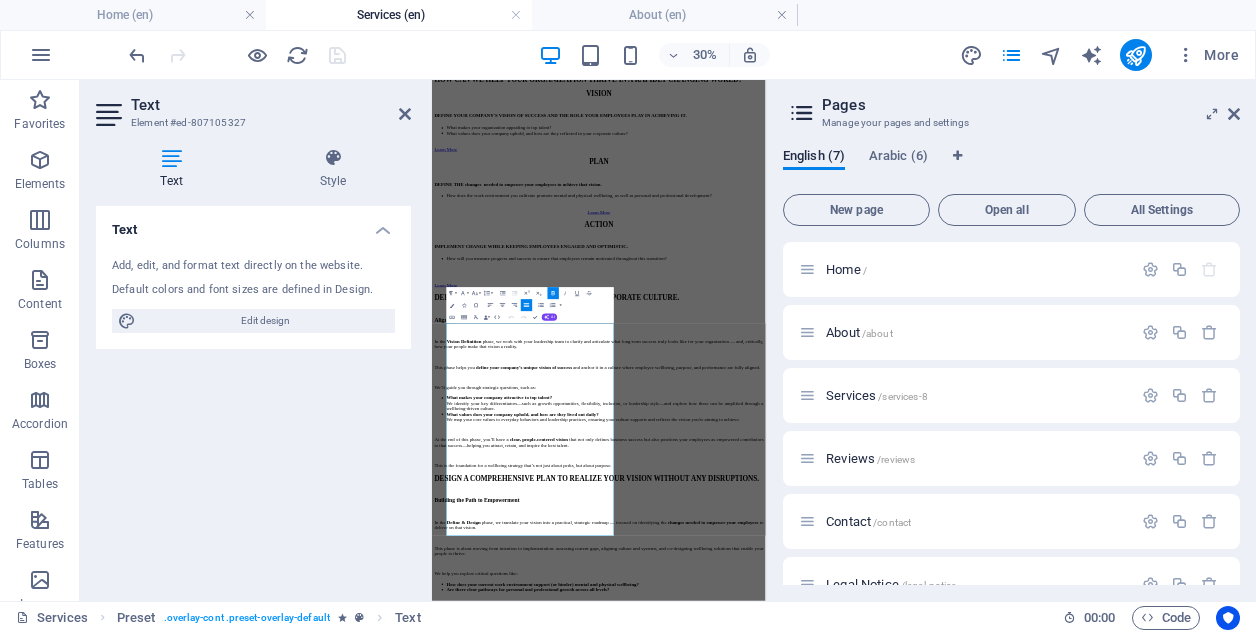 scroll, scrollTop: 3727, scrollLeft: 0, axis: vertical 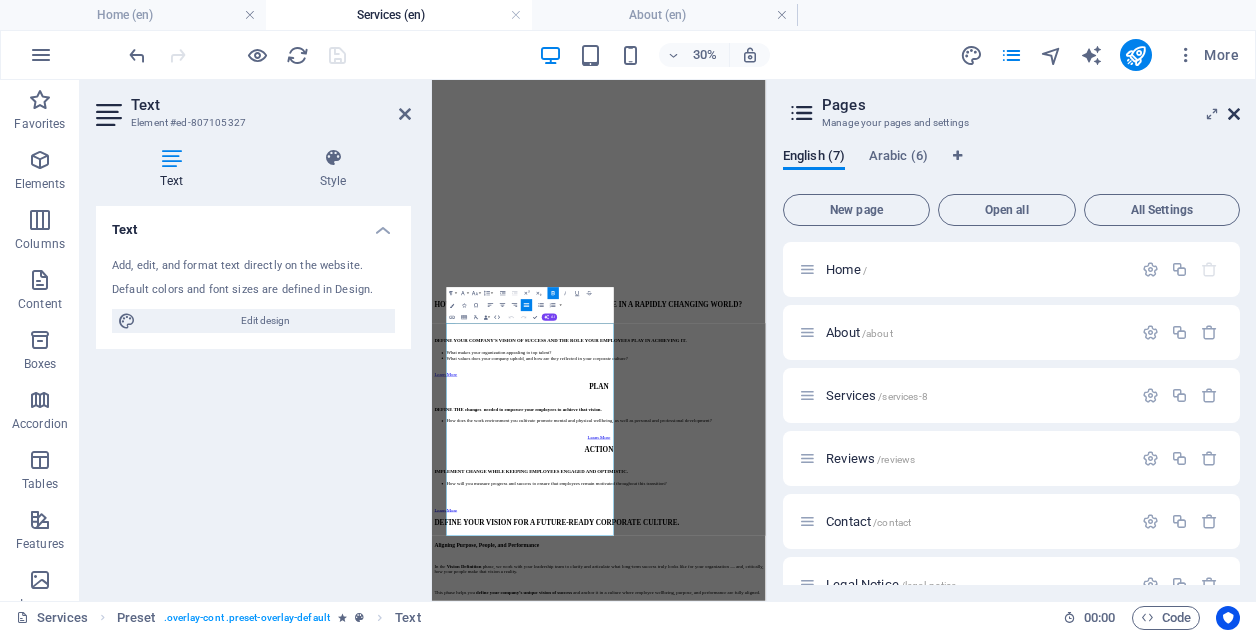 click at bounding box center [1234, 114] 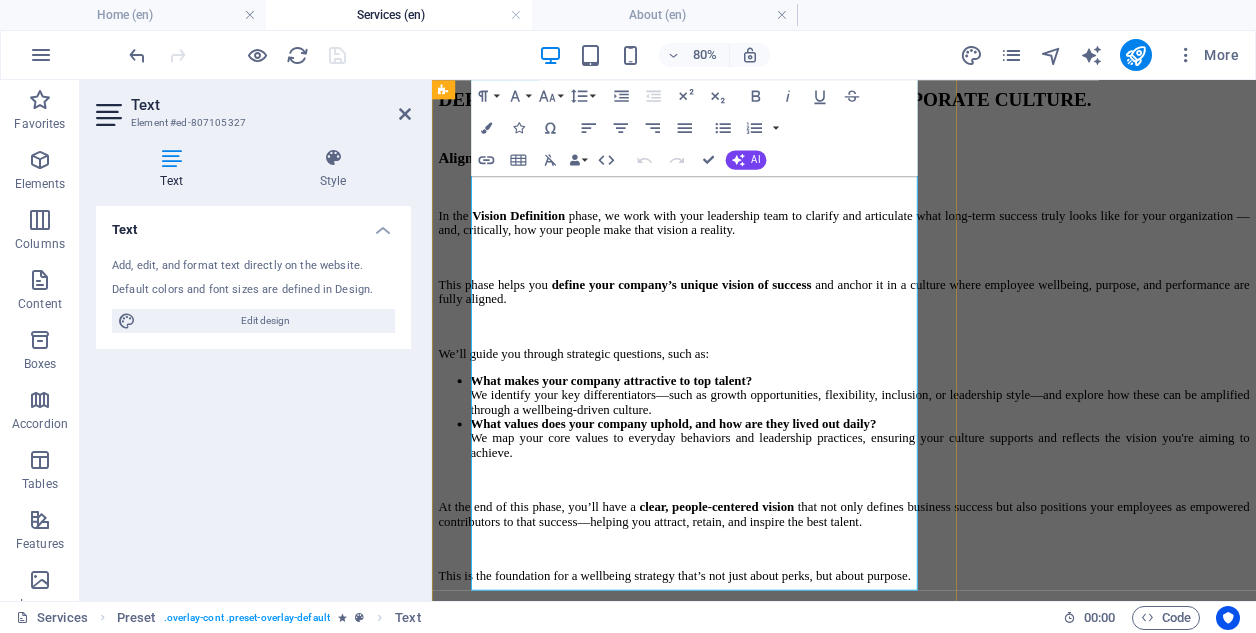scroll, scrollTop: 4657, scrollLeft: 0, axis: vertical 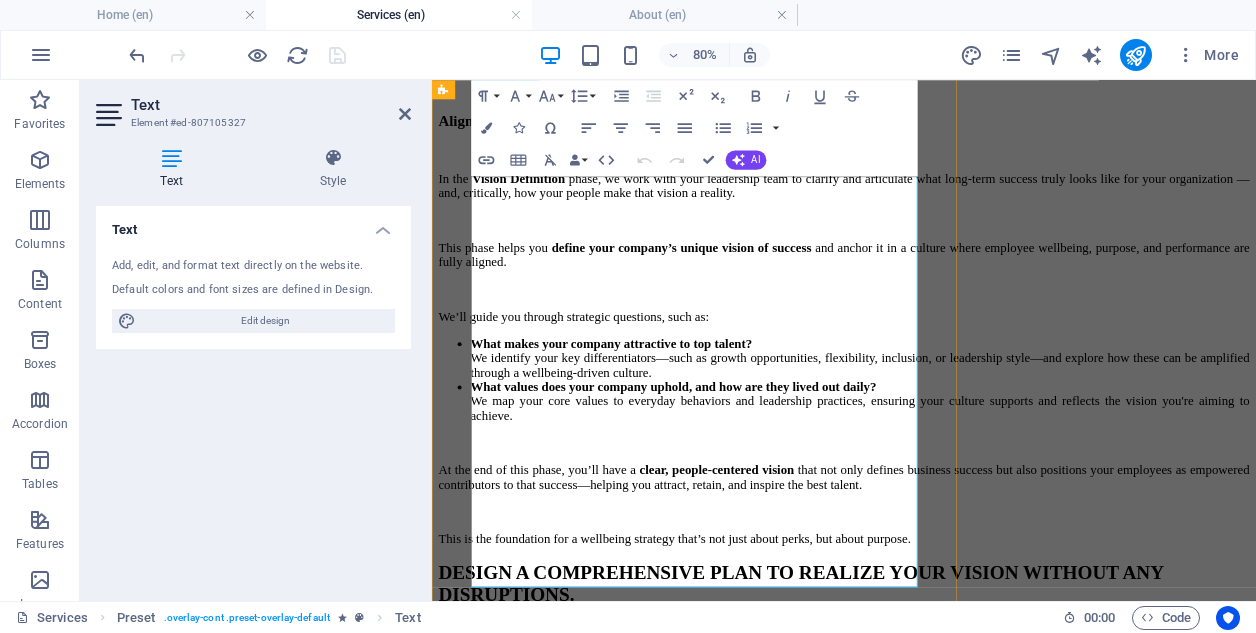 click on "How will you measure progress and success? Together, we establish practical KPIs, feedback loops, and employee sentiment measures to track momentum, surface challenges early, and celebrate wins along the way." at bounding box center (947, 1858) 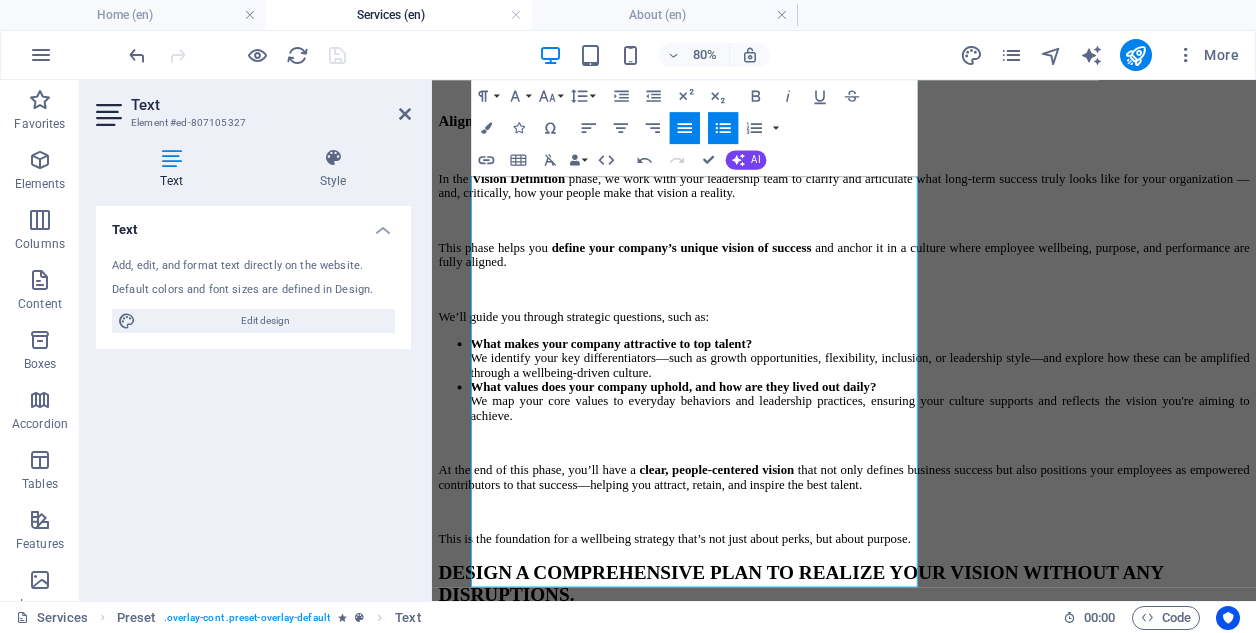 click 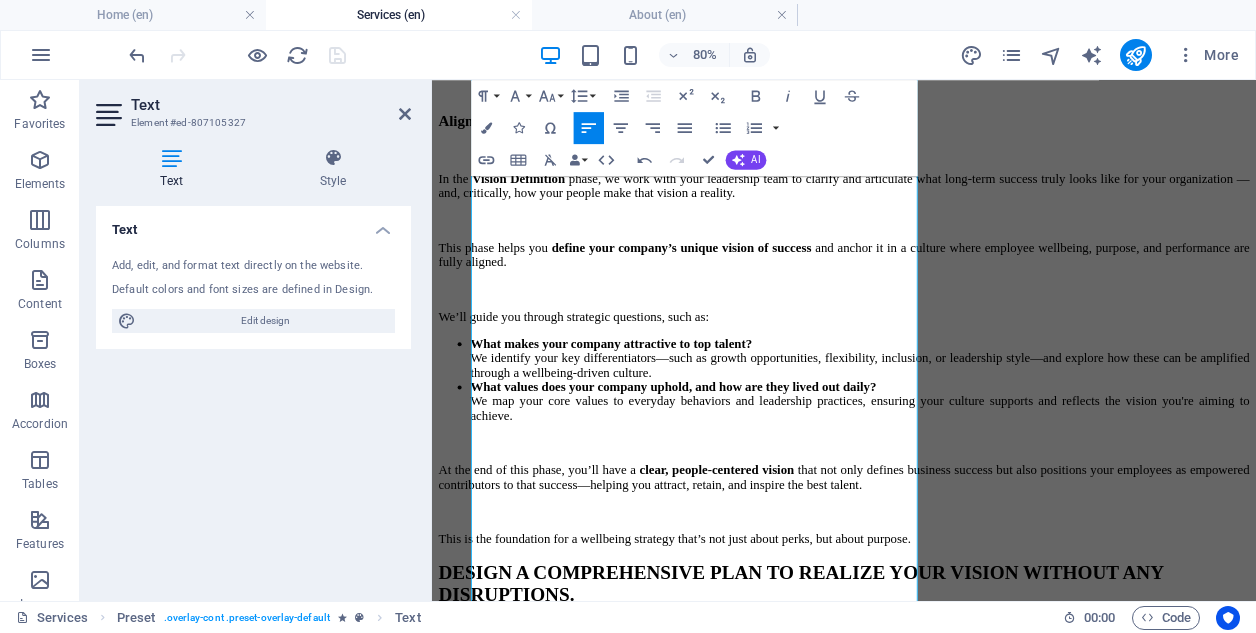 click on "Home About Services Contact OUR SERVICES Rebuilding Connection and Culture in the Modern Workplace In recent decades — and particularly in the post-COVID era — we’ve witnessed a growing and concerning trend: many professionals feel disconnected from their roles , uninspired by their day-to-day work, and uncertain about the impact they have within their organizations and the wider world. This lack of purpose and engagement often contributes to poor work-life balance, rising mental health challenges, and a general sense of burnout — all of which make it increasingly difficult for individuals to meet the complex demands of modern living. The business cost of this disconnection is staggering. According to a 2024 WorldMetrics industry report , global employee turnover costs organizations approximately $600 billion annually. In the [COUNTRY] , where around 3.11 million expatriates work in the private sector, government data shows a turnover rate of 21% , resulting in an estimated At" at bounding box center [947, -386] 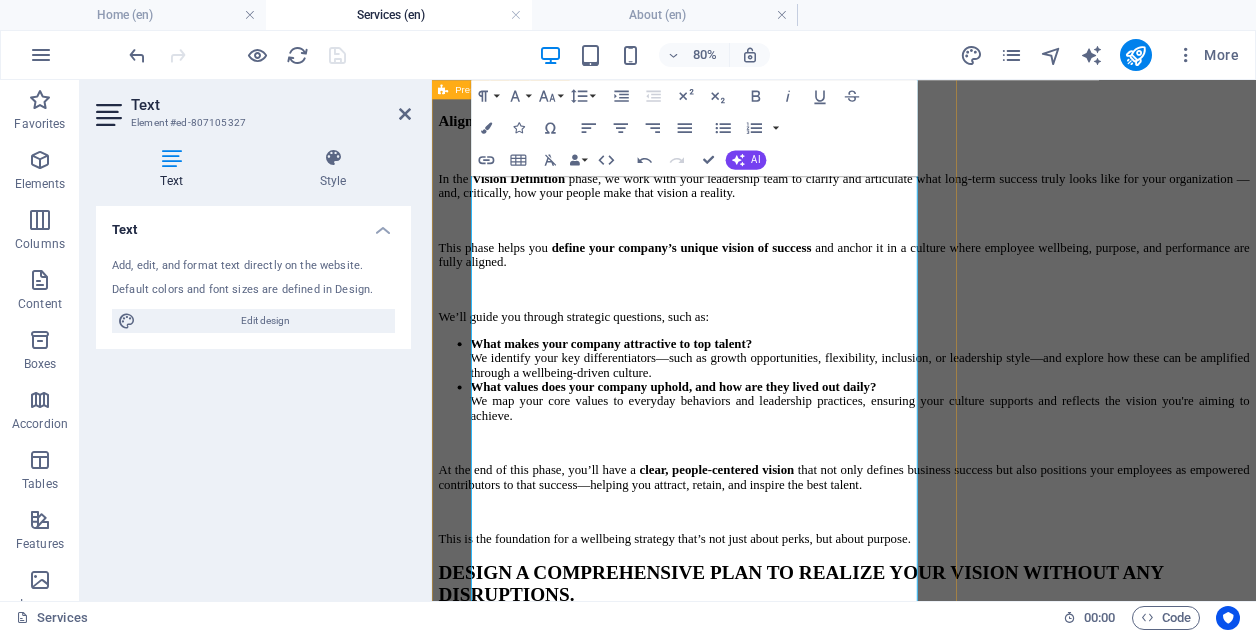 click on "EXECUTE YOUR PLAN WITH CLEAR MILESTONES TO TRACK AND CELEBRATE PROGRESS. Driving Change, Sustaining Momentum The   Action   phase is where strategy becomes reality.  With a clearly defined vision and a tailored plan in place, we now focus on   implementing change   in a way that   keeps employees engaged, optimistic, and empowered   throughout the journey. This phase is all about   intentional, people-centered execution . We help you roll out initiatives — from leadership training and wellbeing programs to policy shifts and cultural rituals — with clarity, consistency, and genuine employee involvement. A key focus is sustainability: How will you measure progress and success? Together, we establish practical KPIs, feedback loops, and employee sentiment measures to track momentum, surface challenges early, and celebrate wins along the way. By embedding mechanisms for   ongoing communication, measurement, and recognition , this phase ensures that change doesn't just happen — it sticks." at bounding box center (947, 1776) 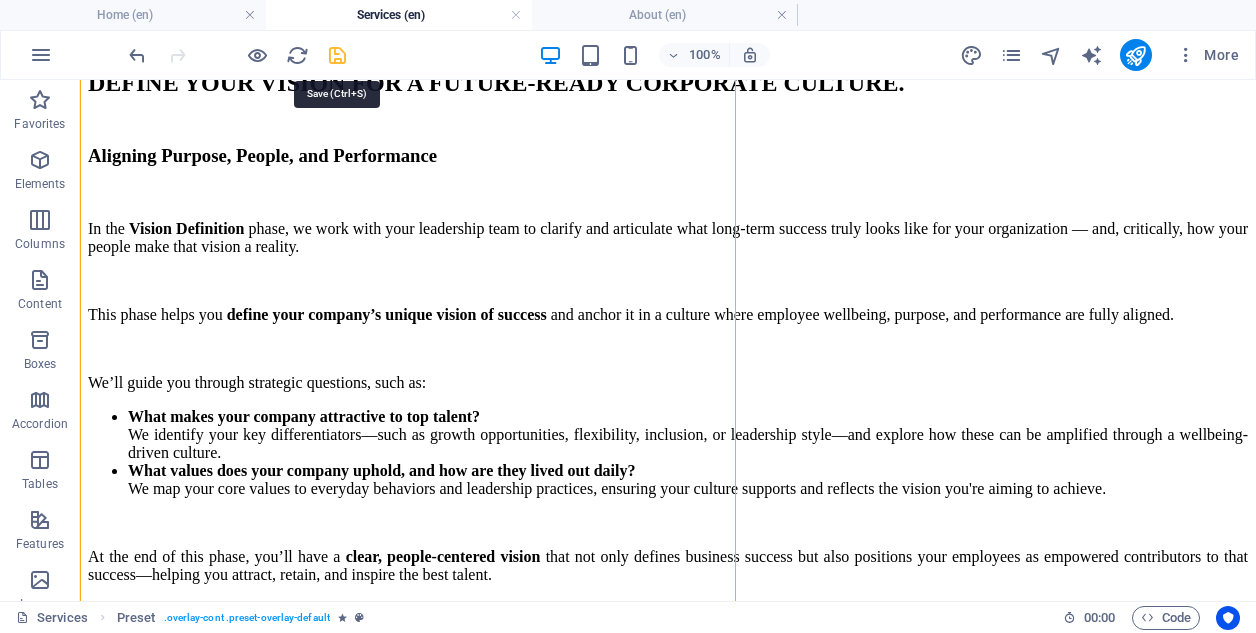 click at bounding box center (337, 55) 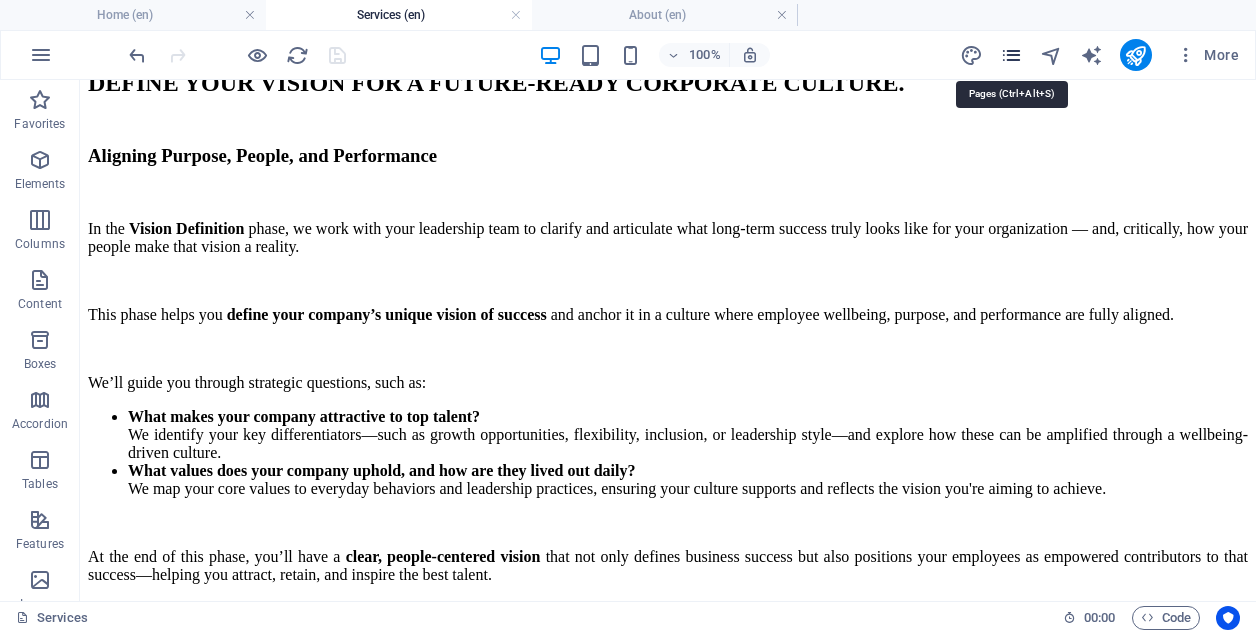 click at bounding box center (1011, 55) 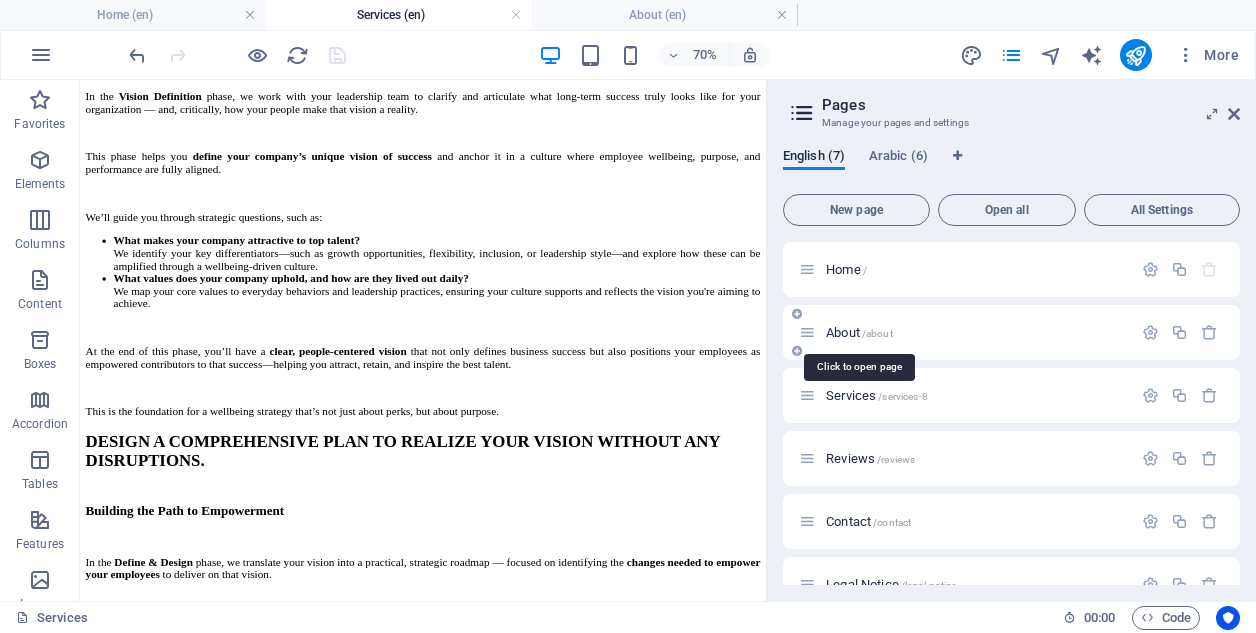 click on "About /about" at bounding box center (859, 332) 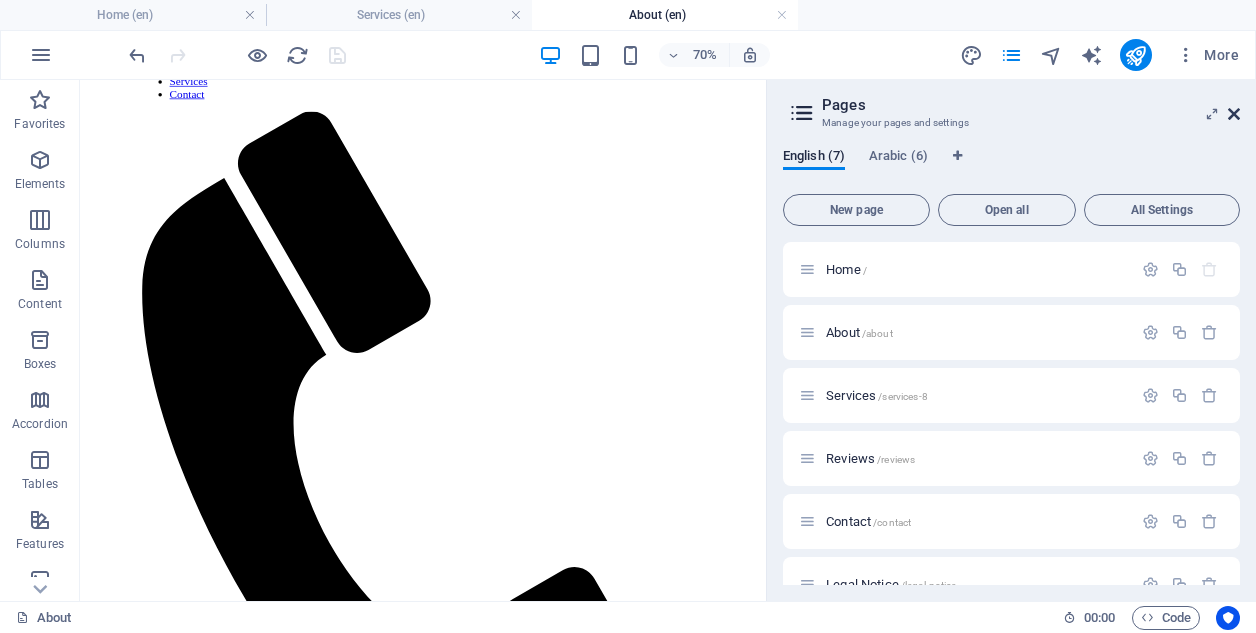 click at bounding box center (1234, 114) 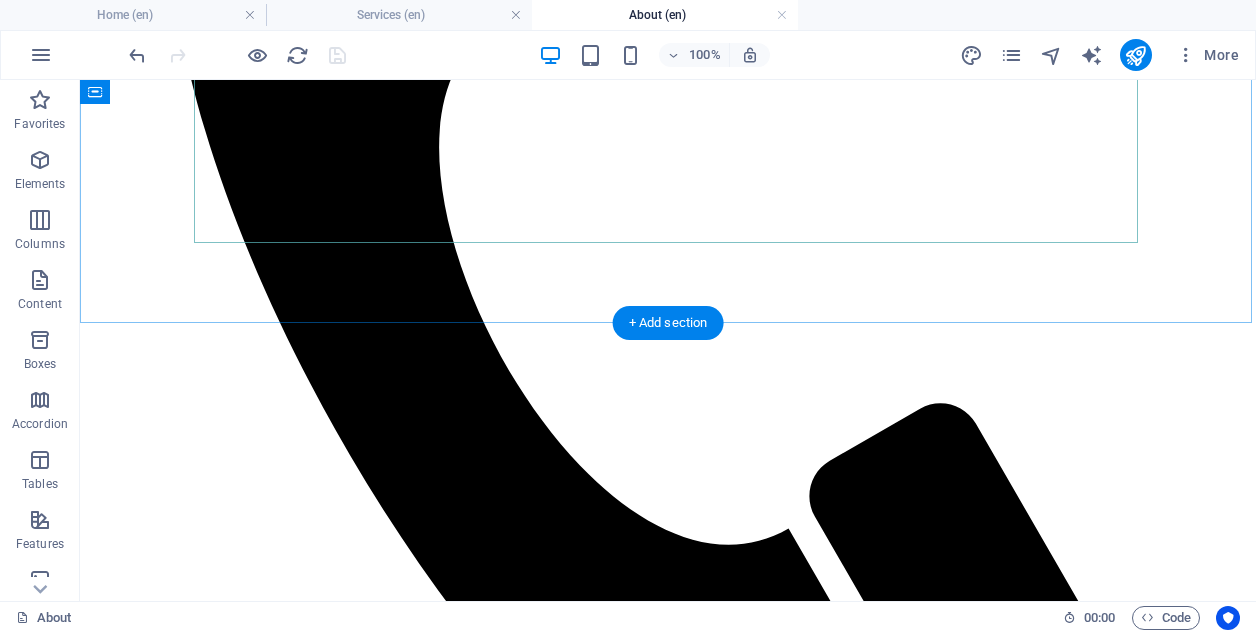 scroll, scrollTop: 717, scrollLeft: 0, axis: vertical 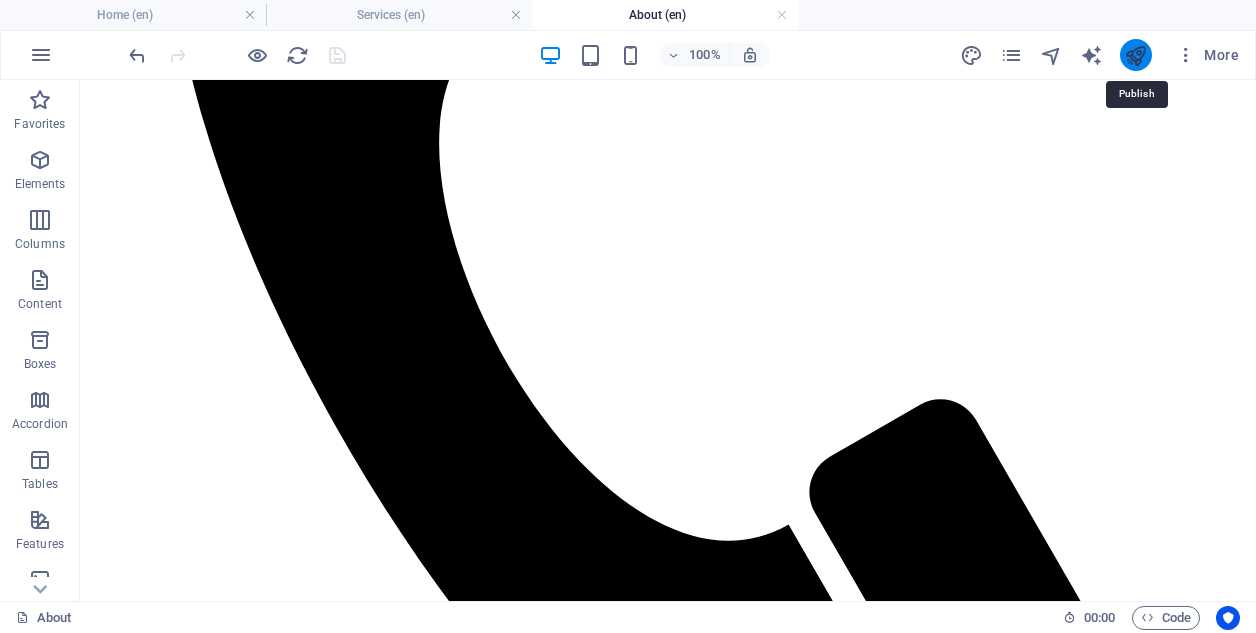 click at bounding box center [1135, 55] 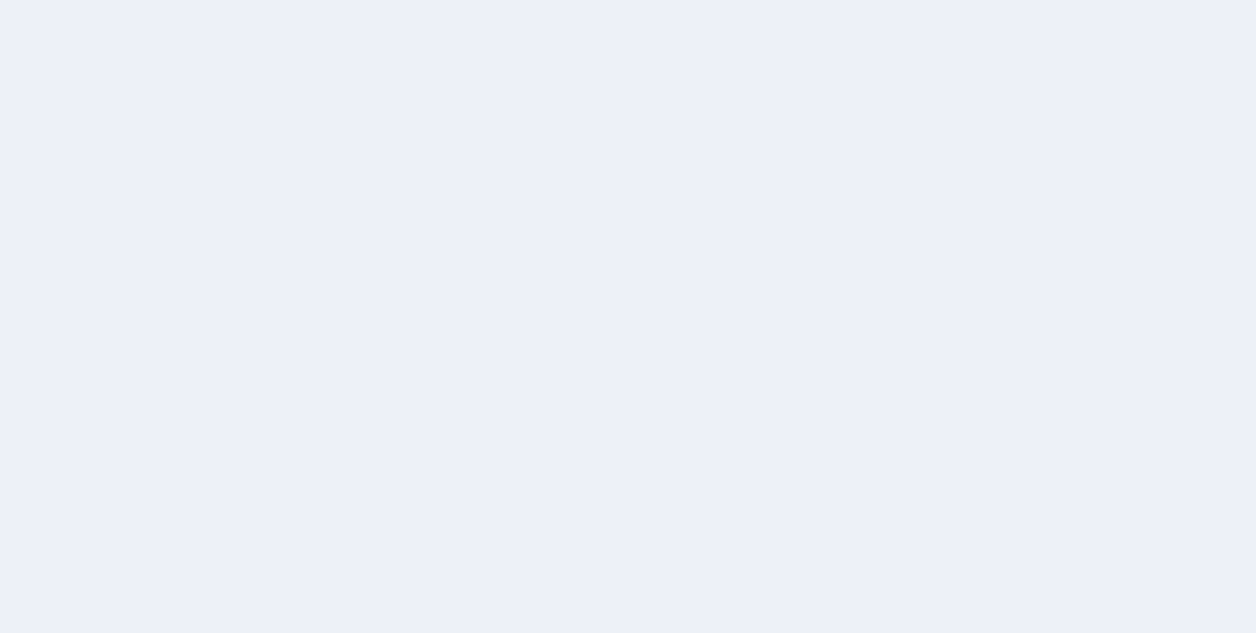 scroll, scrollTop: 0, scrollLeft: 0, axis: both 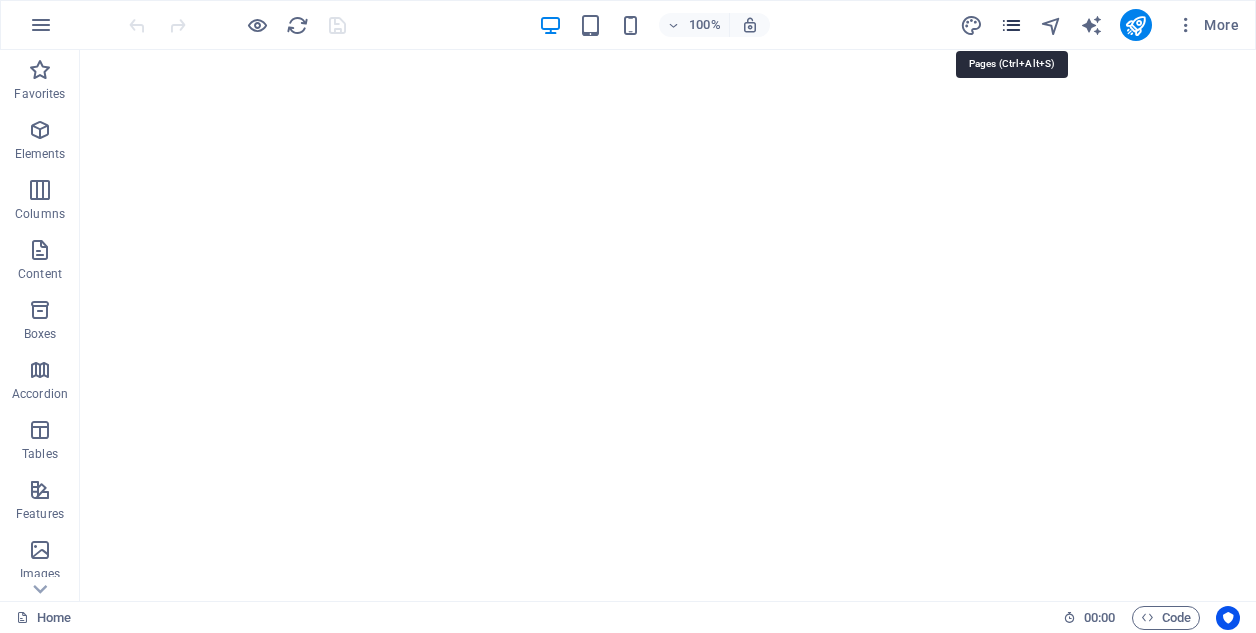 click at bounding box center (1011, 25) 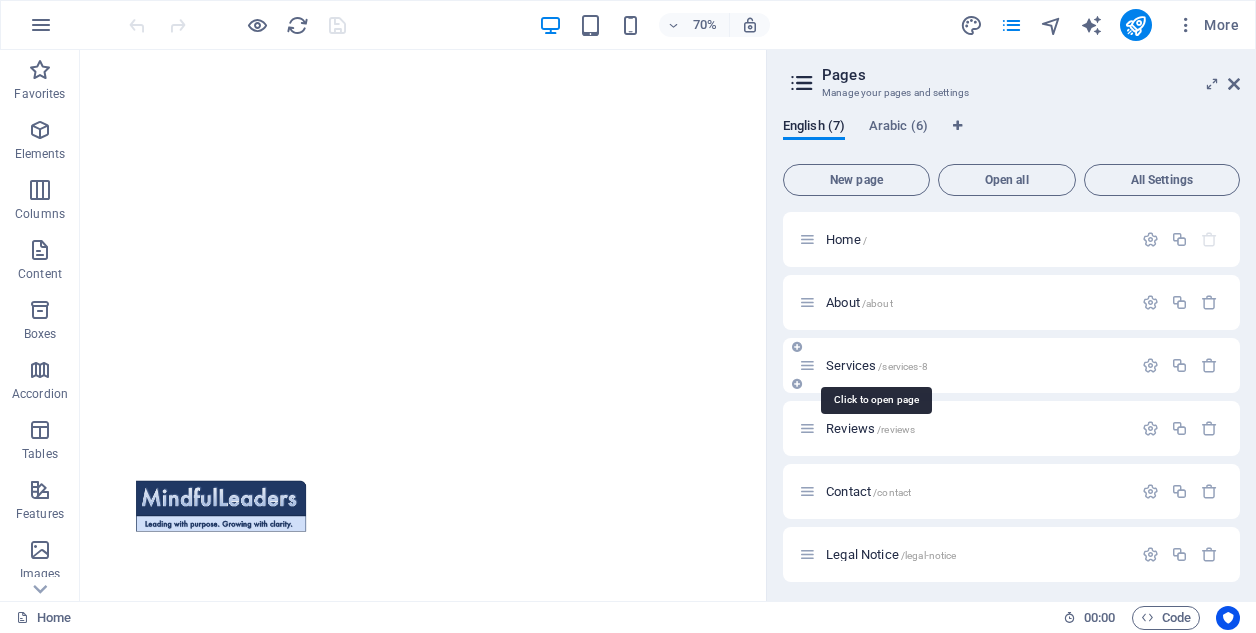 click on "Services /services-8" at bounding box center [877, 365] 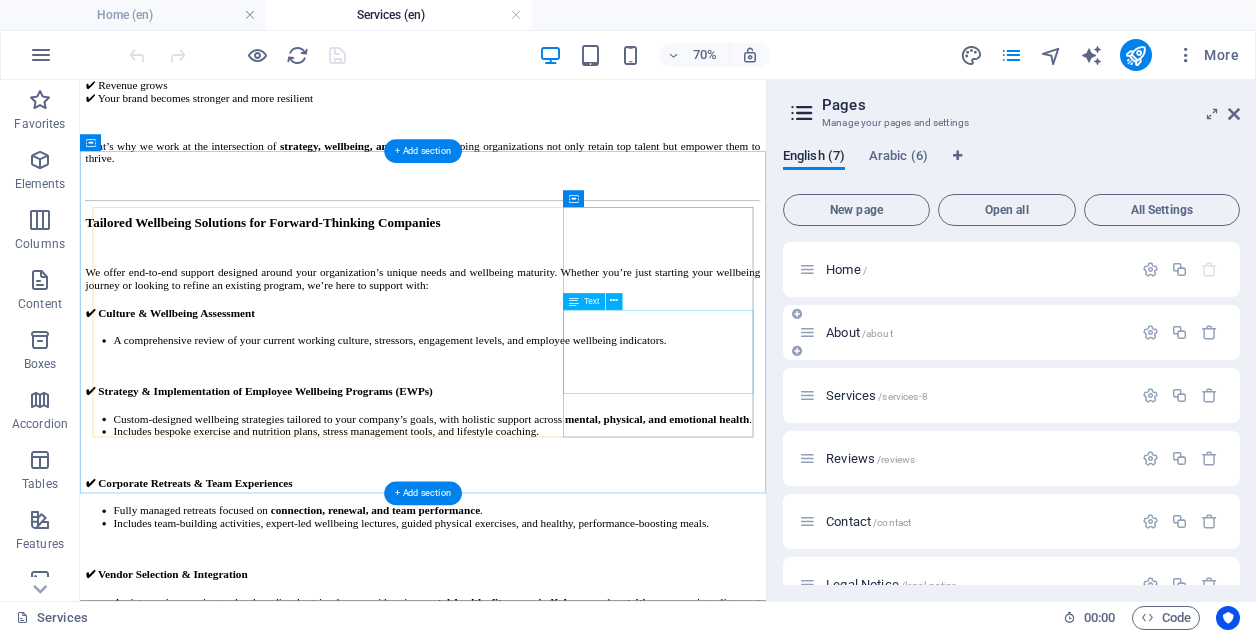 scroll, scrollTop: 2178, scrollLeft: 0, axis: vertical 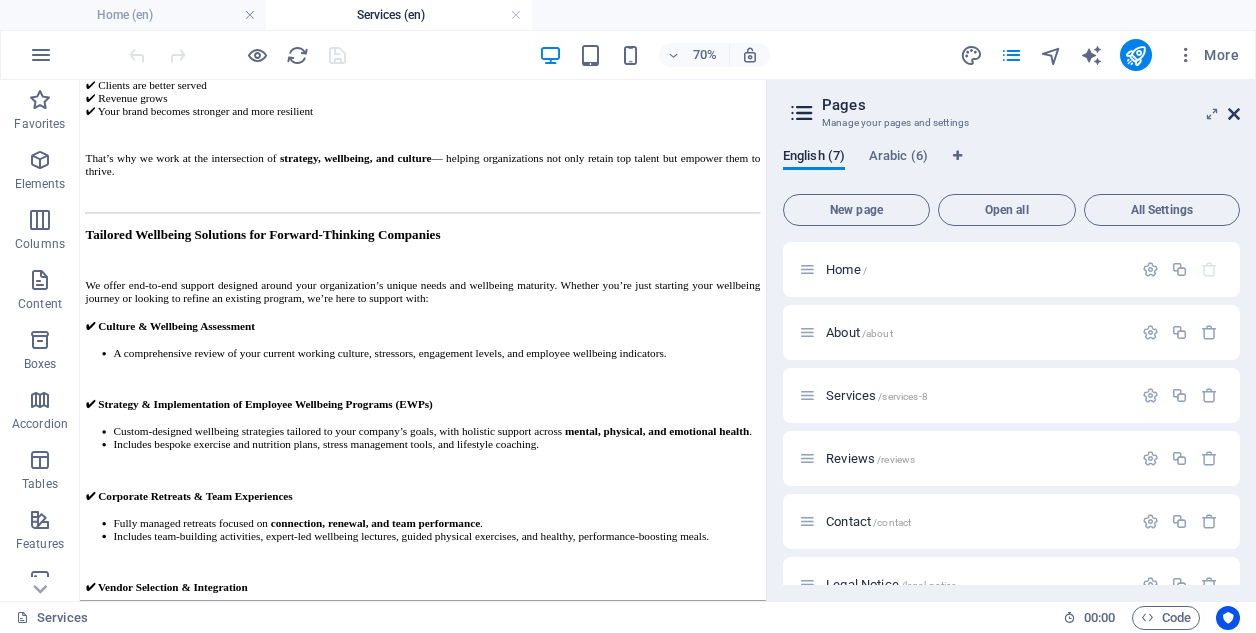 click at bounding box center (1234, 114) 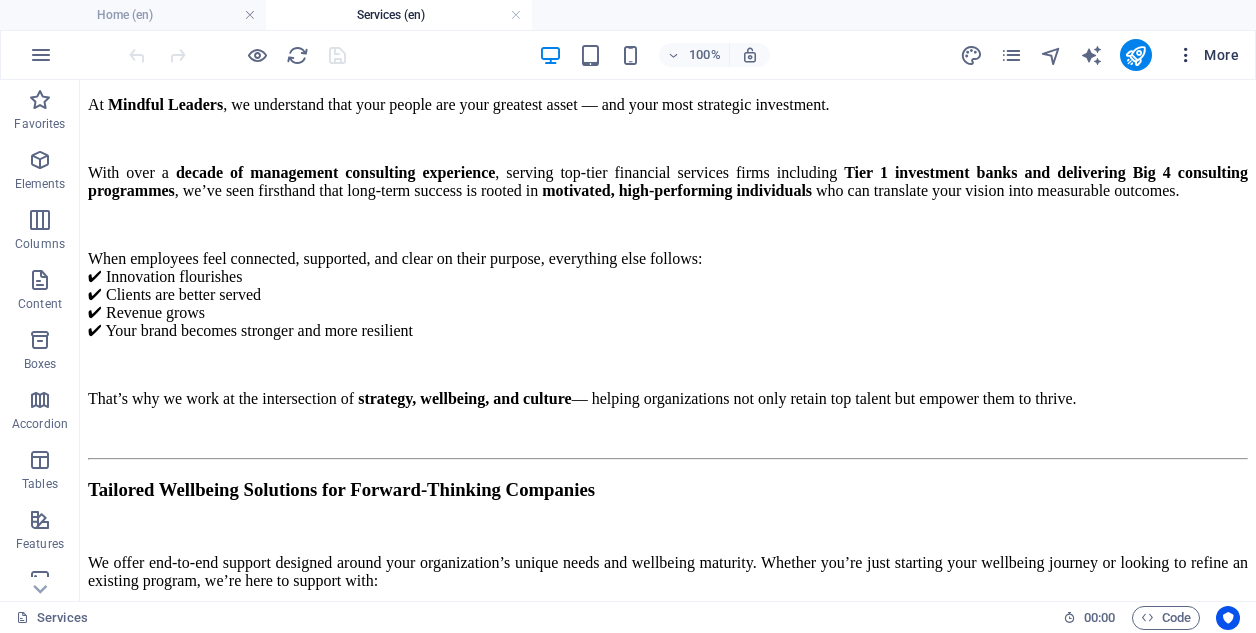 click on "More" at bounding box center [1207, 55] 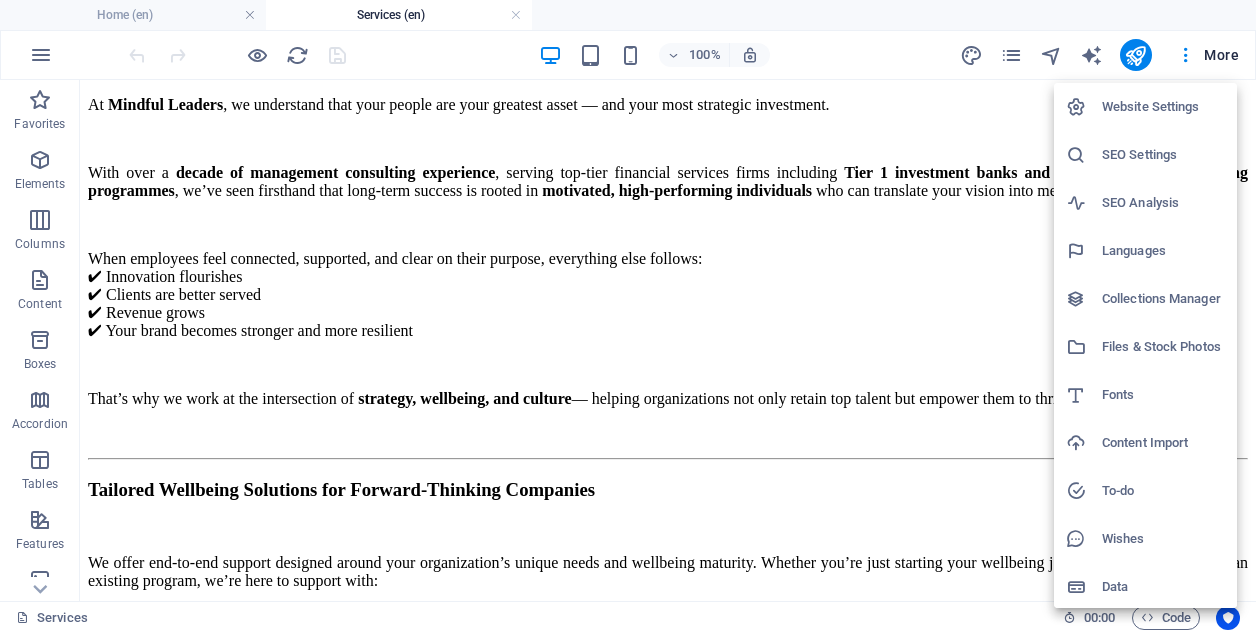 click at bounding box center (628, 316) 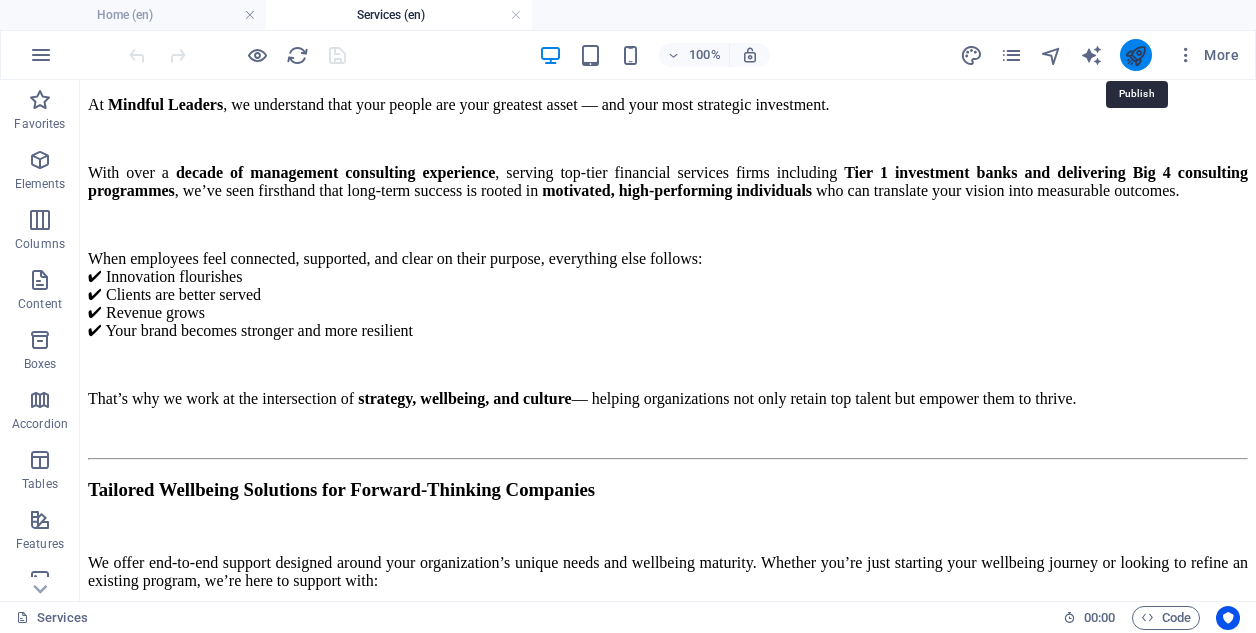 click at bounding box center (1135, 55) 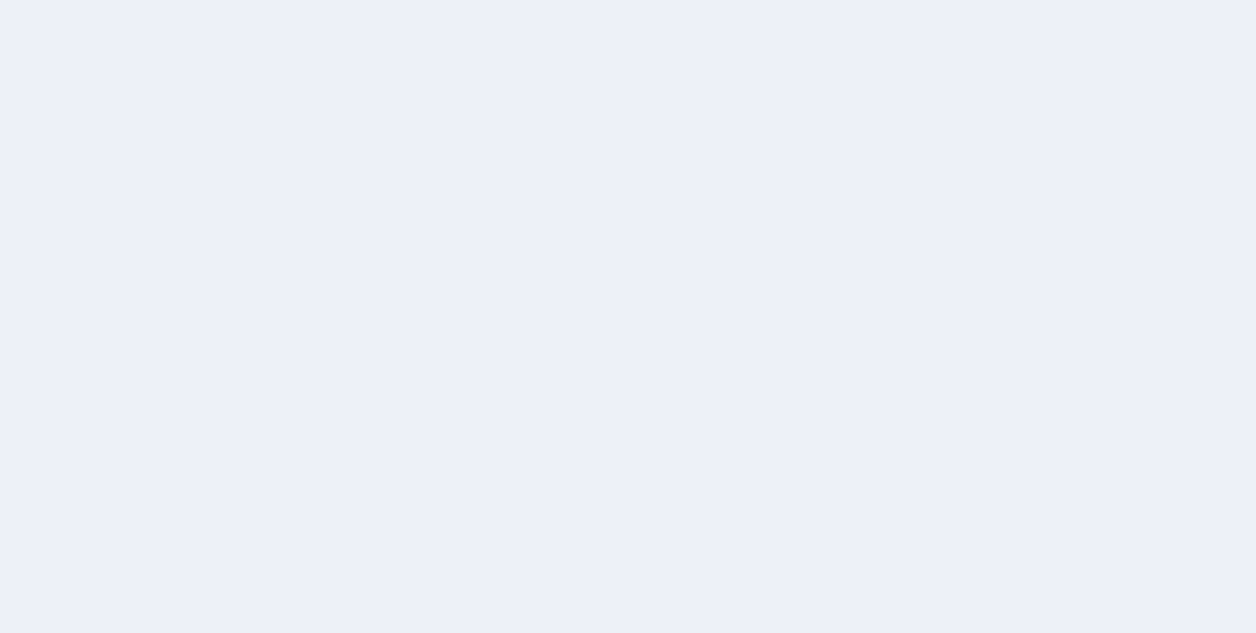 scroll, scrollTop: 0, scrollLeft: 0, axis: both 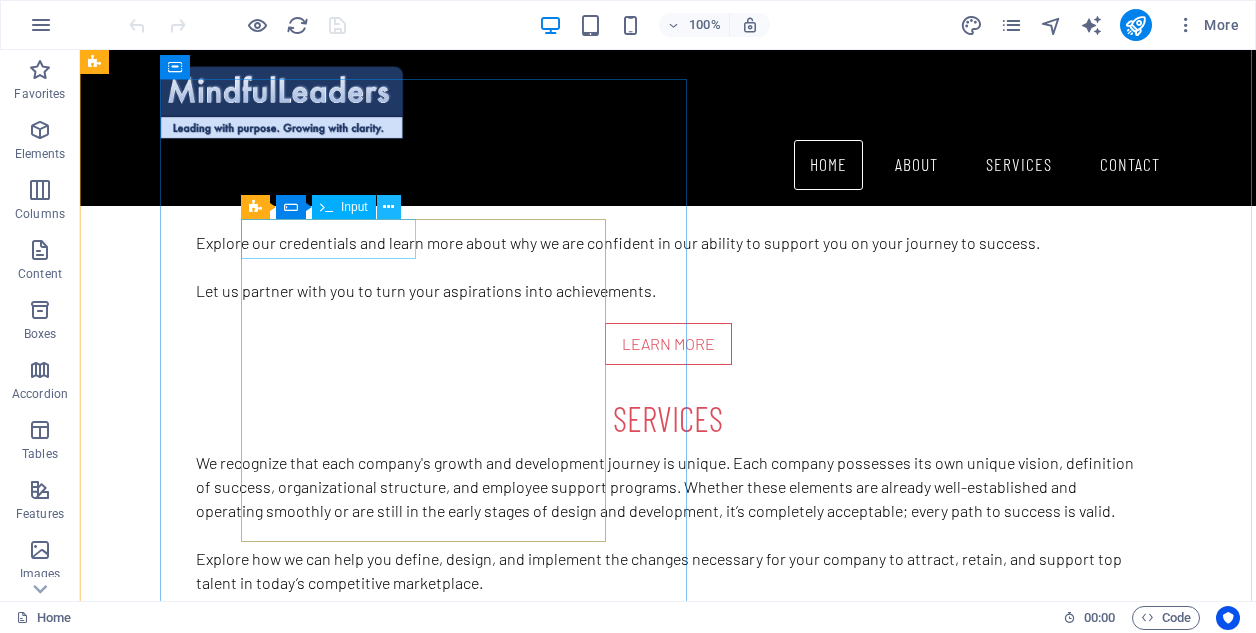 click at bounding box center [388, 207] 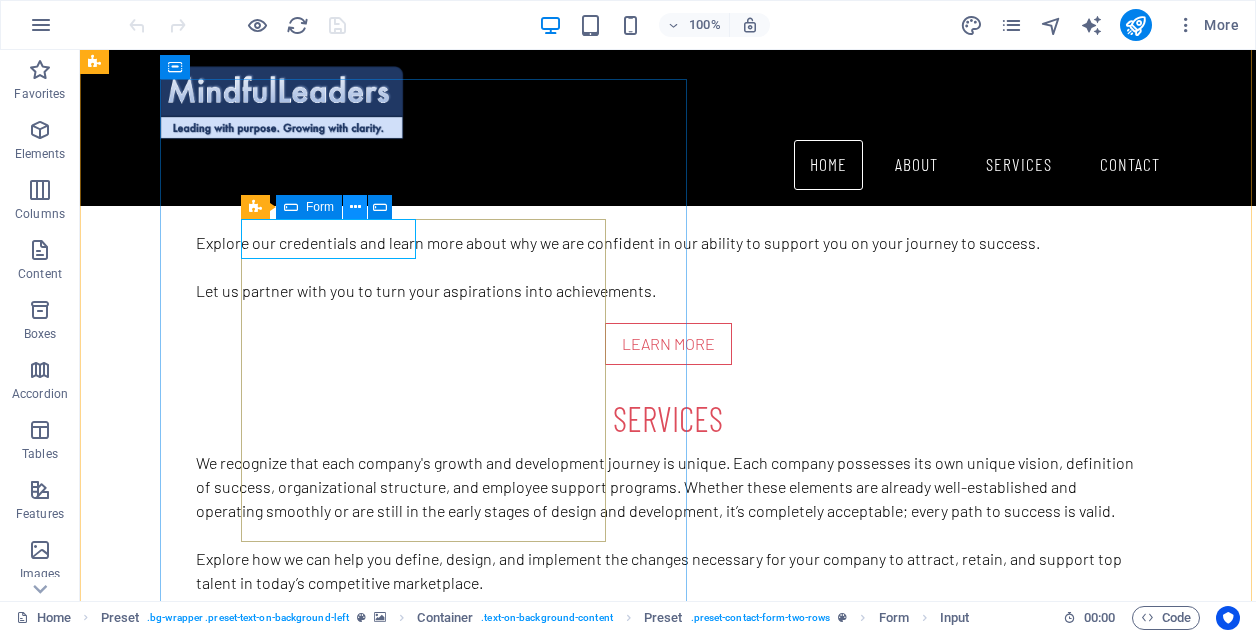 click at bounding box center (355, 207) 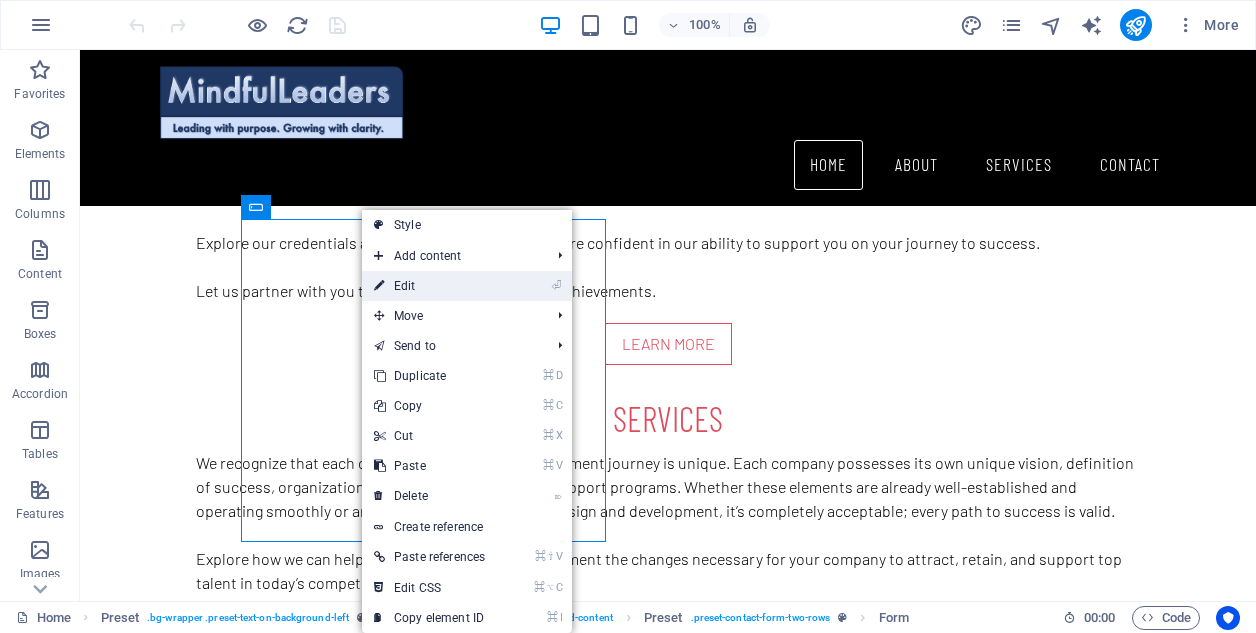 click on "⏎  Edit" at bounding box center (429, 286) 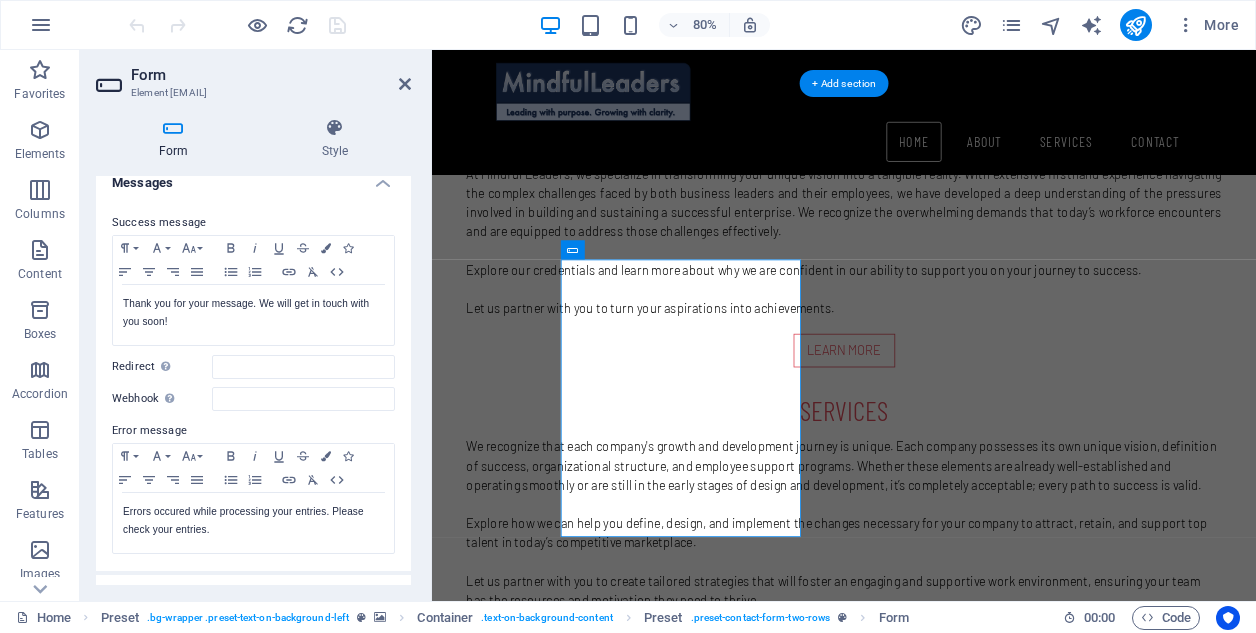 scroll, scrollTop: 114, scrollLeft: 0, axis: vertical 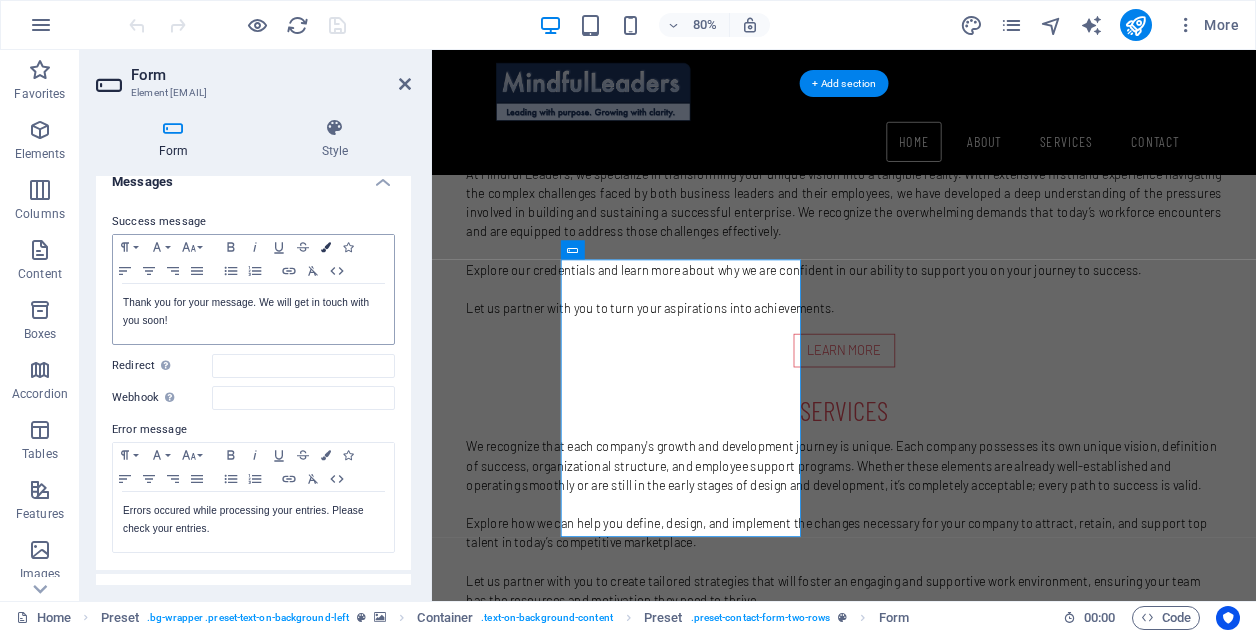 click on "Colors" at bounding box center [326, 247] 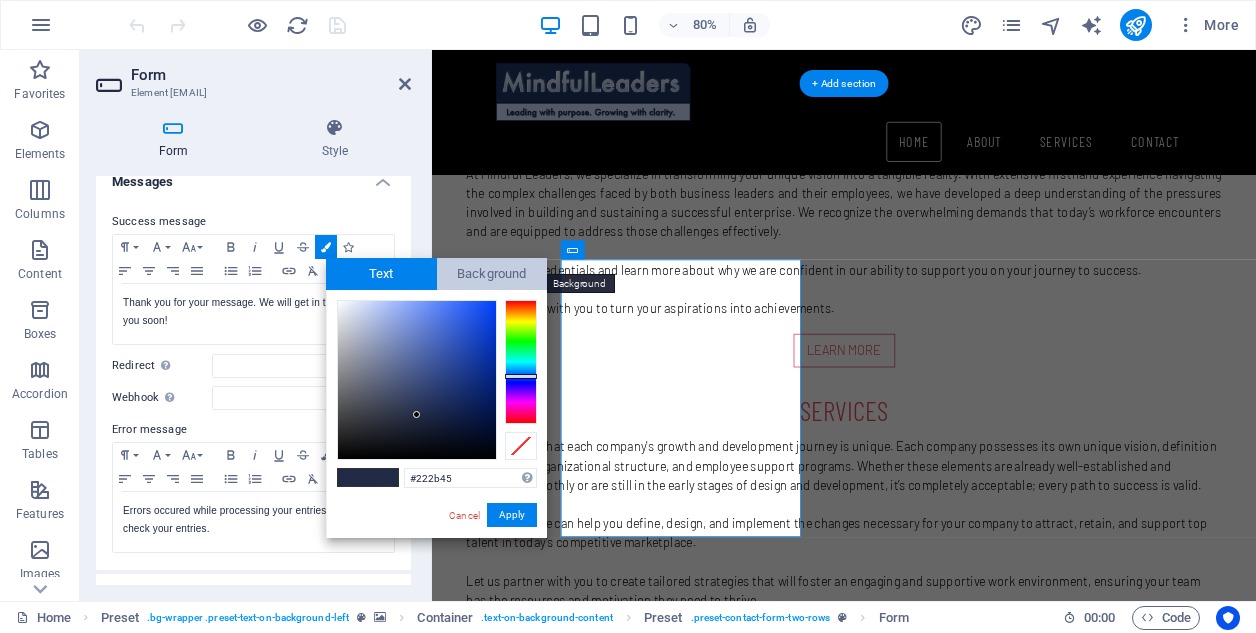 click on "Background" at bounding box center (492, 274) 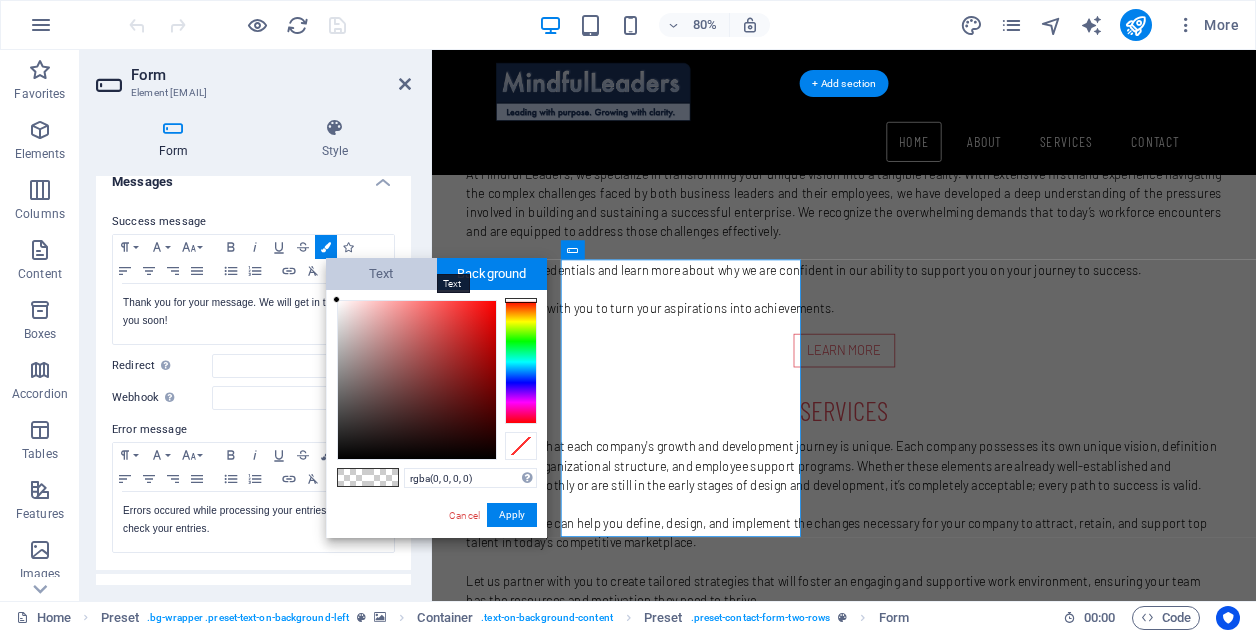click on "Text" at bounding box center [381, 274] 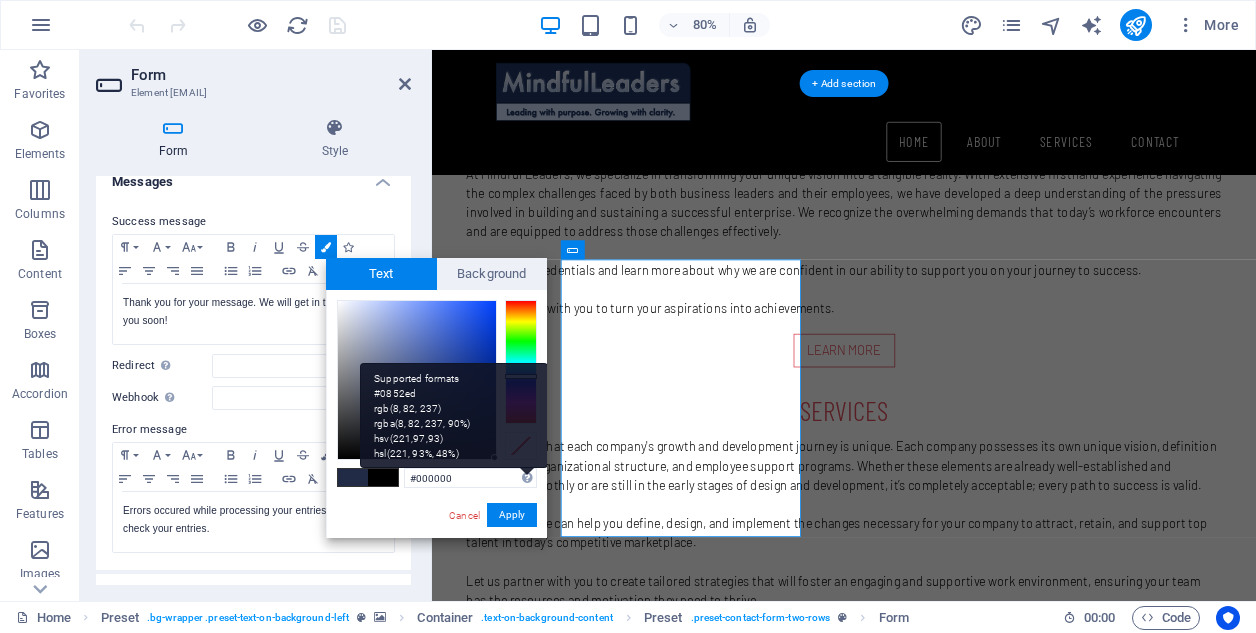 drag, startPoint x: 417, startPoint y: 415, endPoint x: 522, endPoint y: 475, distance: 120.93387 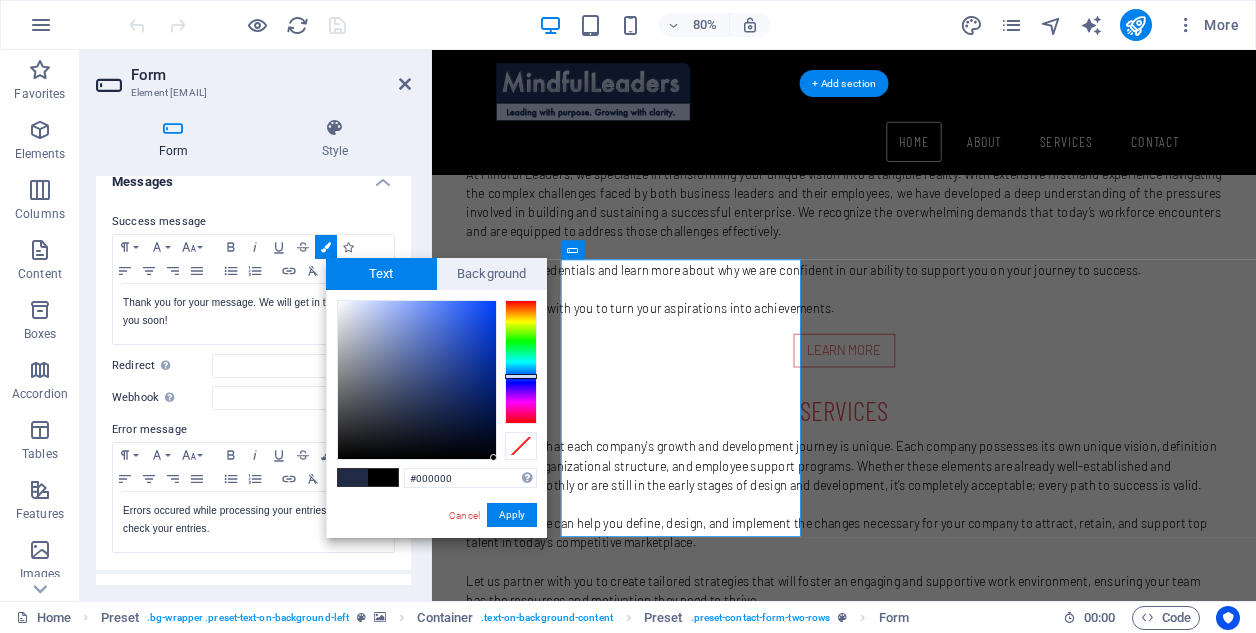 click at bounding box center (493, 457) 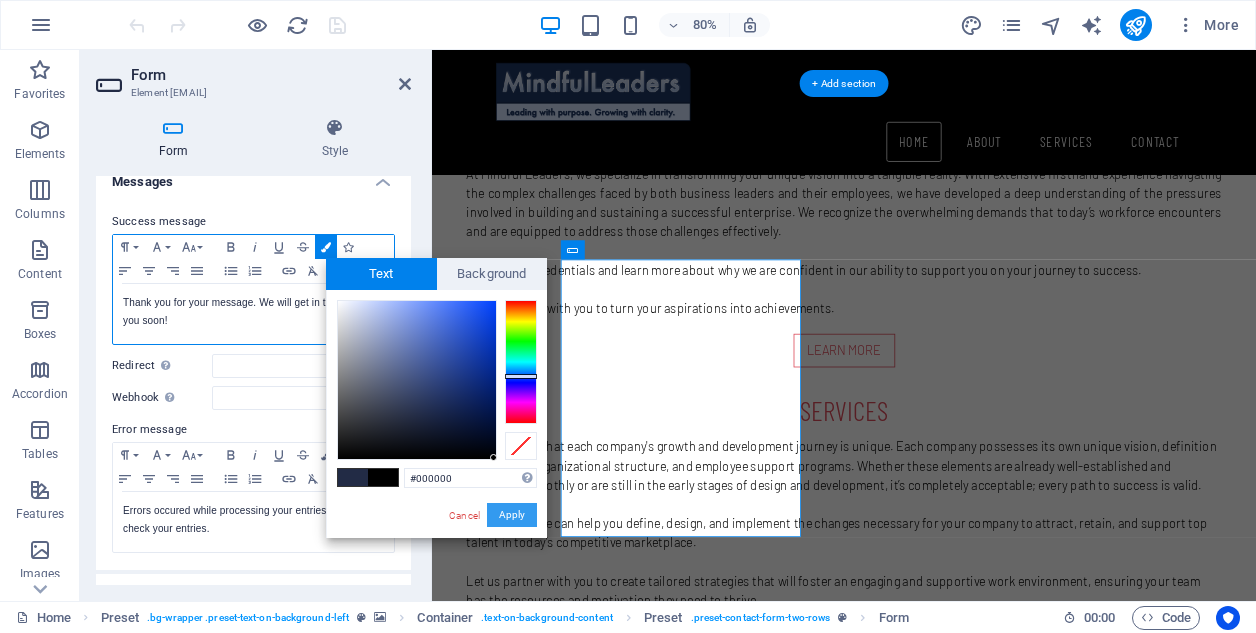 click on "Apply" at bounding box center [512, 515] 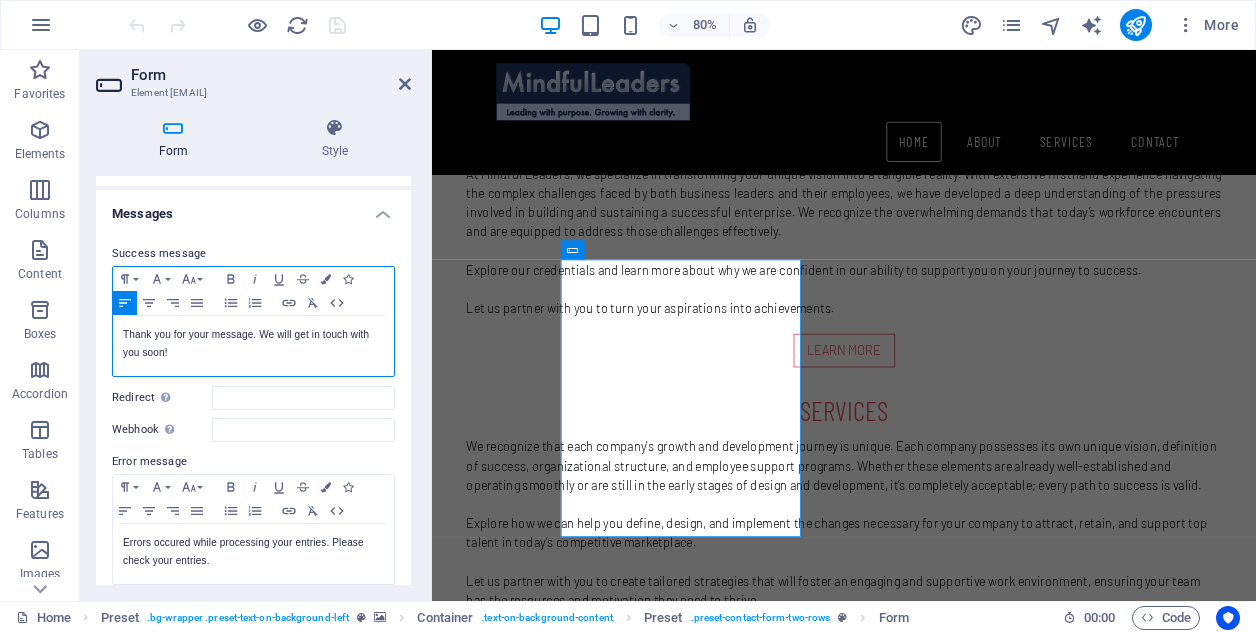 scroll, scrollTop: 92, scrollLeft: 0, axis: vertical 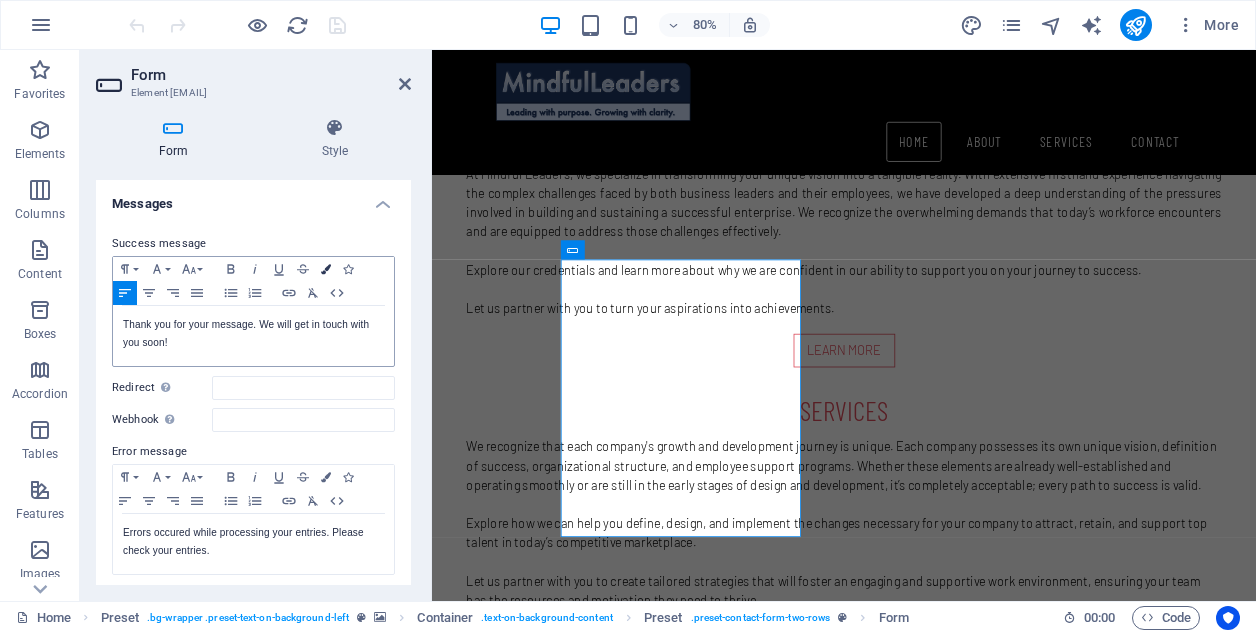 click at bounding box center [326, 269] 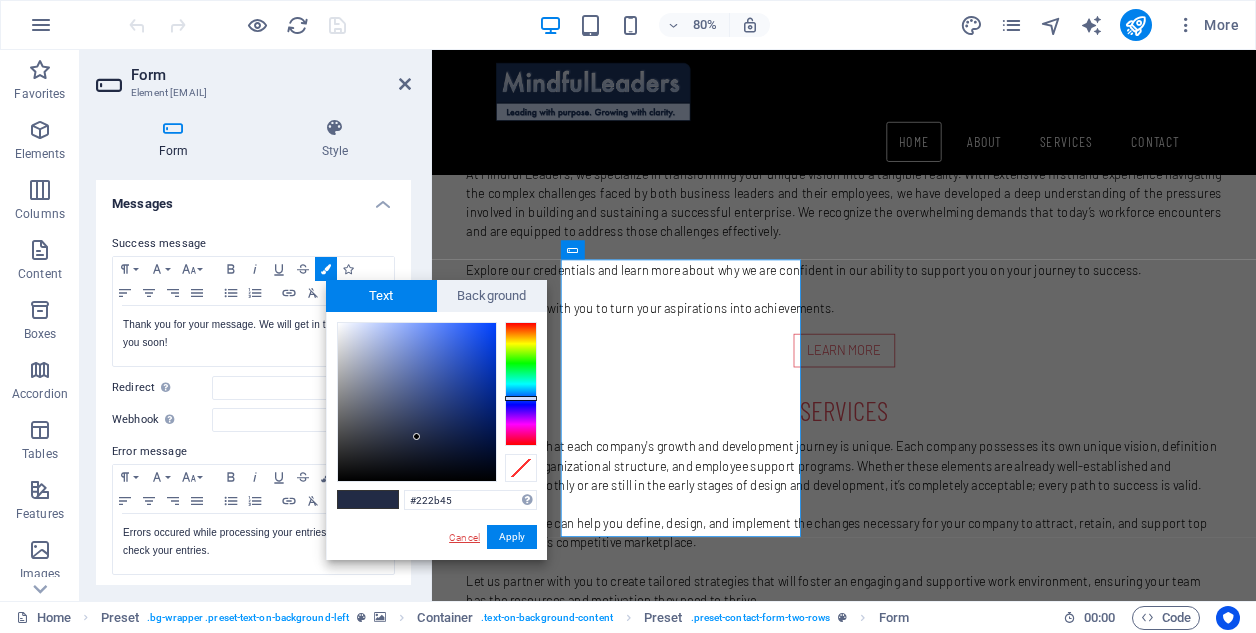 click on "Cancel" at bounding box center (464, 537) 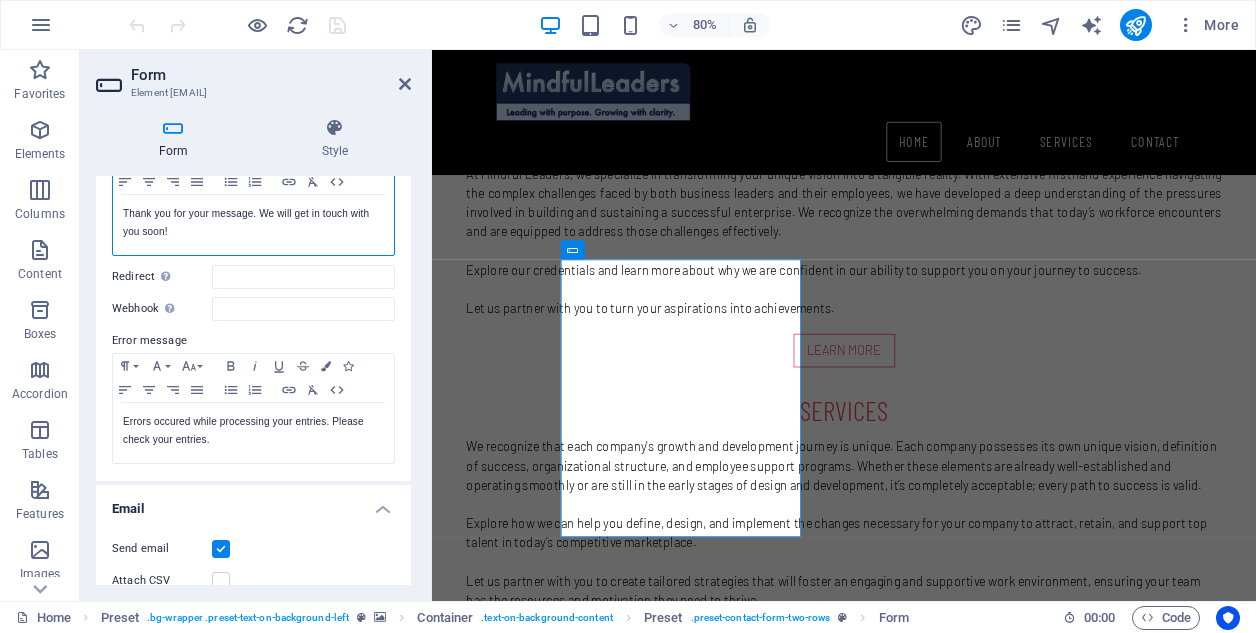 scroll, scrollTop: 180, scrollLeft: 0, axis: vertical 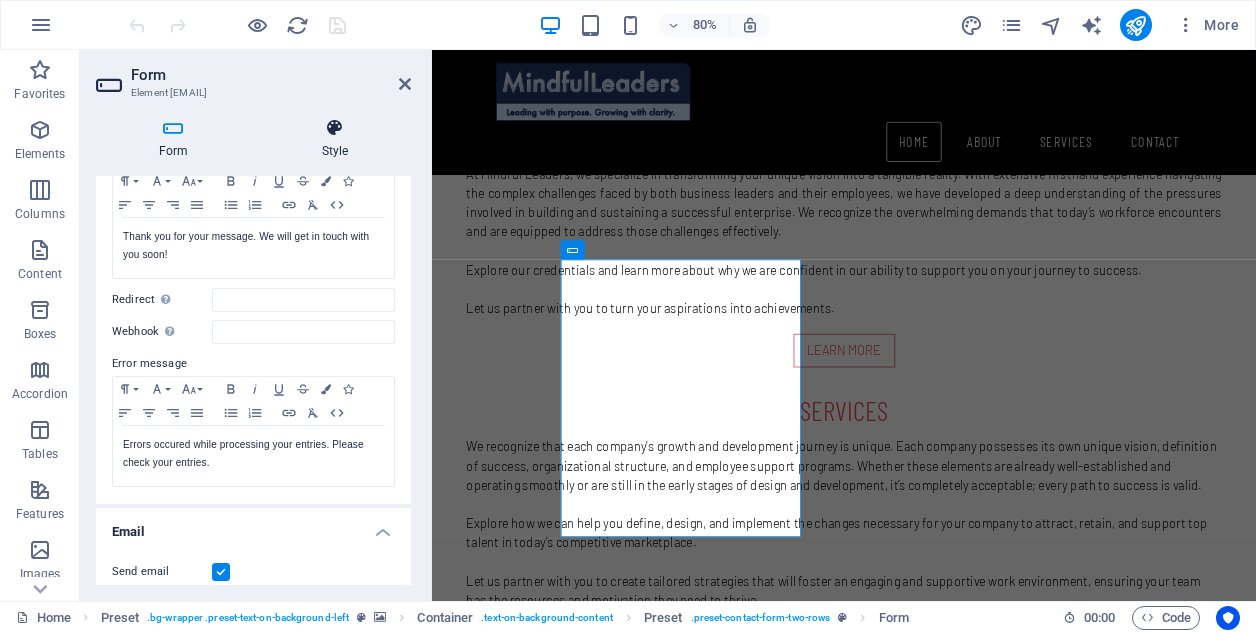 click at bounding box center [335, 128] 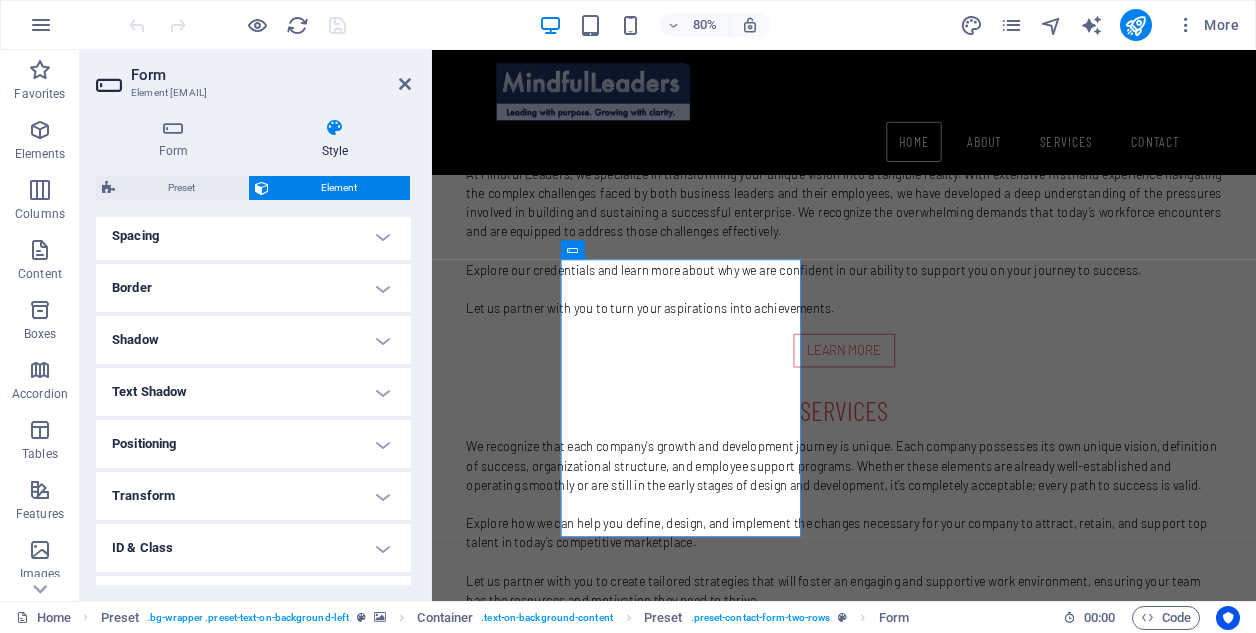 scroll, scrollTop: 390, scrollLeft: 0, axis: vertical 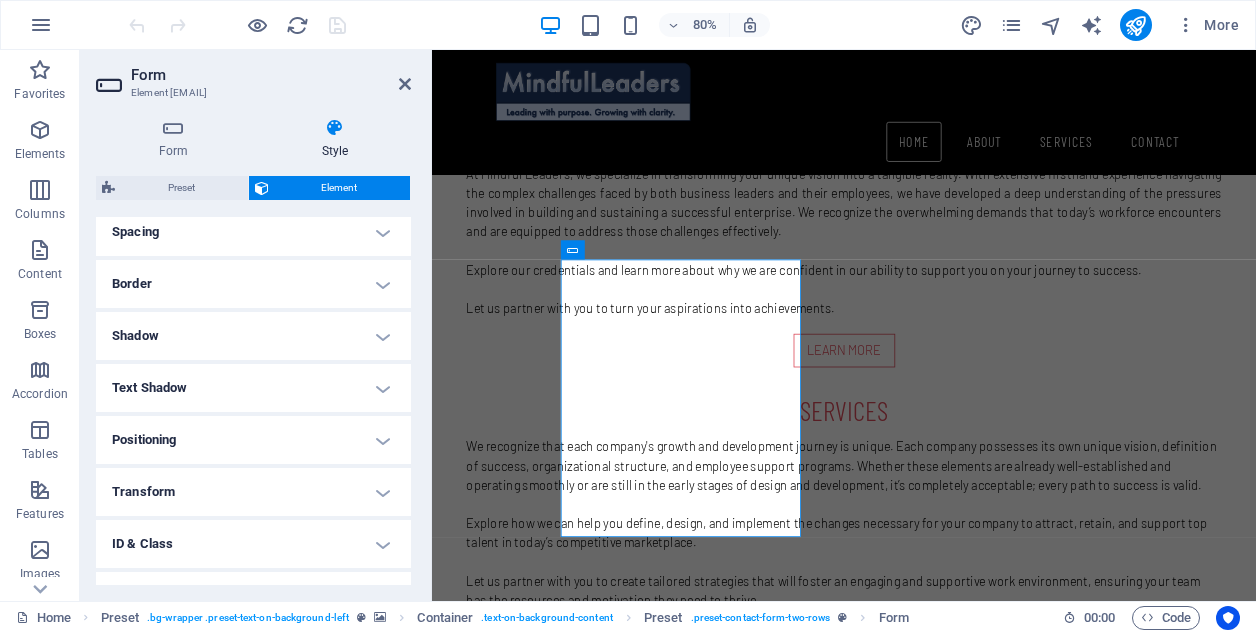 click on "Text Shadow" at bounding box center [253, 388] 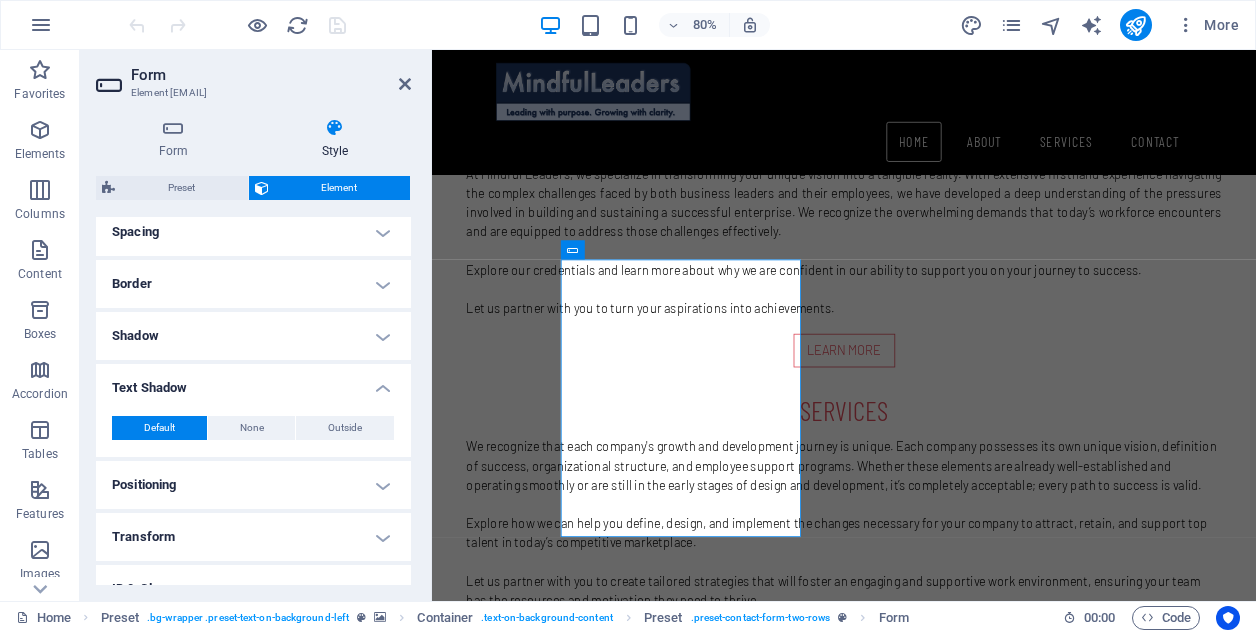 click on "Text Shadow" at bounding box center (253, 382) 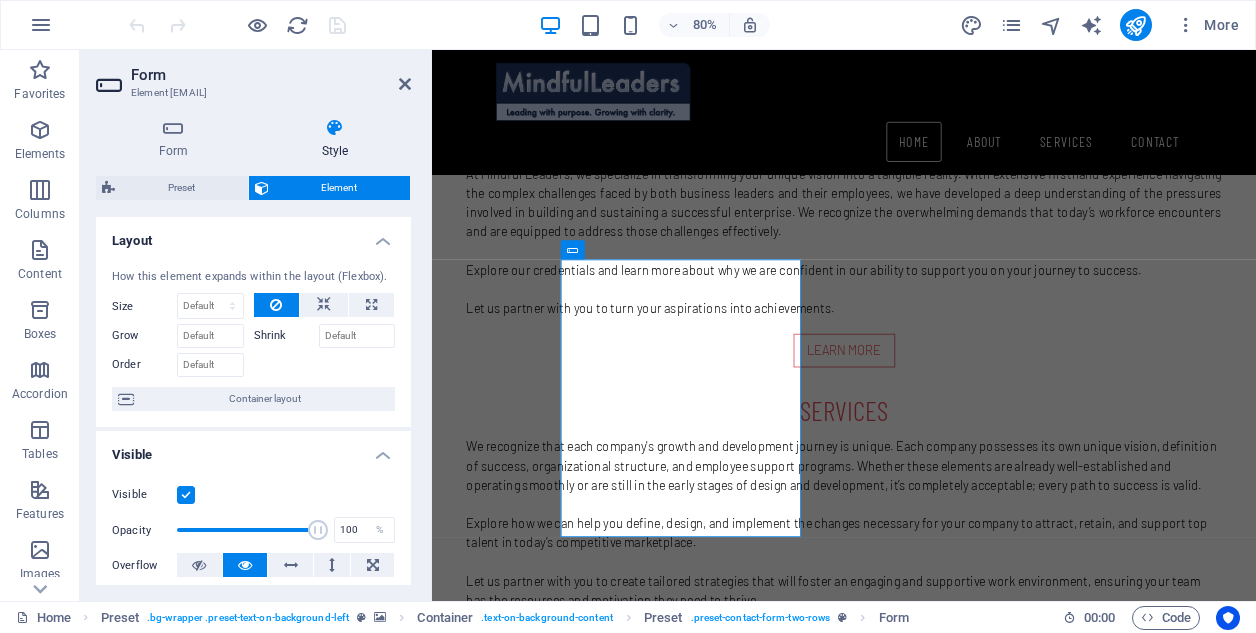 scroll, scrollTop: 0, scrollLeft: 0, axis: both 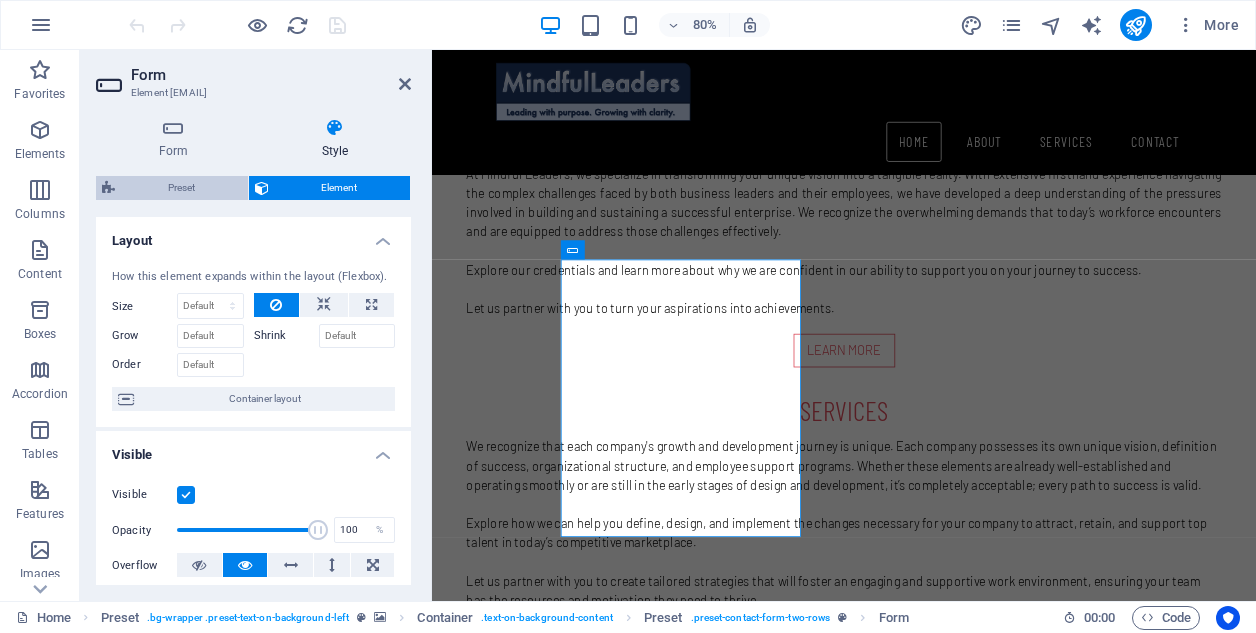 click on "Preset" at bounding box center (181, 188) 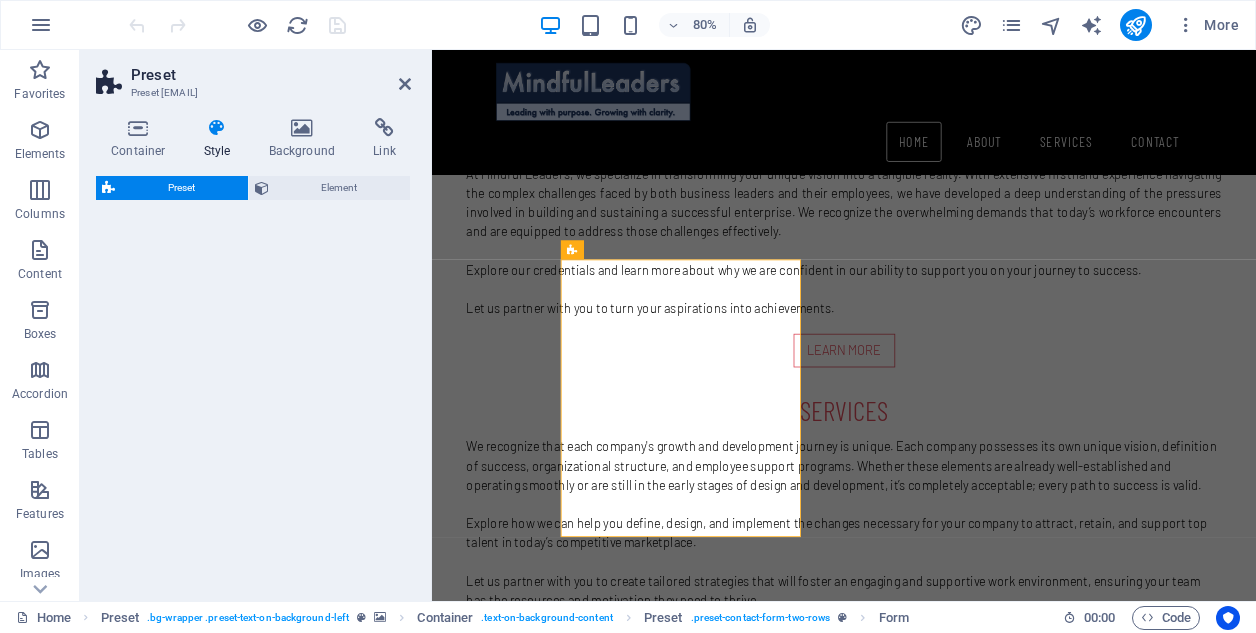select on "px" 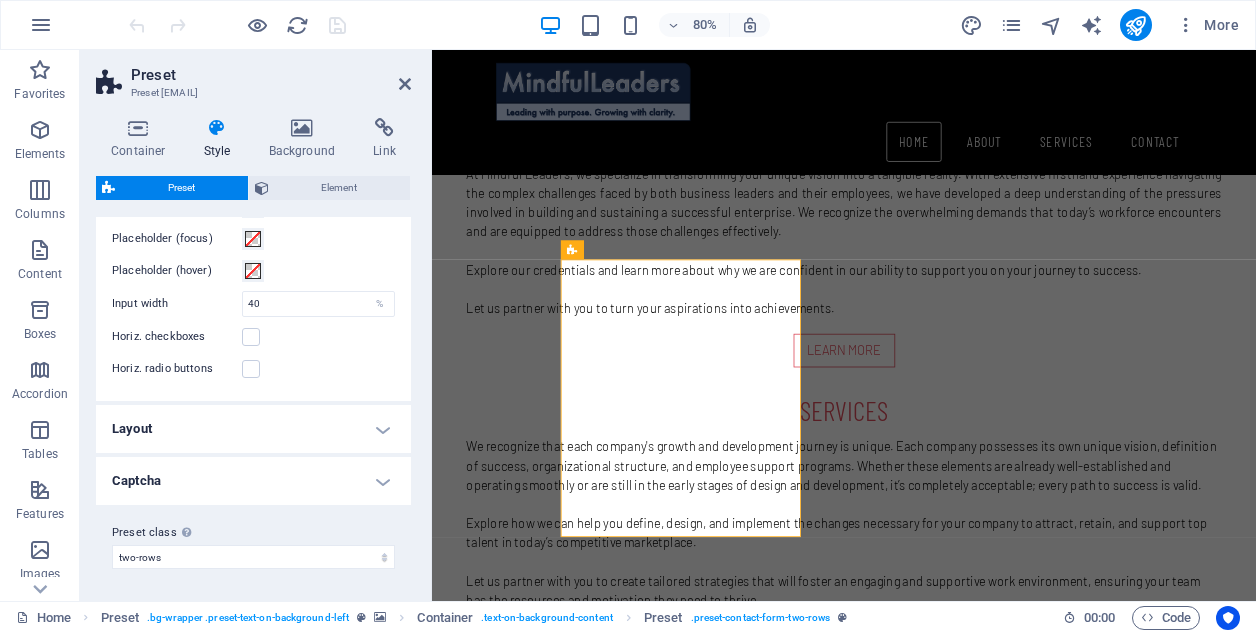scroll, scrollTop: 837, scrollLeft: 0, axis: vertical 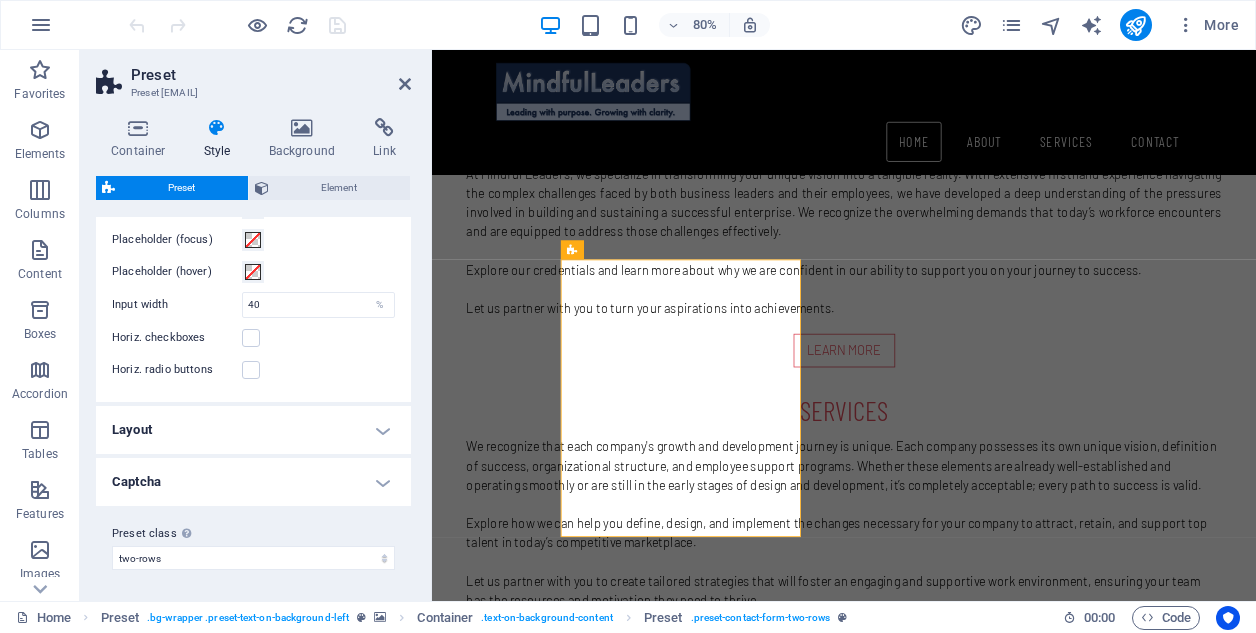 click on "Captcha" at bounding box center [253, 482] 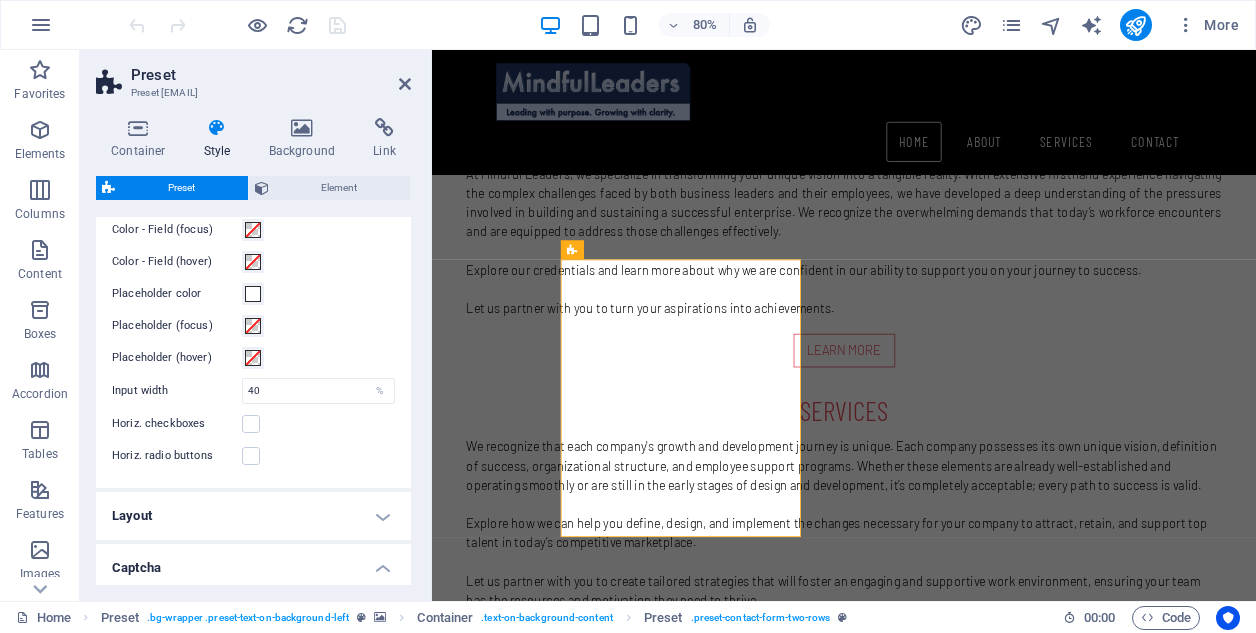 scroll, scrollTop: 749, scrollLeft: 0, axis: vertical 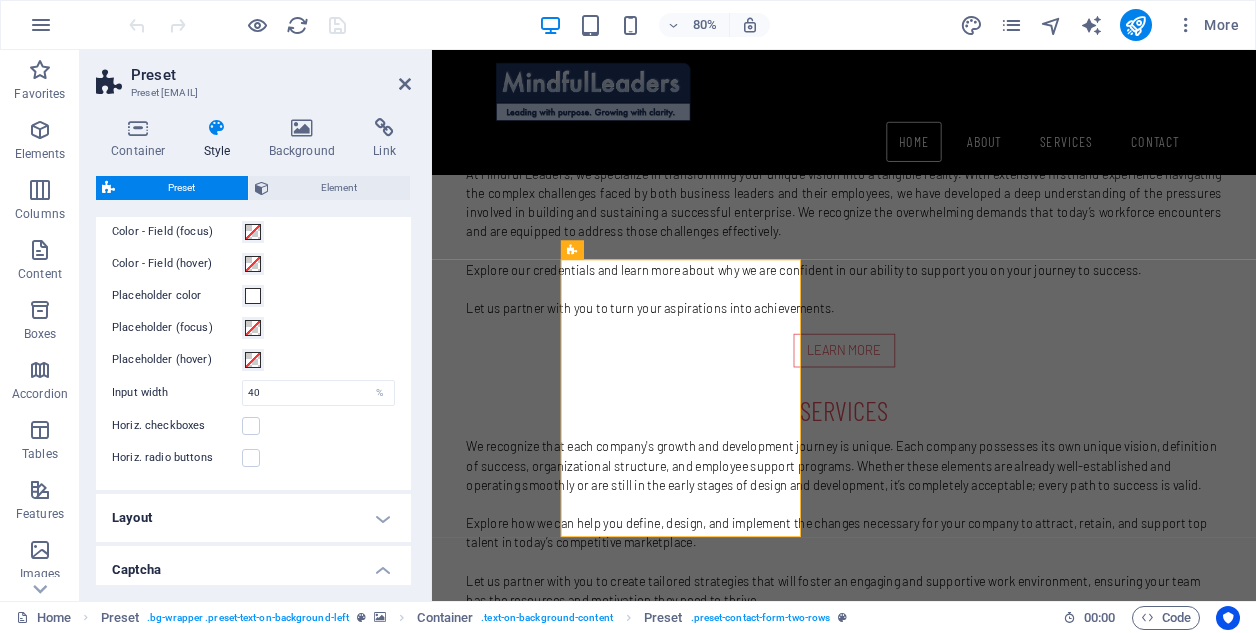 click on "Layout" at bounding box center [253, 518] 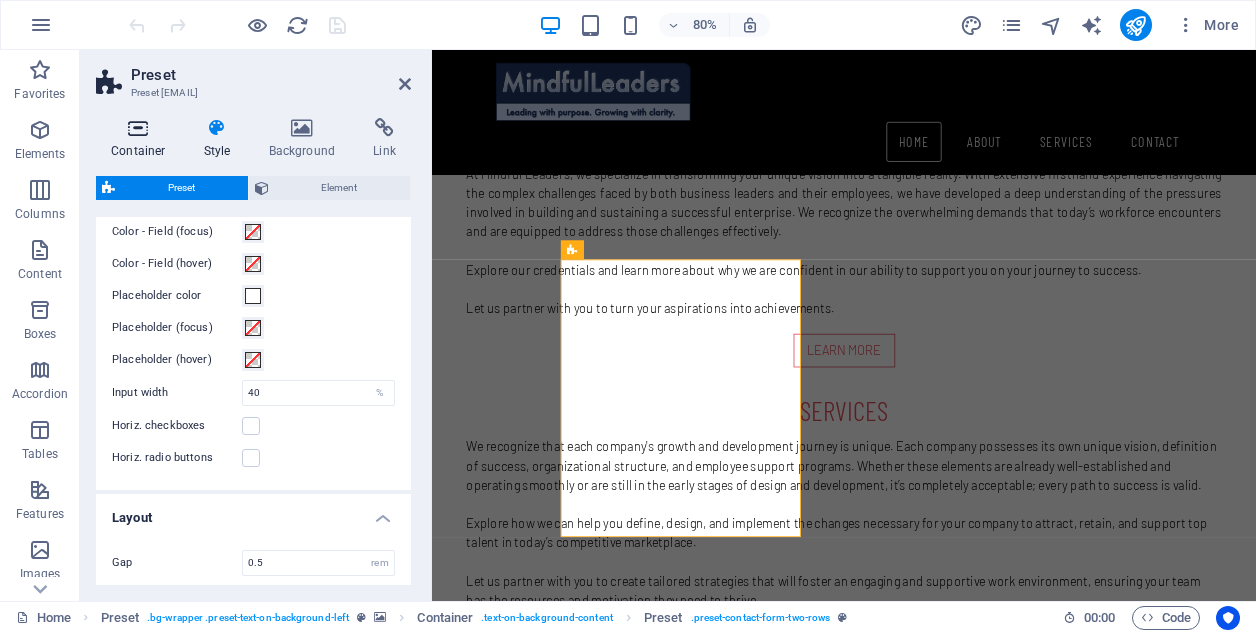 click at bounding box center [138, 128] 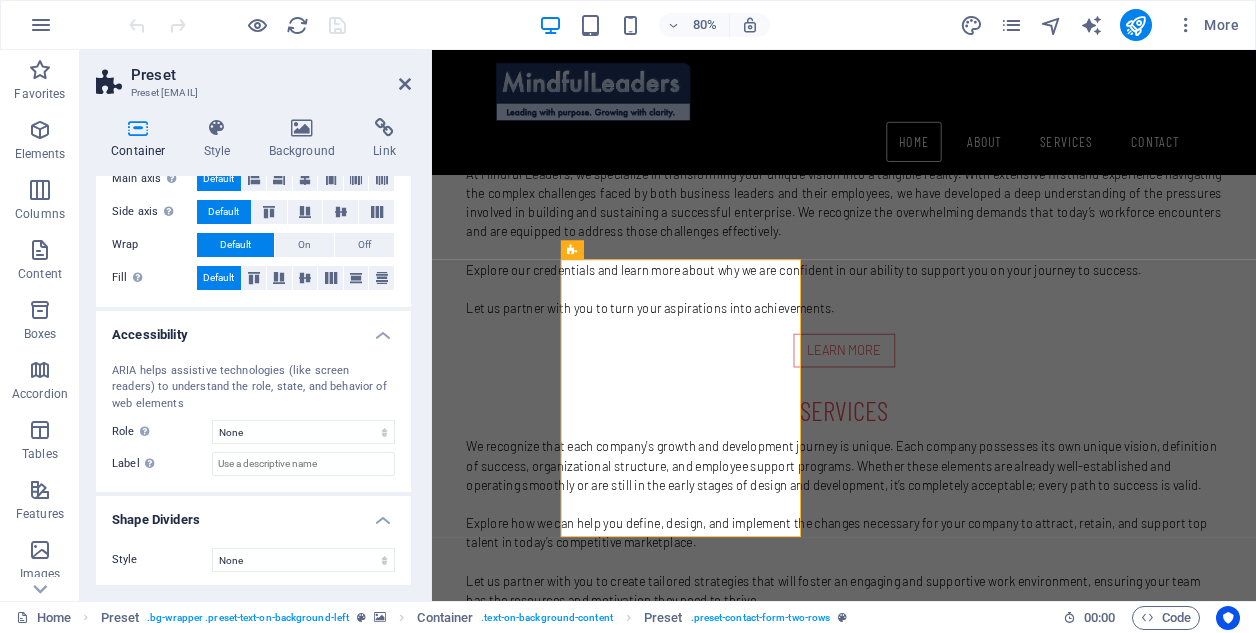 scroll, scrollTop: 362, scrollLeft: 0, axis: vertical 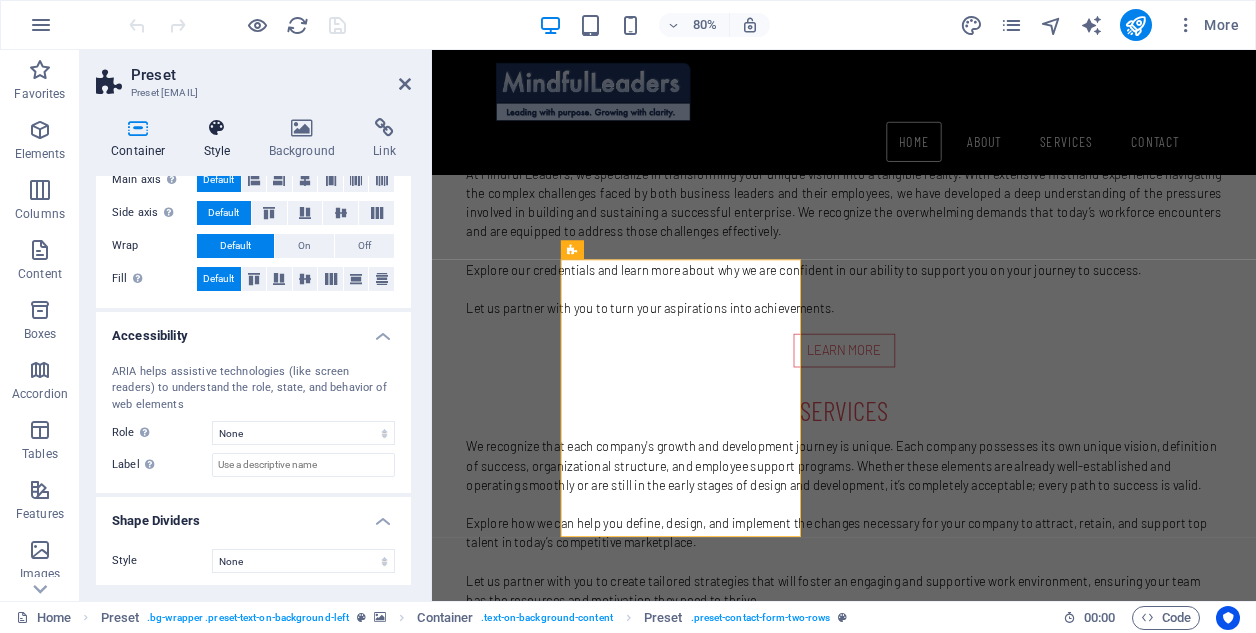 click at bounding box center [217, 128] 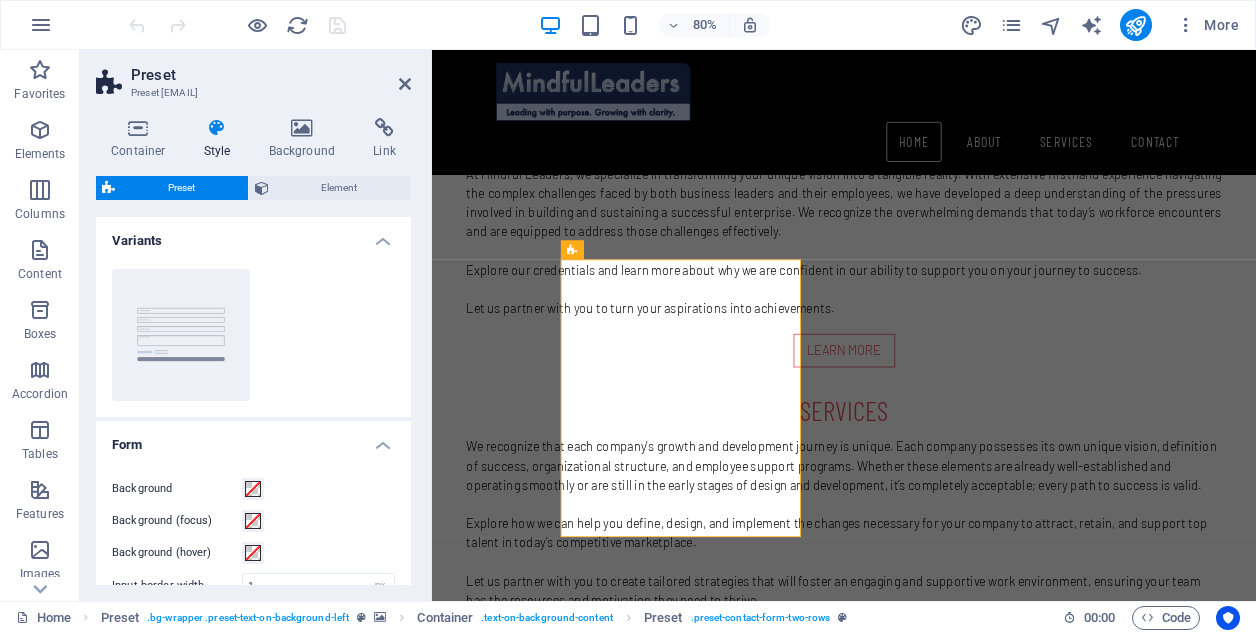 scroll, scrollTop: 0, scrollLeft: 0, axis: both 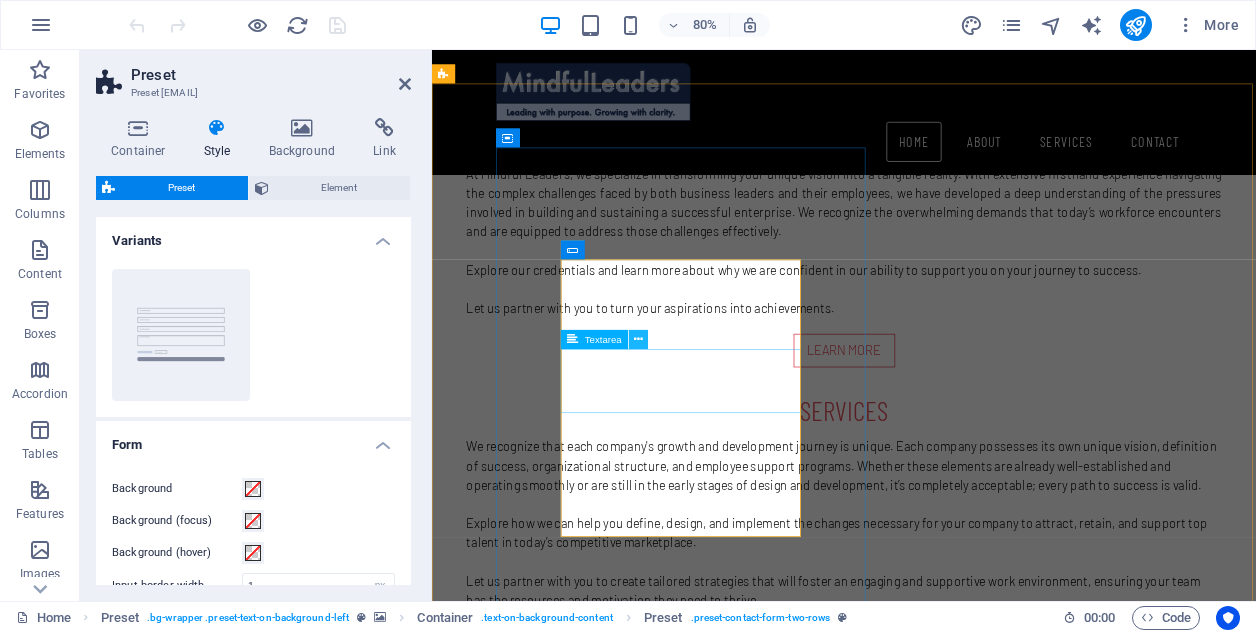 click at bounding box center [638, 339] 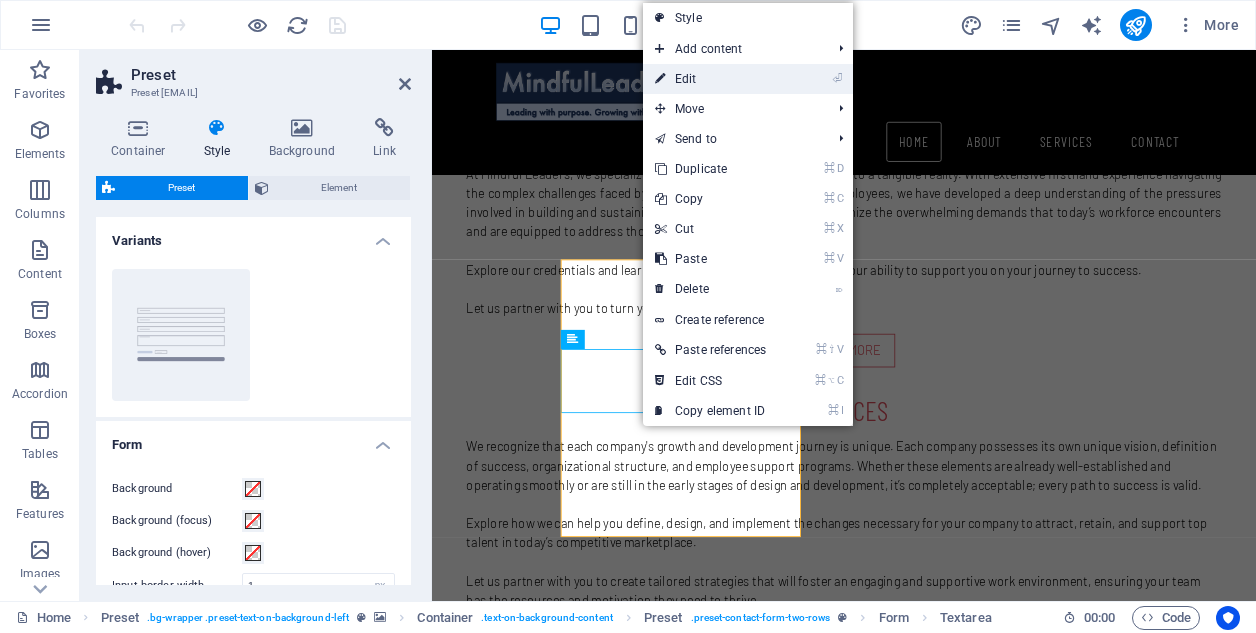 click on "⏎  Edit" at bounding box center [710, 79] 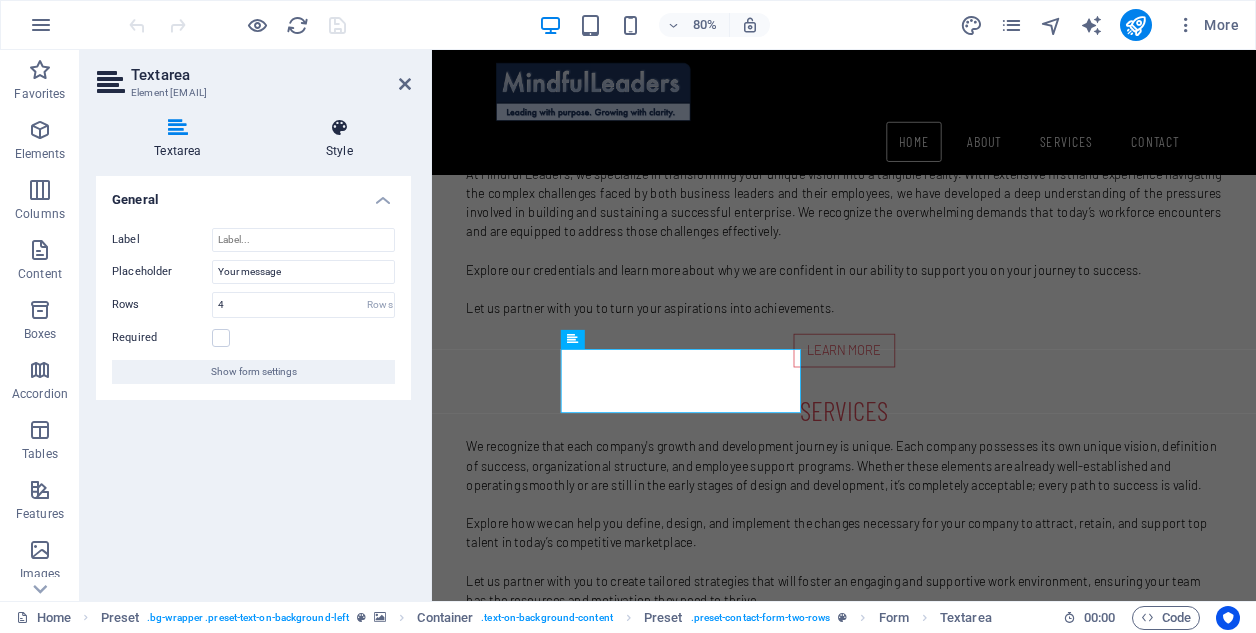 click on "Style" at bounding box center (339, 139) 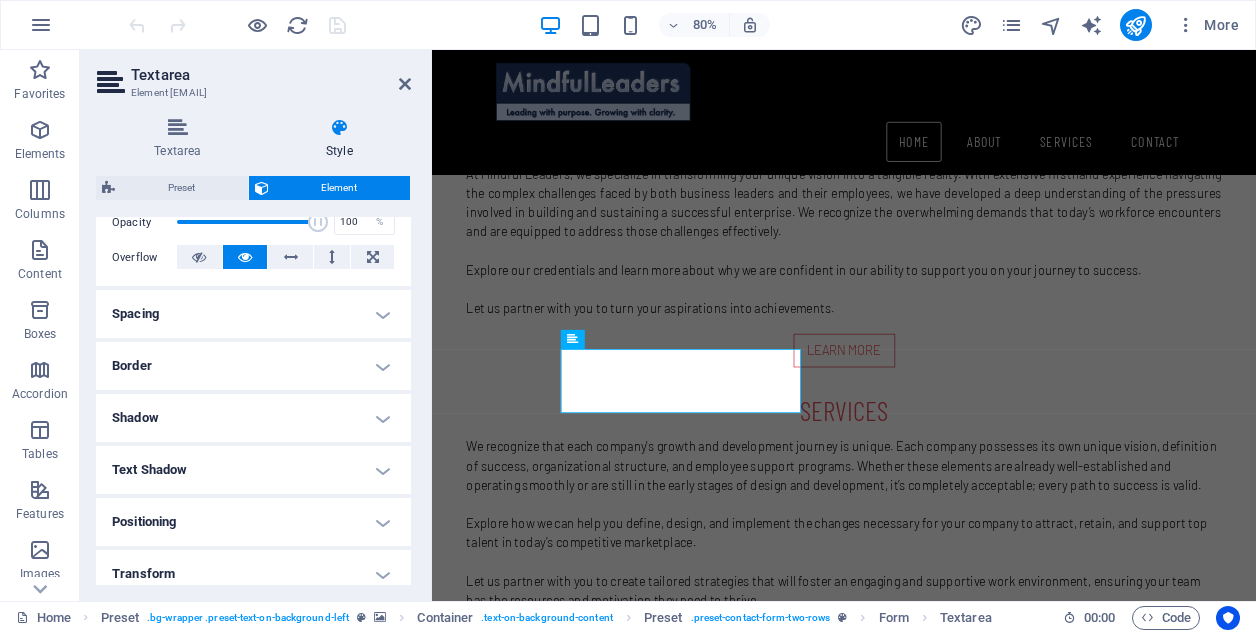 scroll, scrollTop: 310, scrollLeft: 0, axis: vertical 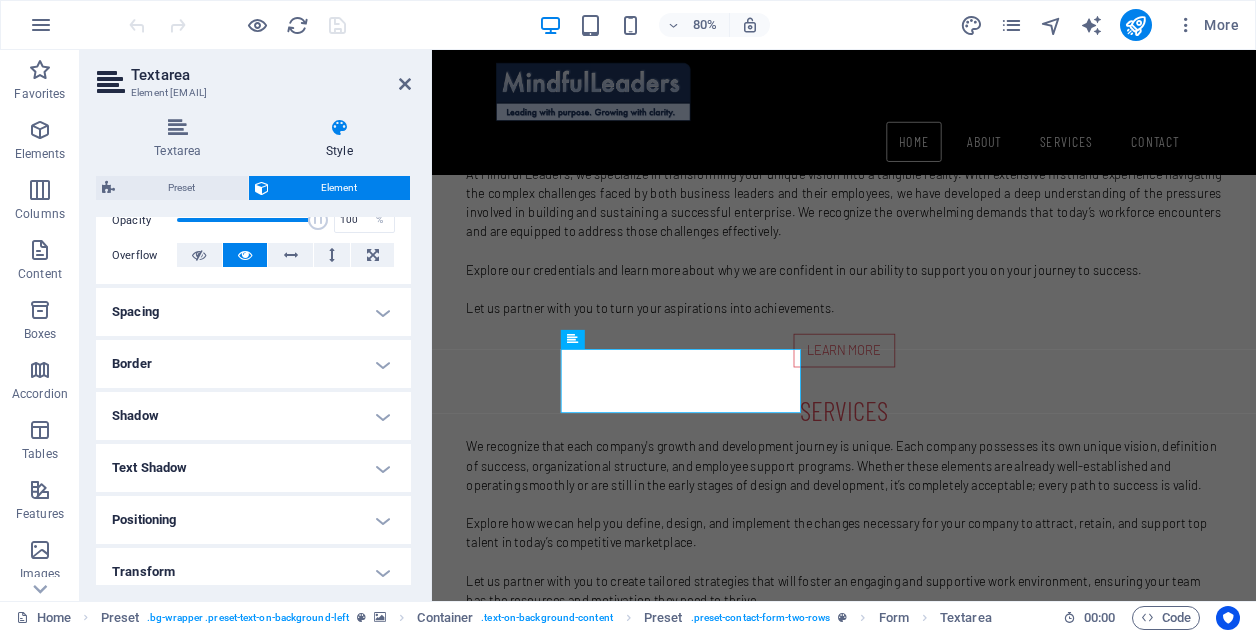 click on "Text Shadow" at bounding box center (253, 468) 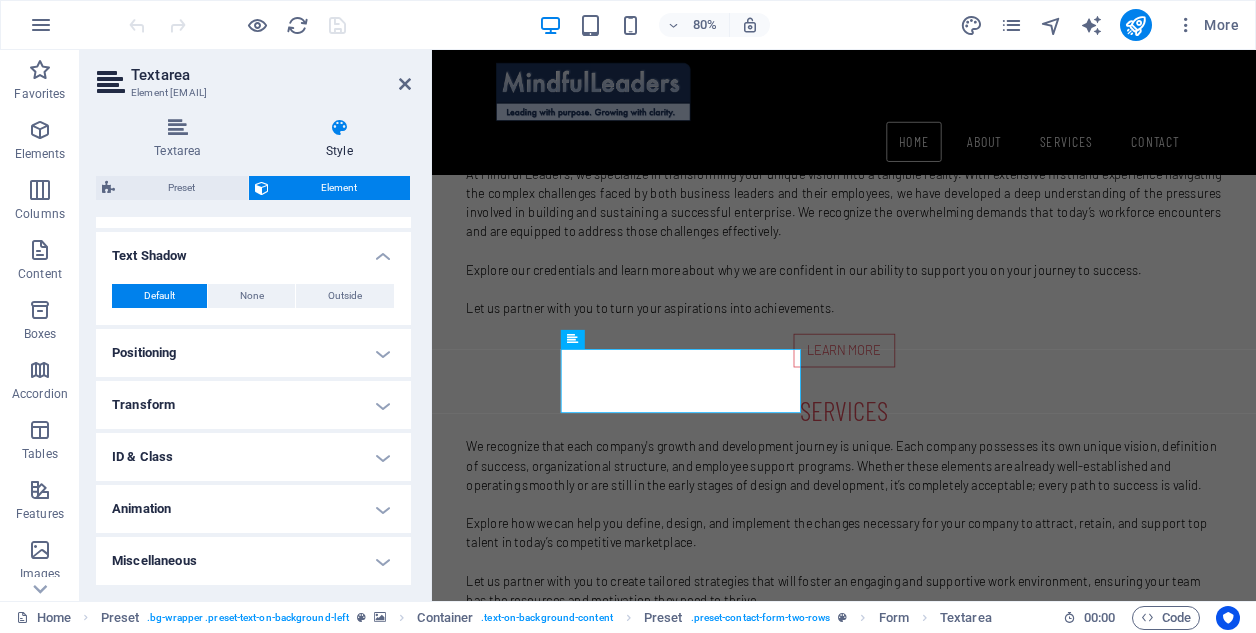 scroll, scrollTop: 521, scrollLeft: 0, axis: vertical 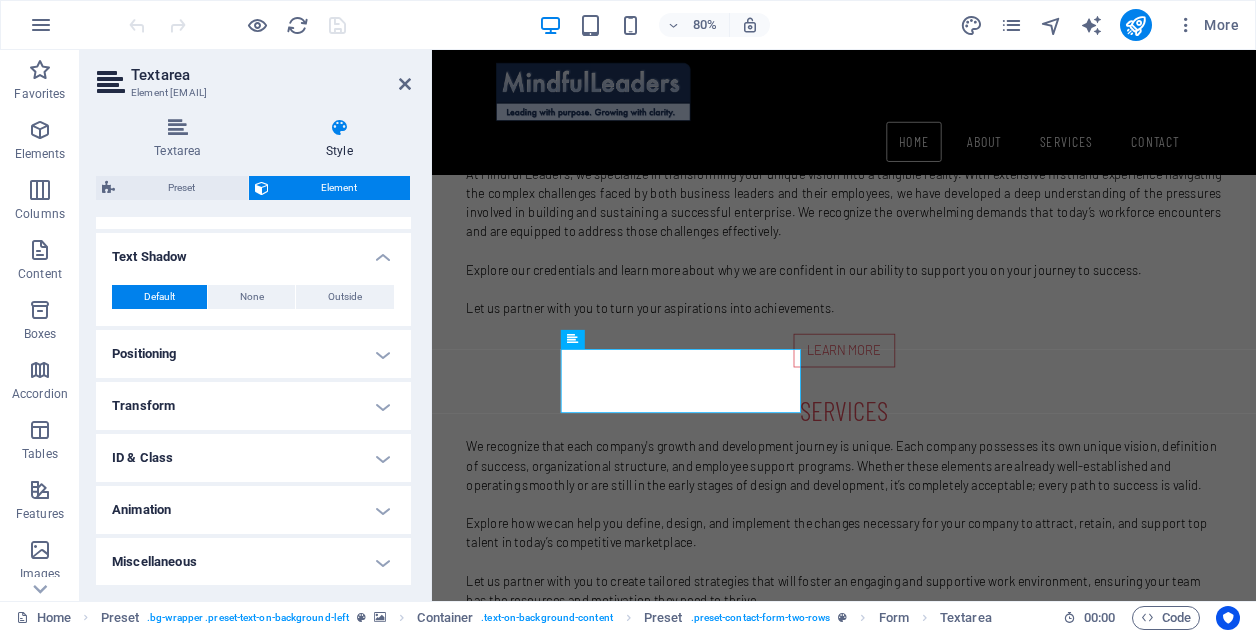 click on "Miscellaneous" at bounding box center [253, 562] 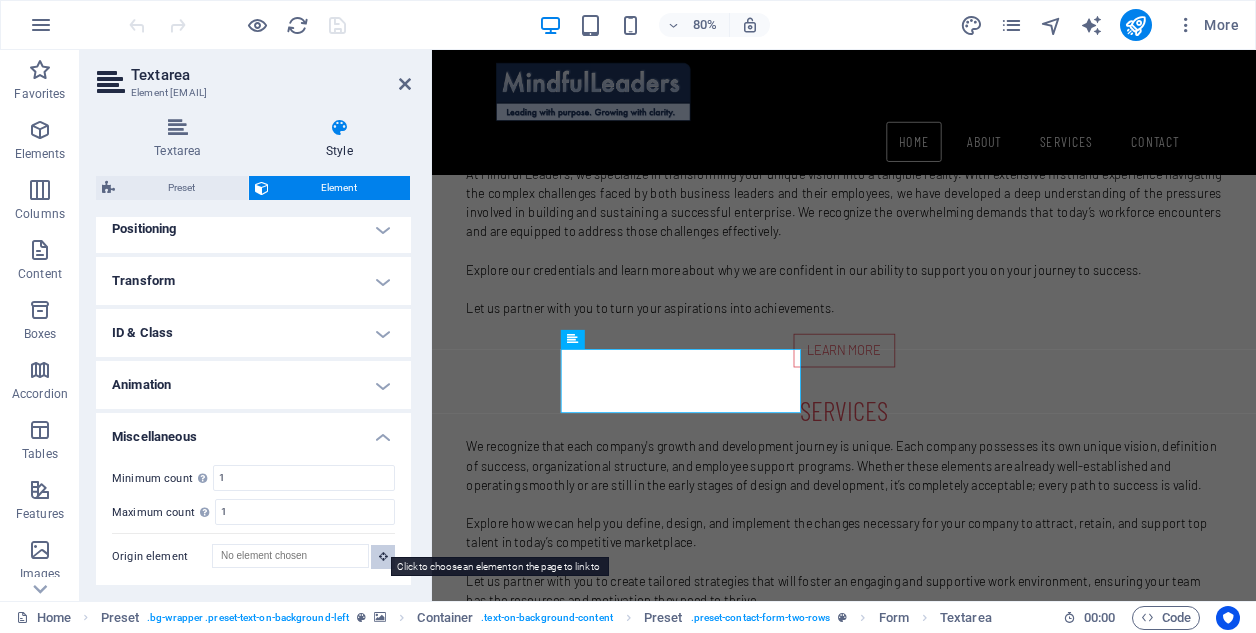 scroll, scrollTop: 645, scrollLeft: 0, axis: vertical 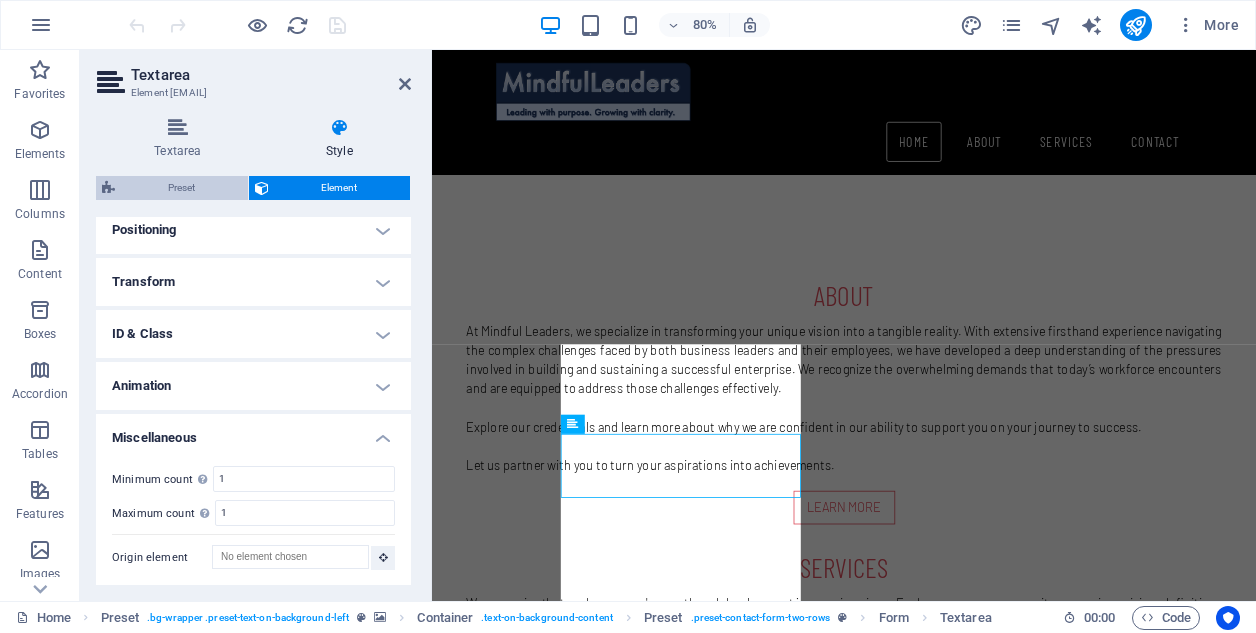 click on "Preset" at bounding box center (181, 188) 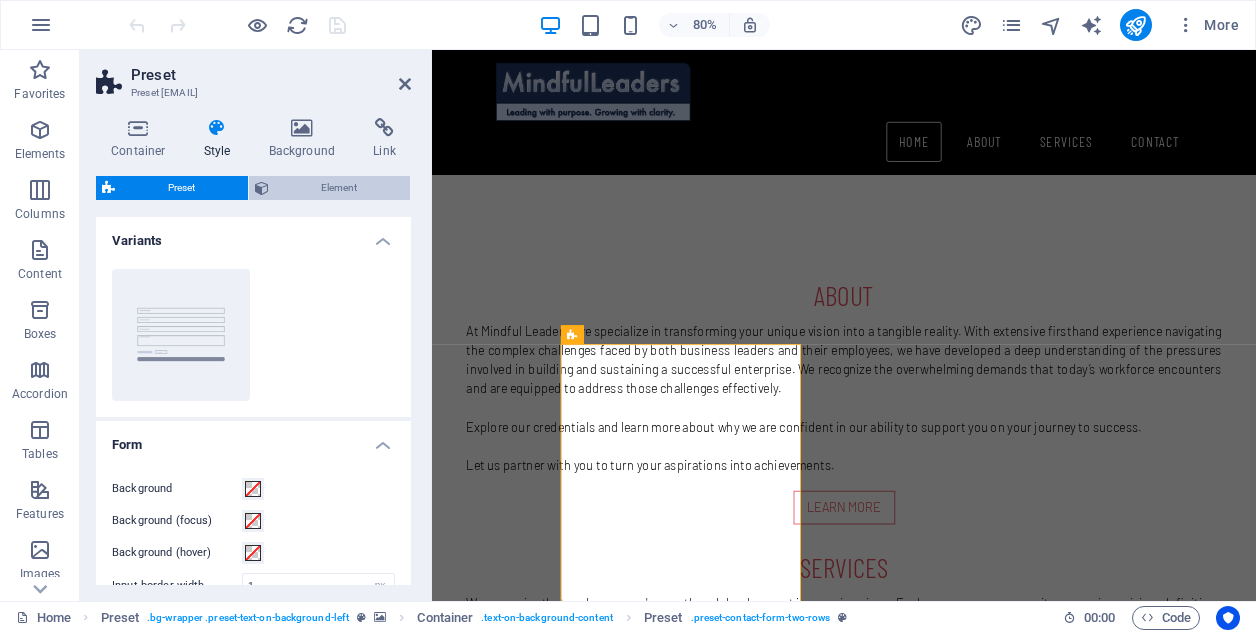 click on "Element" at bounding box center [340, 188] 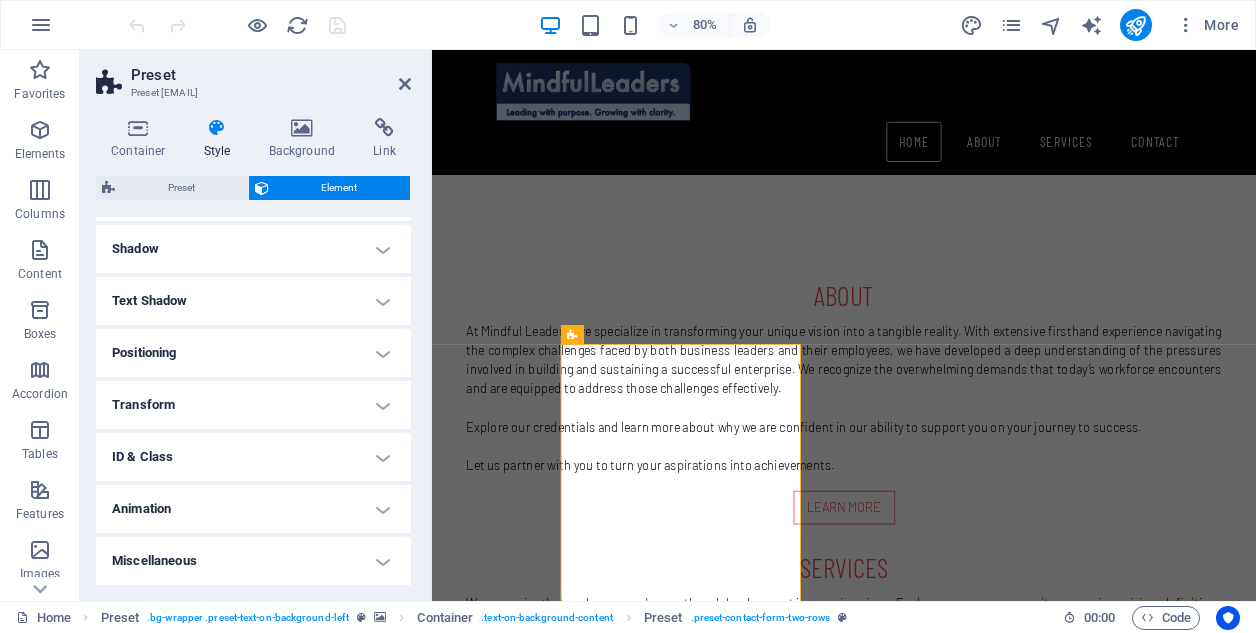 scroll, scrollTop: 476, scrollLeft: 0, axis: vertical 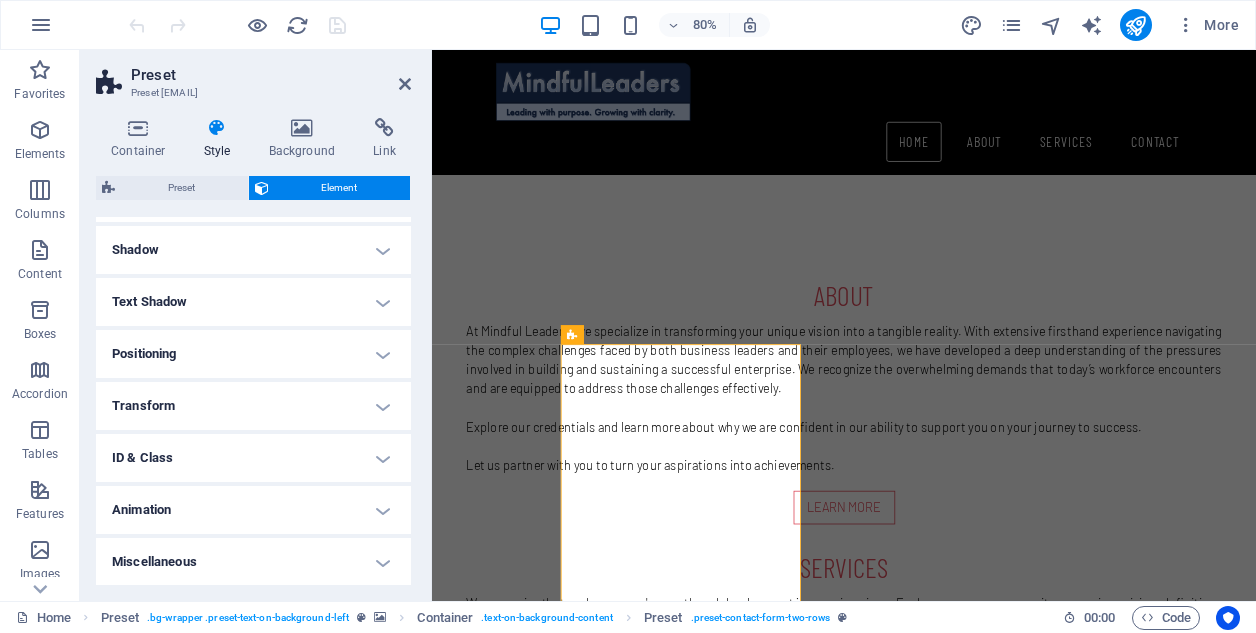 click on "Positioning" at bounding box center [253, 354] 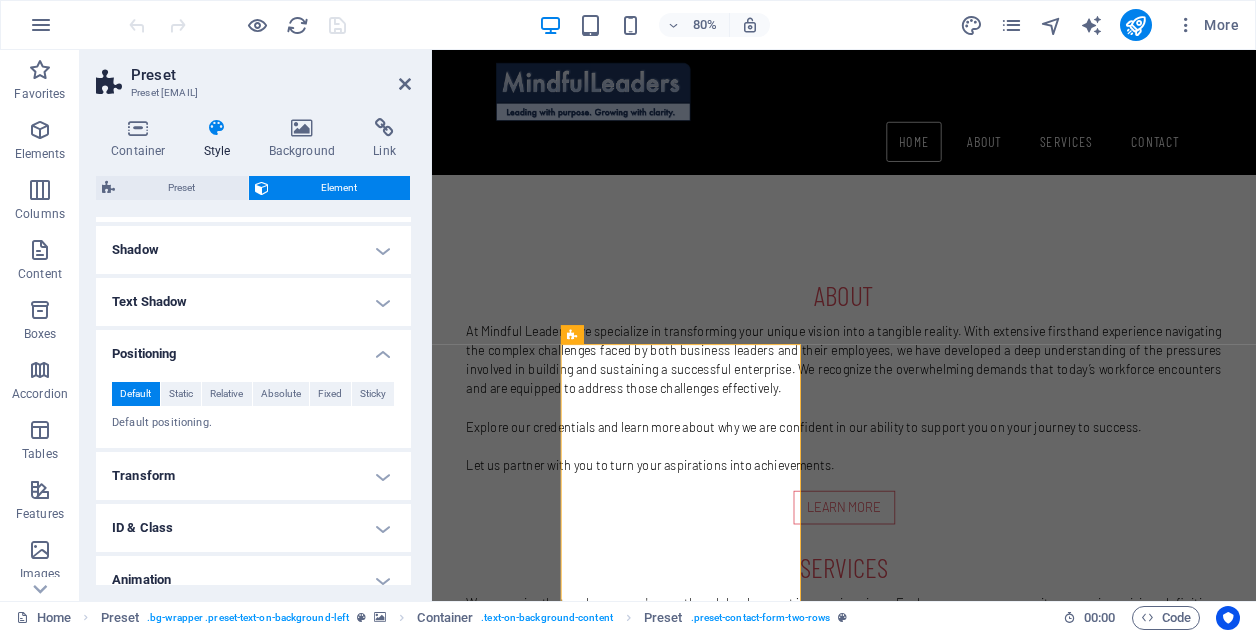 click on "Shadow" at bounding box center [253, 250] 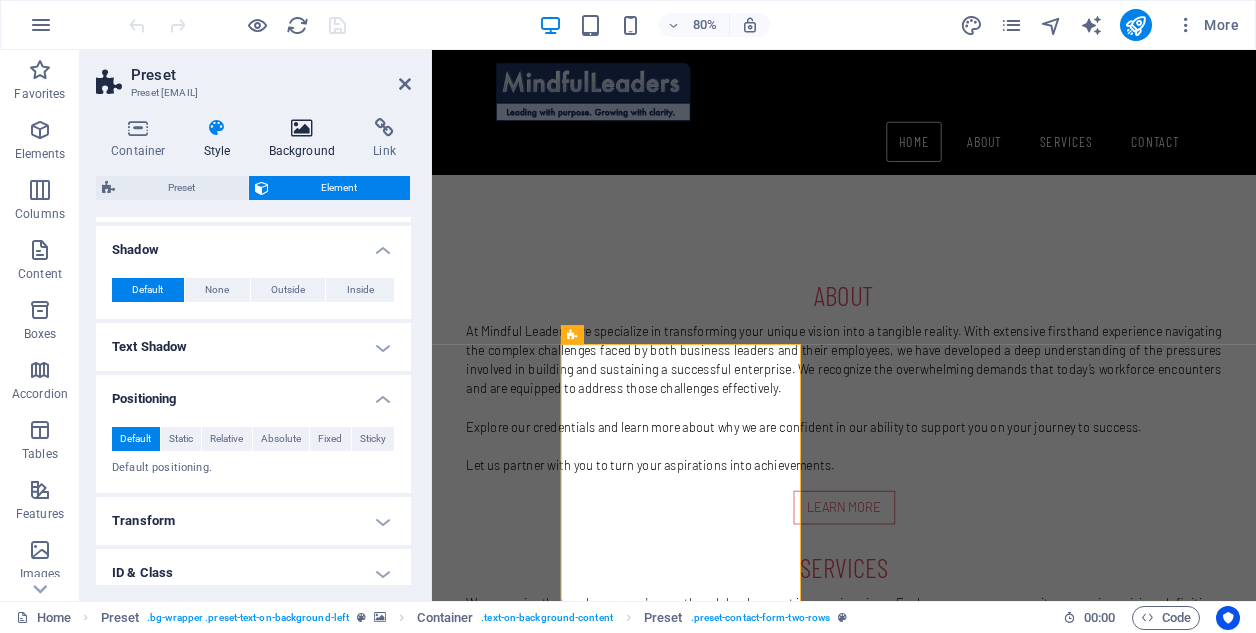 click at bounding box center [302, 128] 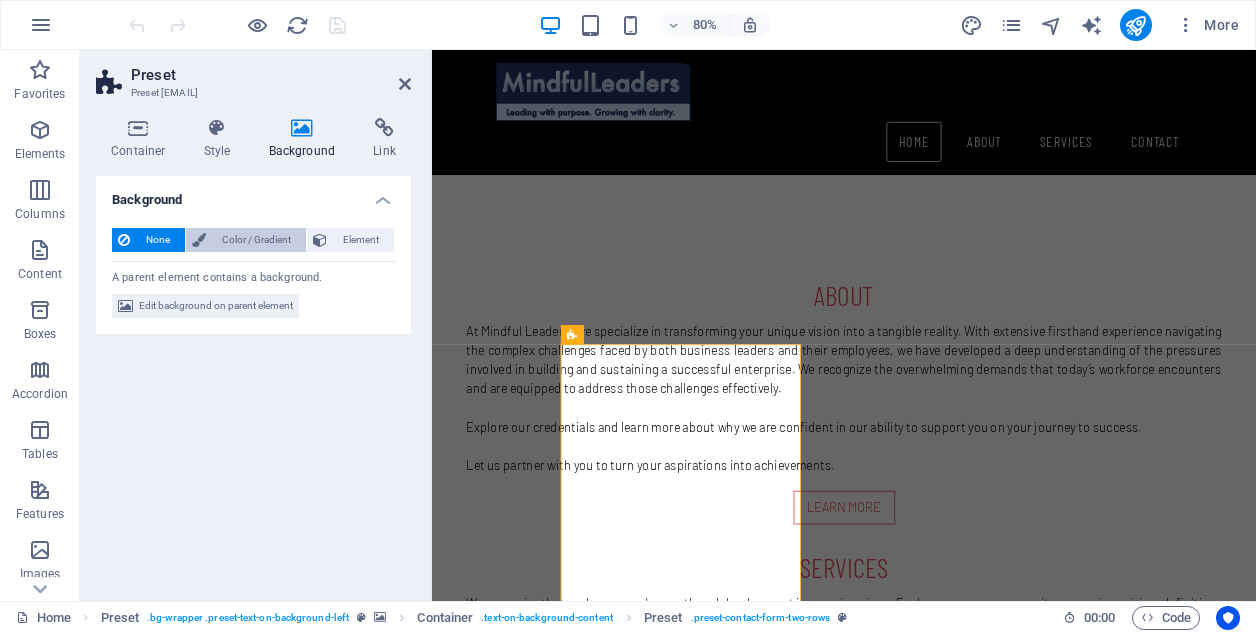 click on "Color / Gradient" at bounding box center (256, 240) 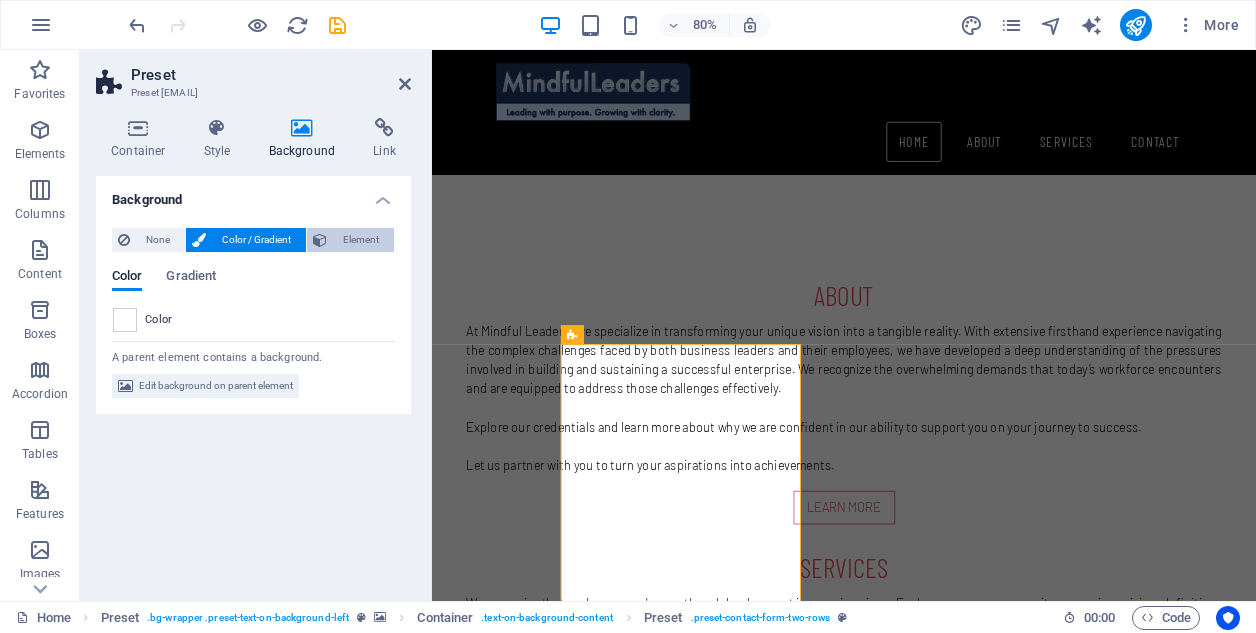 click on "Element" at bounding box center (360, 240) 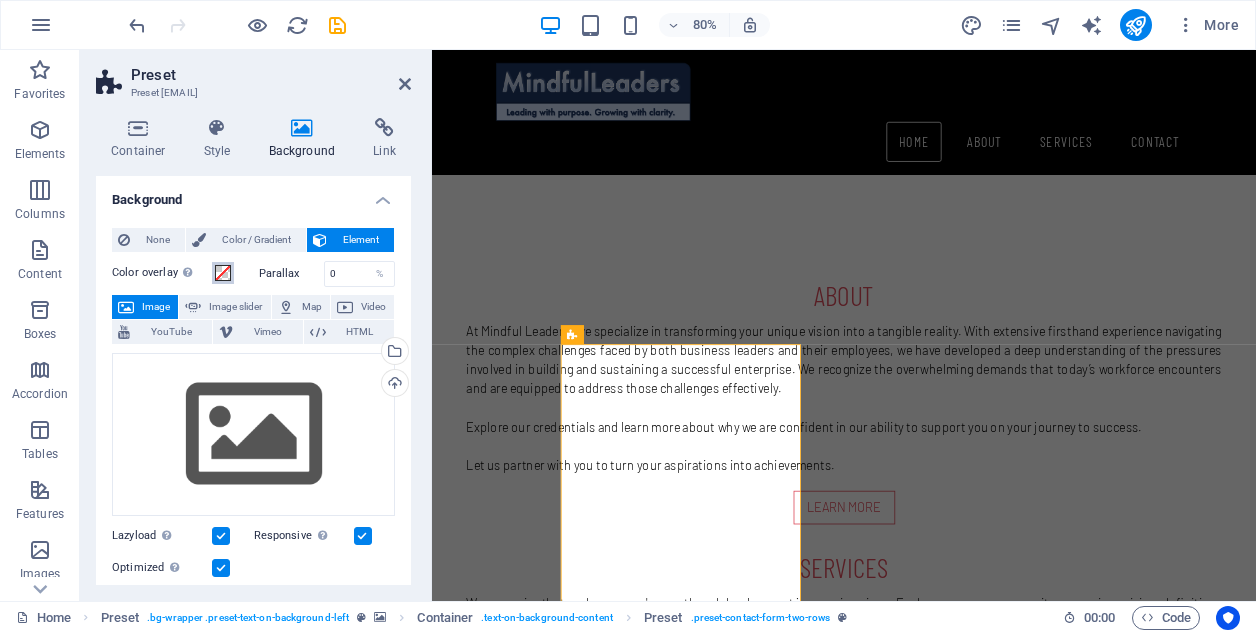 click at bounding box center (223, 273) 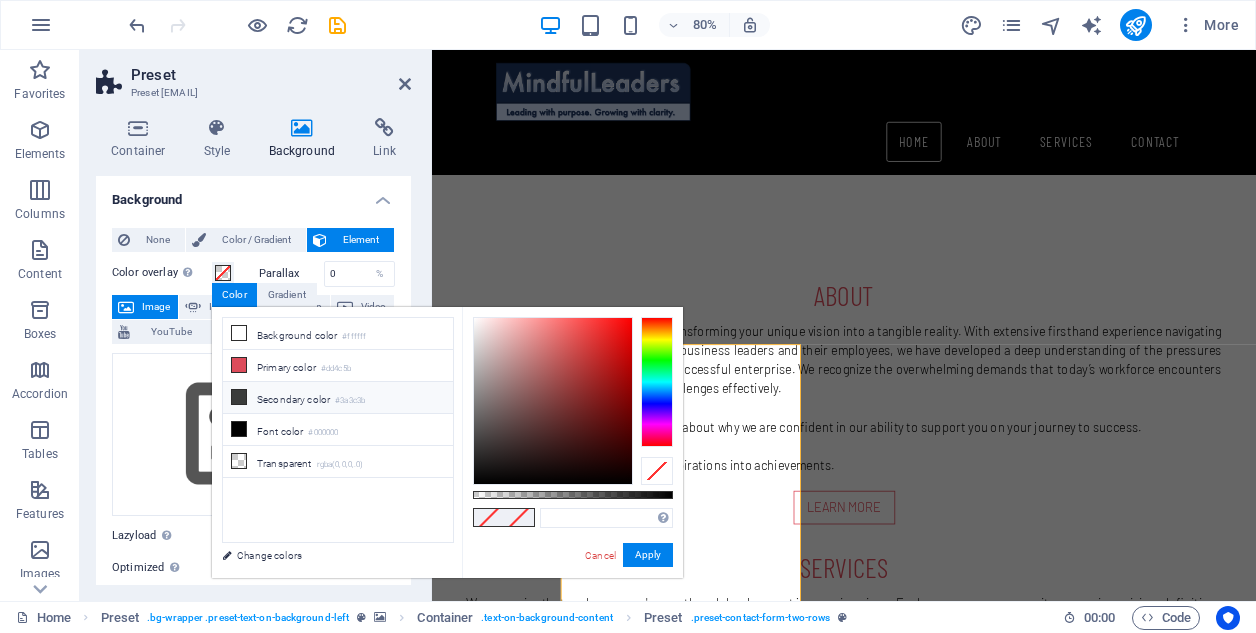 click on "Secondary color
#3a3c3b" at bounding box center [338, 398] 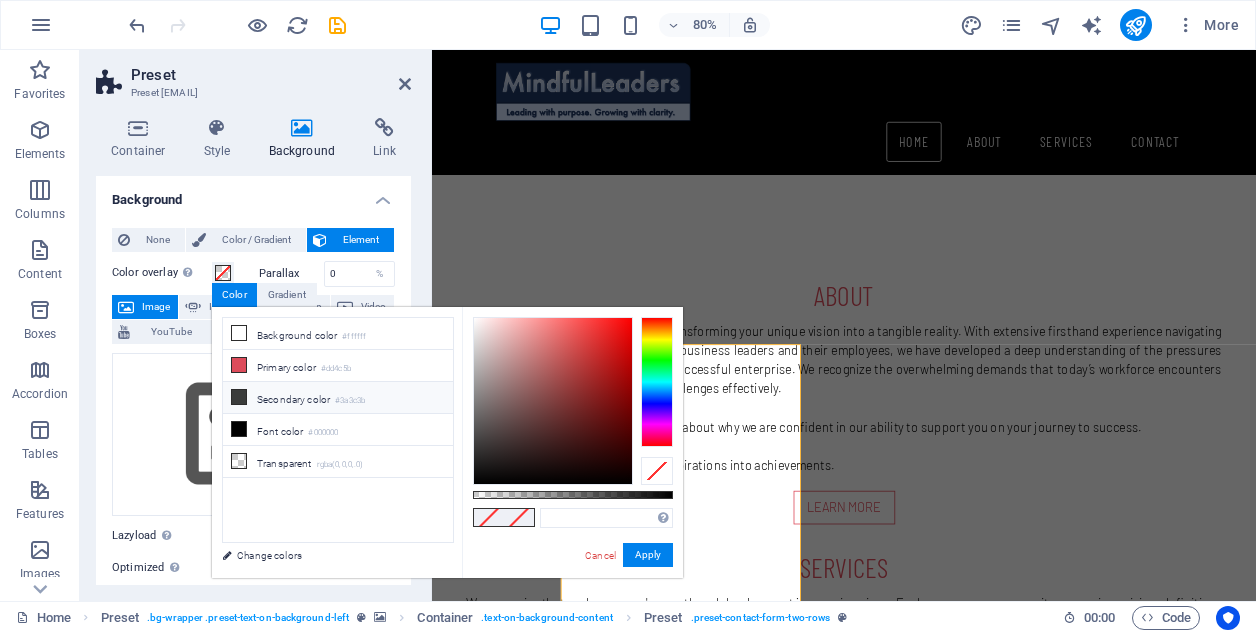type on "#3a3c3b" 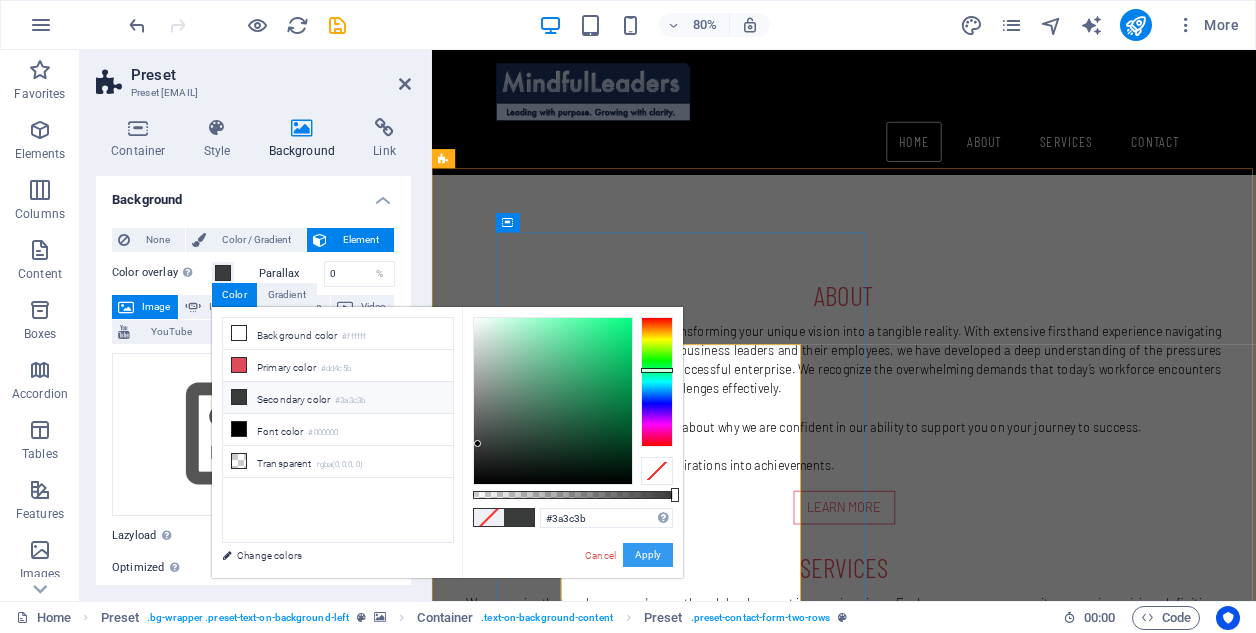 click on "Apply" at bounding box center [648, 555] 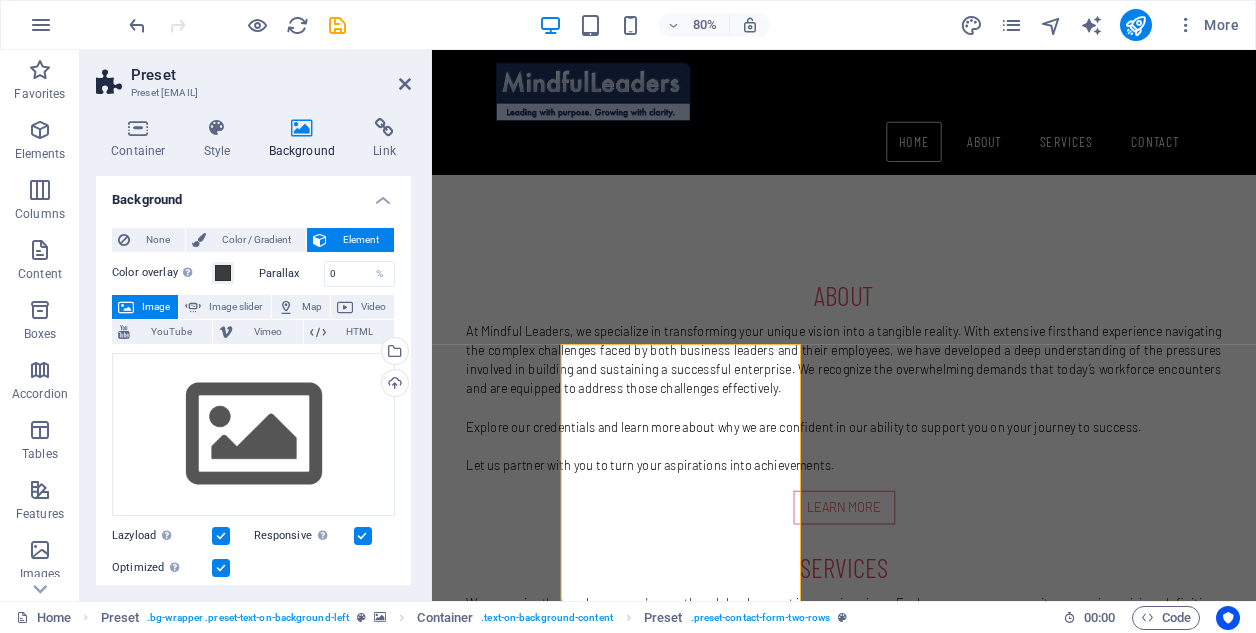 click at bounding box center (947, 1368) 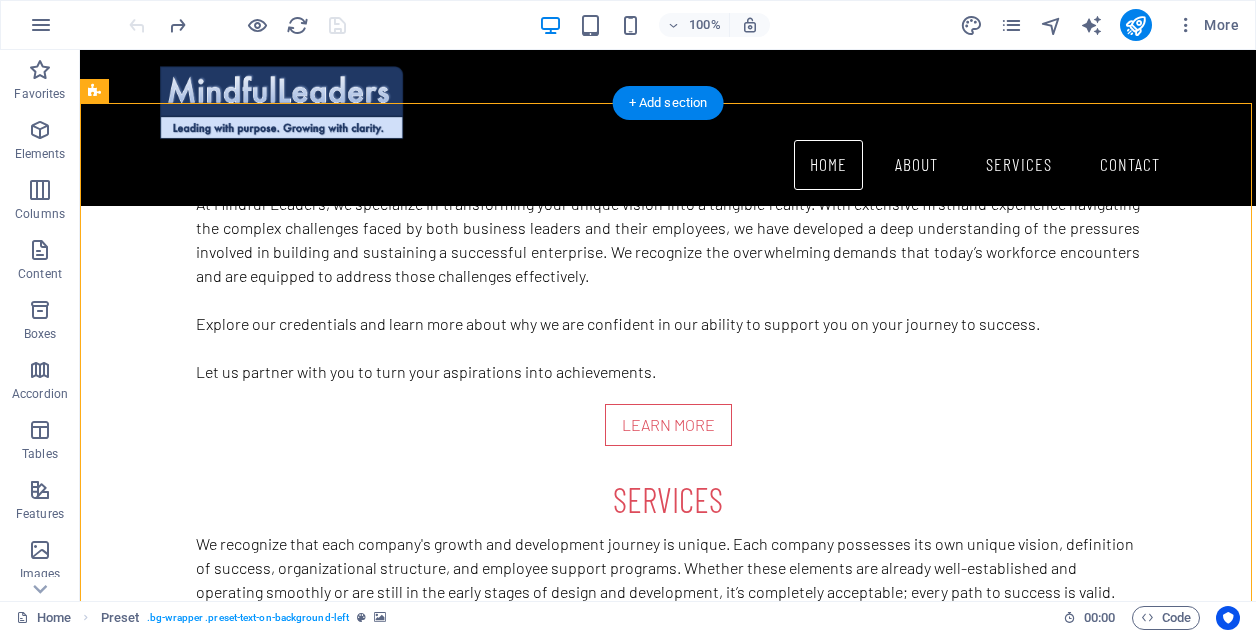 scroll, scrollTop: 2563, scrollLeft: 0, axis: vertical 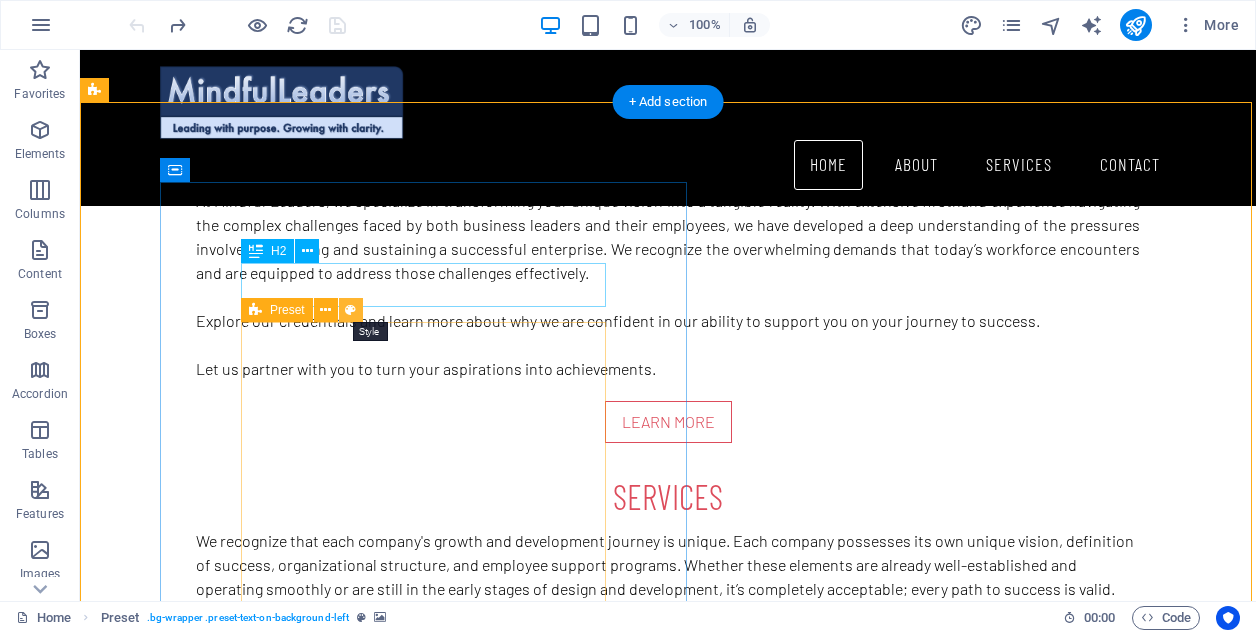 click at bounding box center [350, 310] 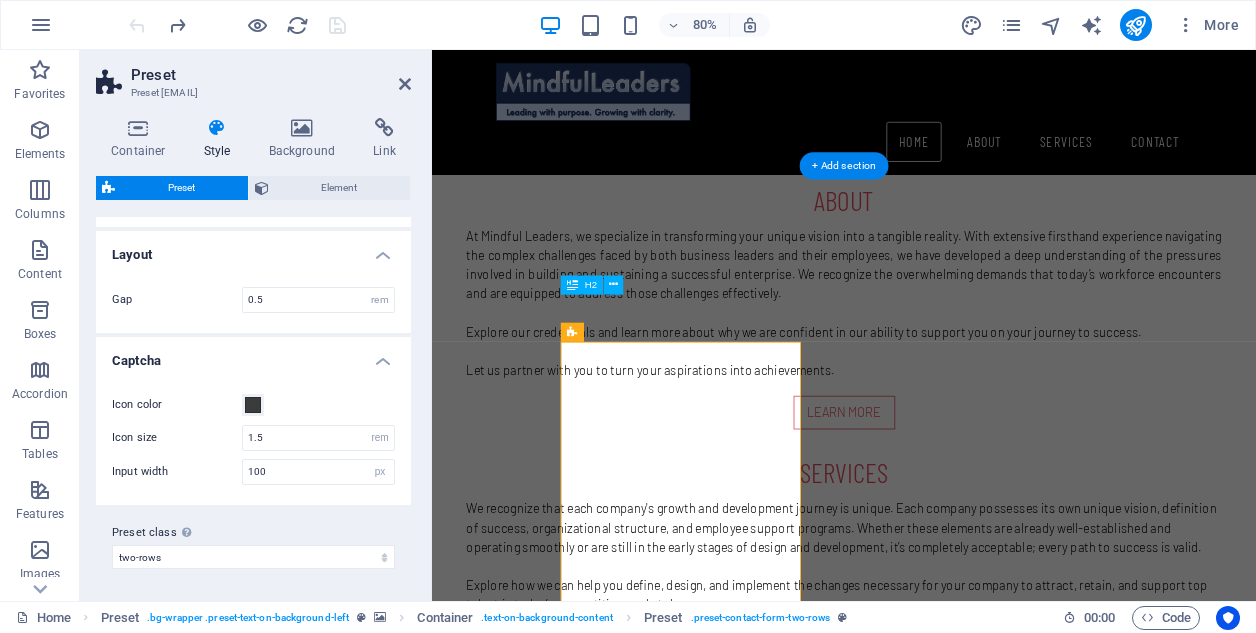 scroll, scrollTop: 1011, scrollLeft: 0, axis: vertical 